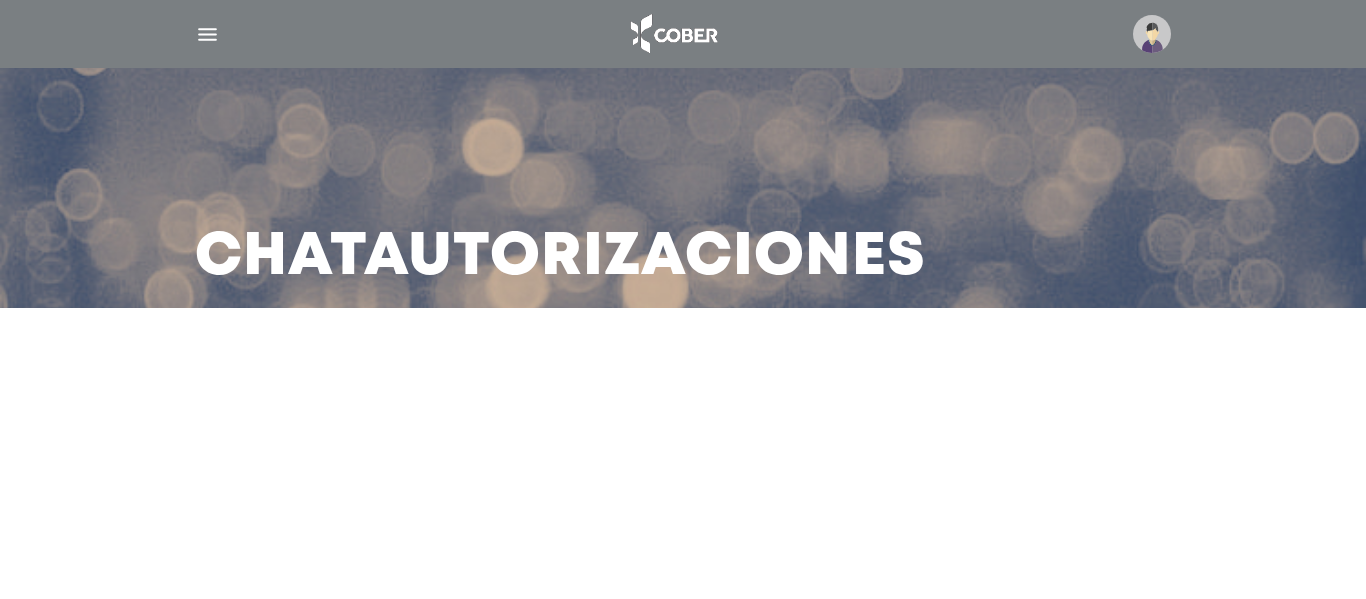 scroll, scrollTop: 0, scrollLeft: 0, axis: both 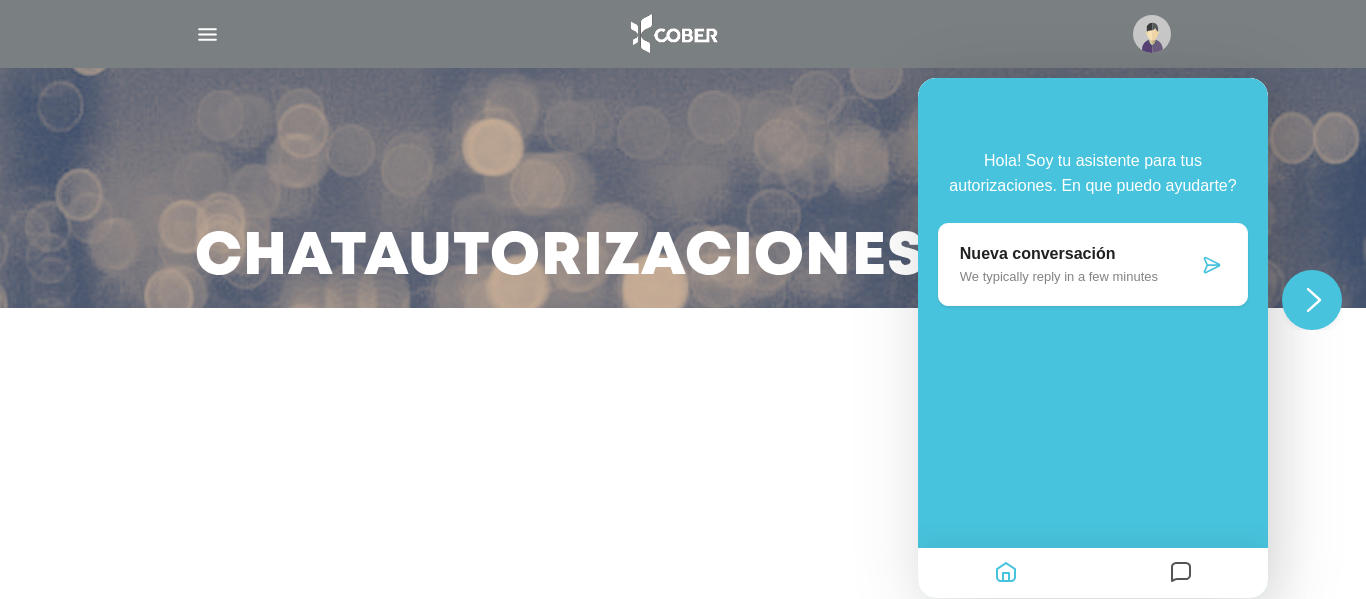 click on "Close Chat This icon closes the chat window." 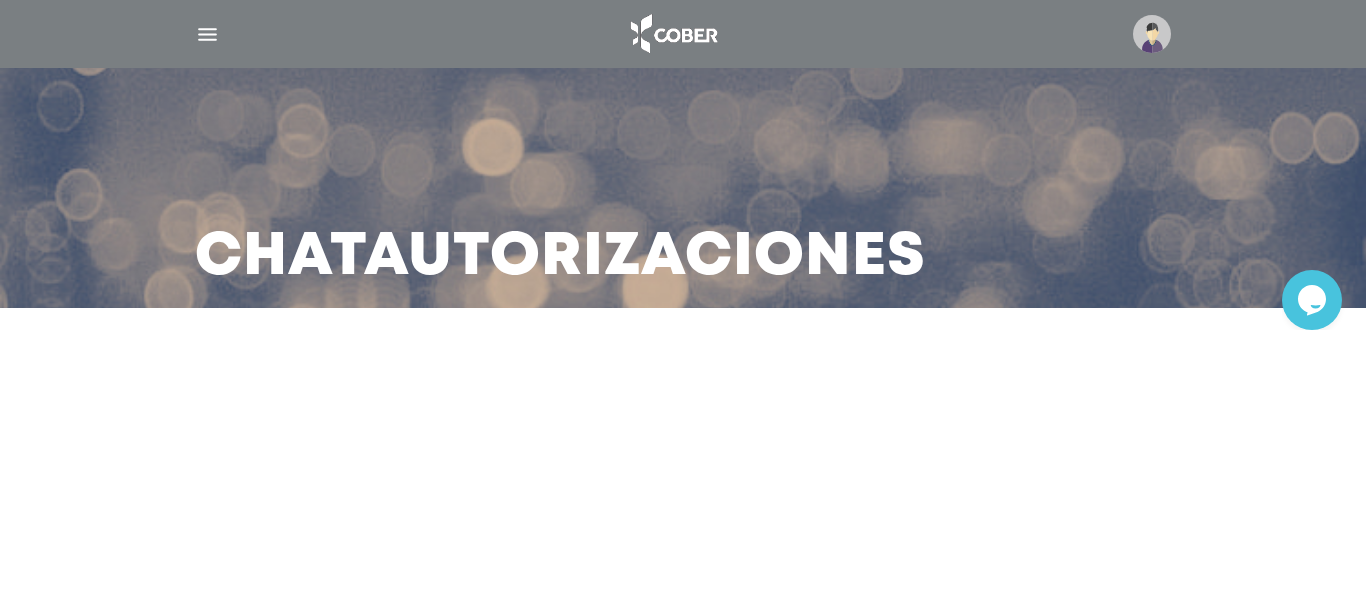 click 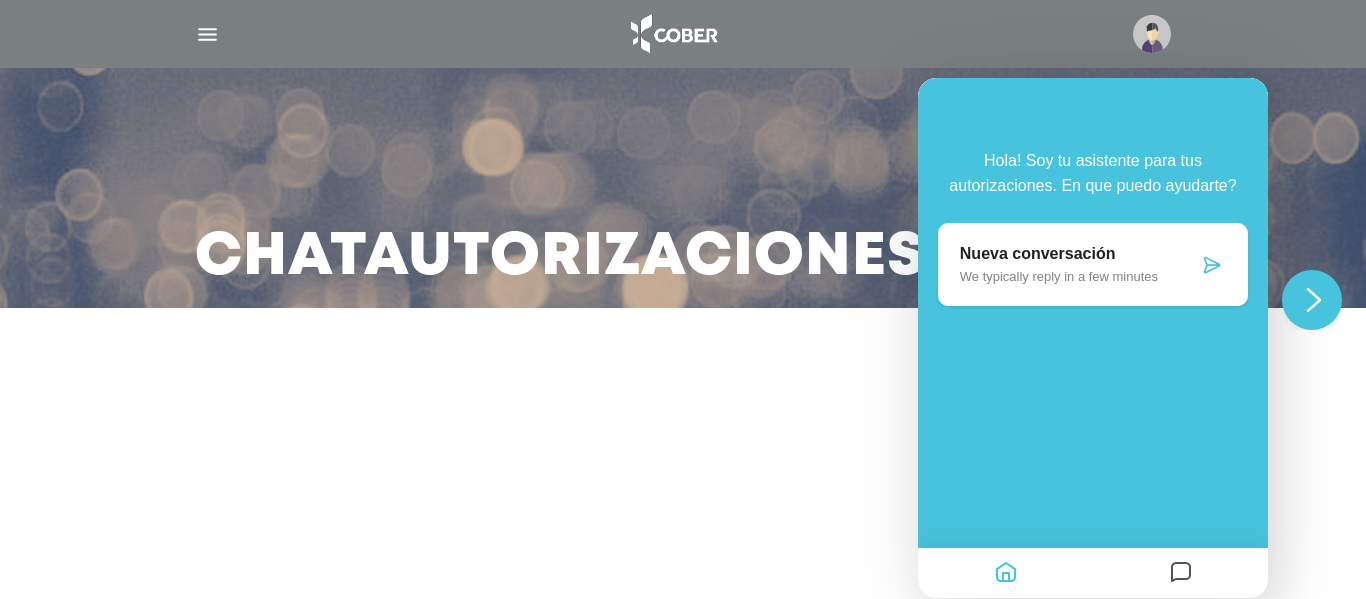 click at bounding box center [1006, 573] 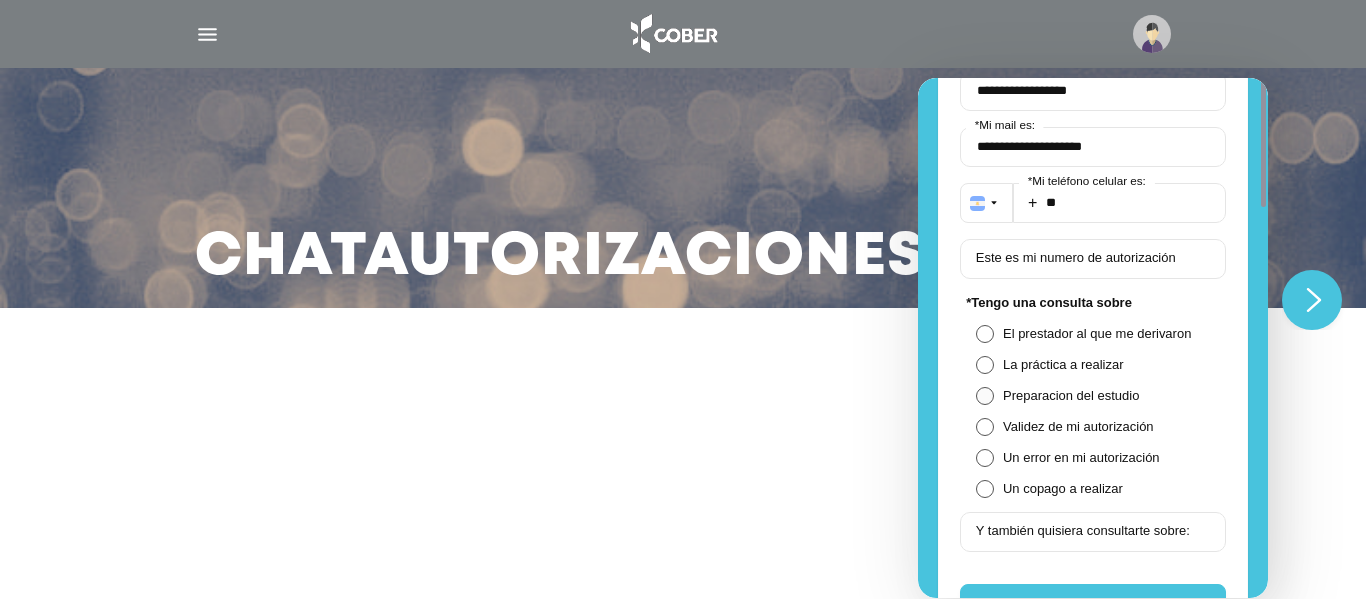 scroll, scrollTop: 0, scrollLeft: 0, axis: both 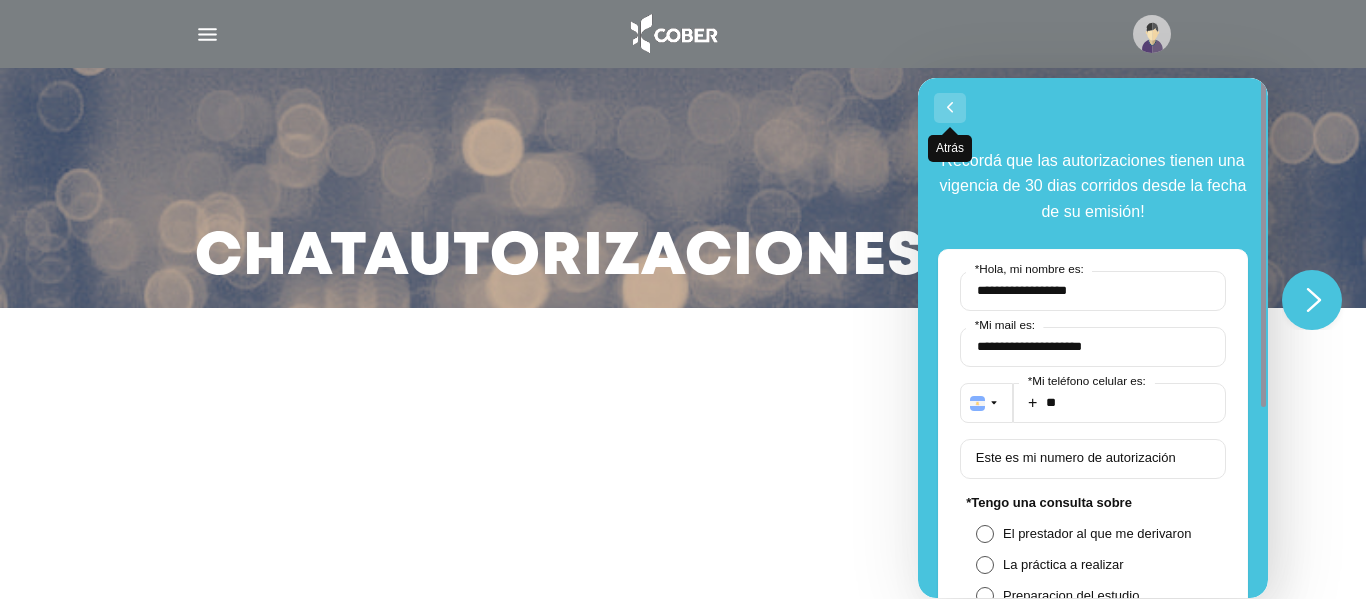 click on "Atrás" at bounding box center (950, 108) 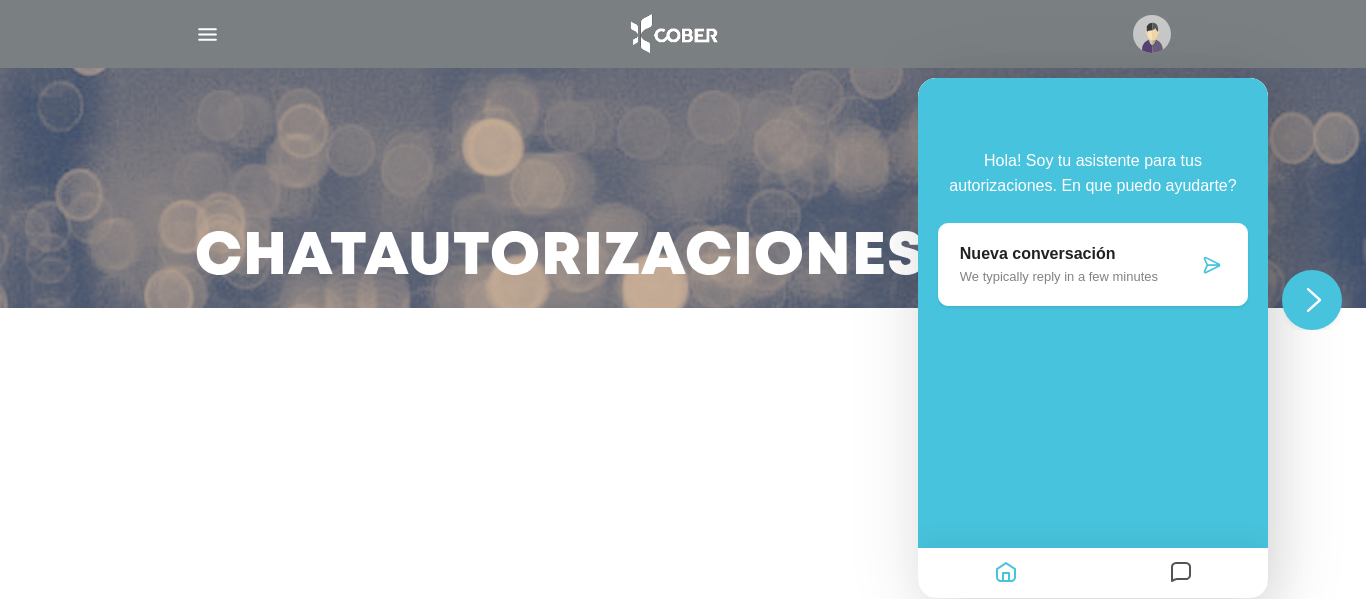 click on "Hola! Soy tu asistente para tus autorizaciones. En que puedo ayudarte?  Nueva conversación   We typically reply in a few minutes" at bounding box center (1093, 338) 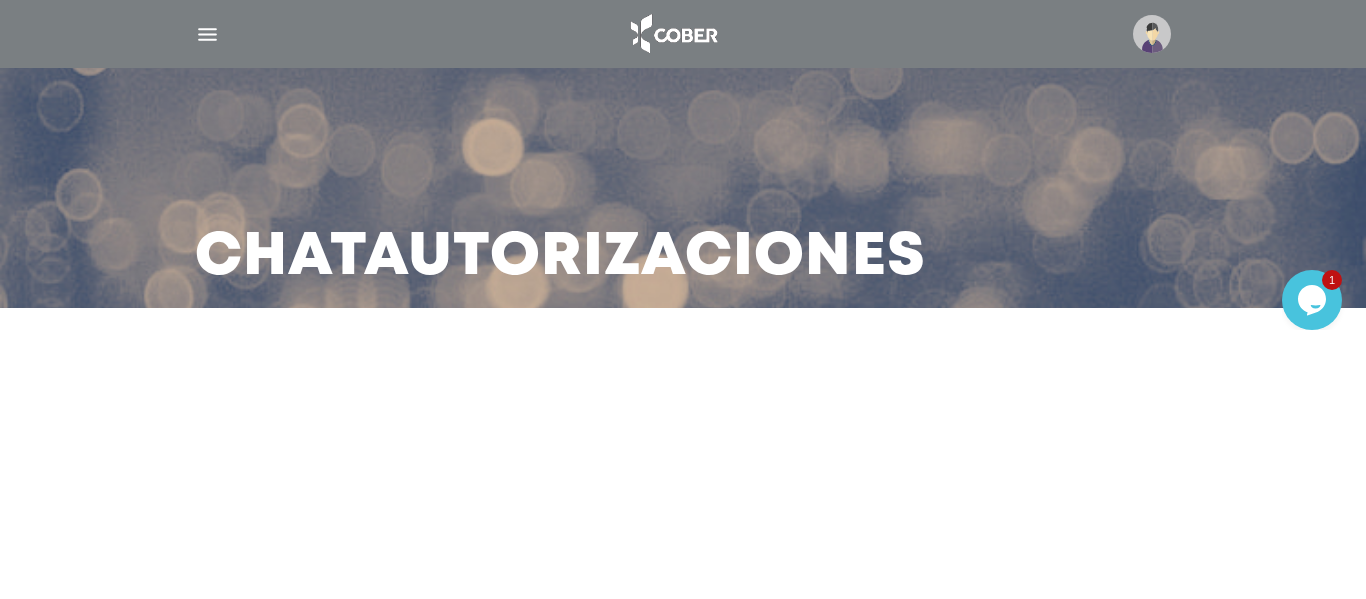 click 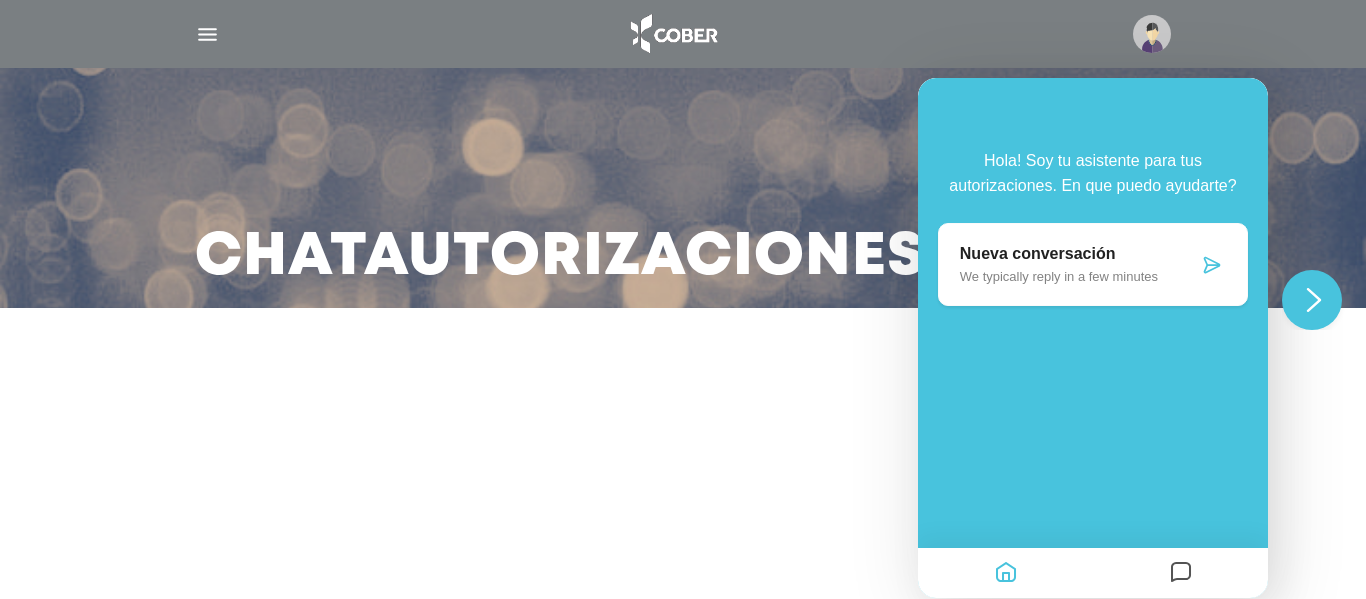 drag, startPoint x: 1126, startPoint y: 493, endPoint x: 1192, endPoint y: 427, distance: 93.3381 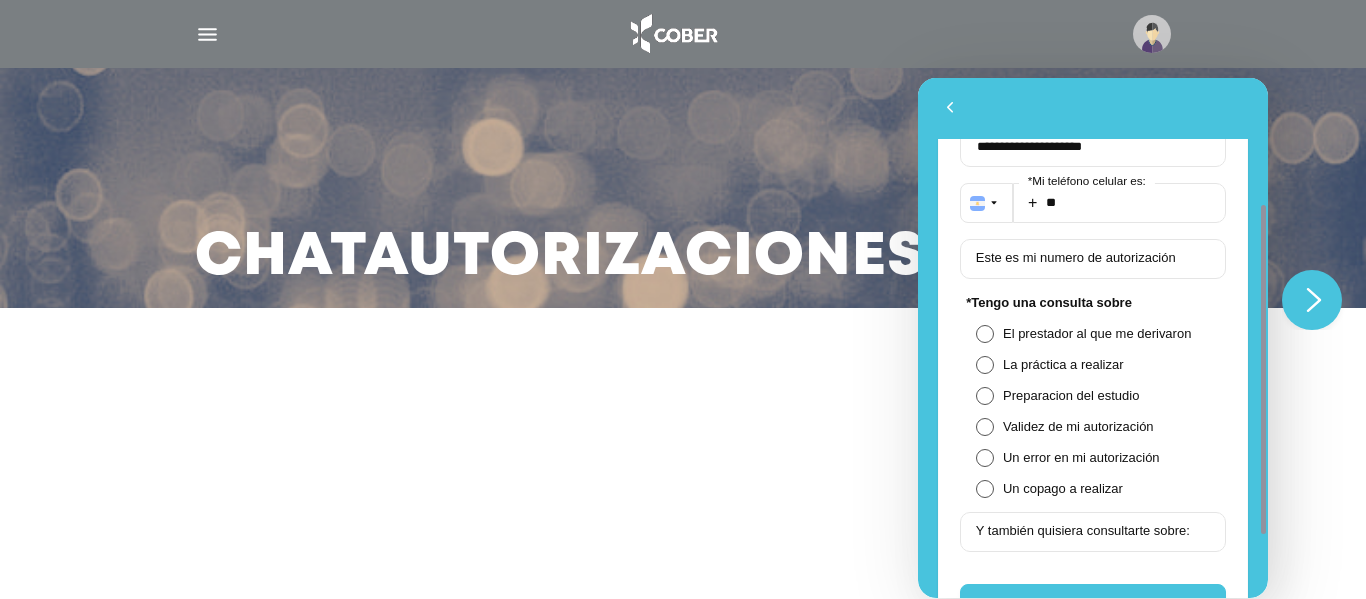 scroll, scrollTop: 300, scrollLeft: 0, axis: vertical 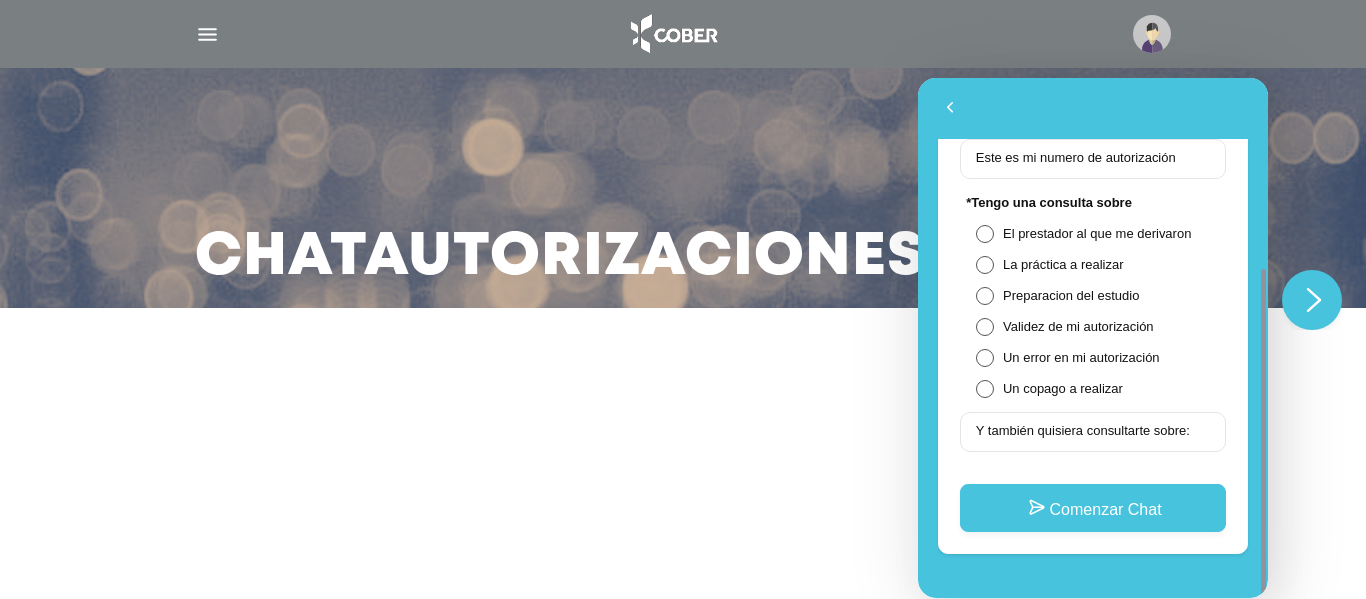 click at bounding box center (207, 34) 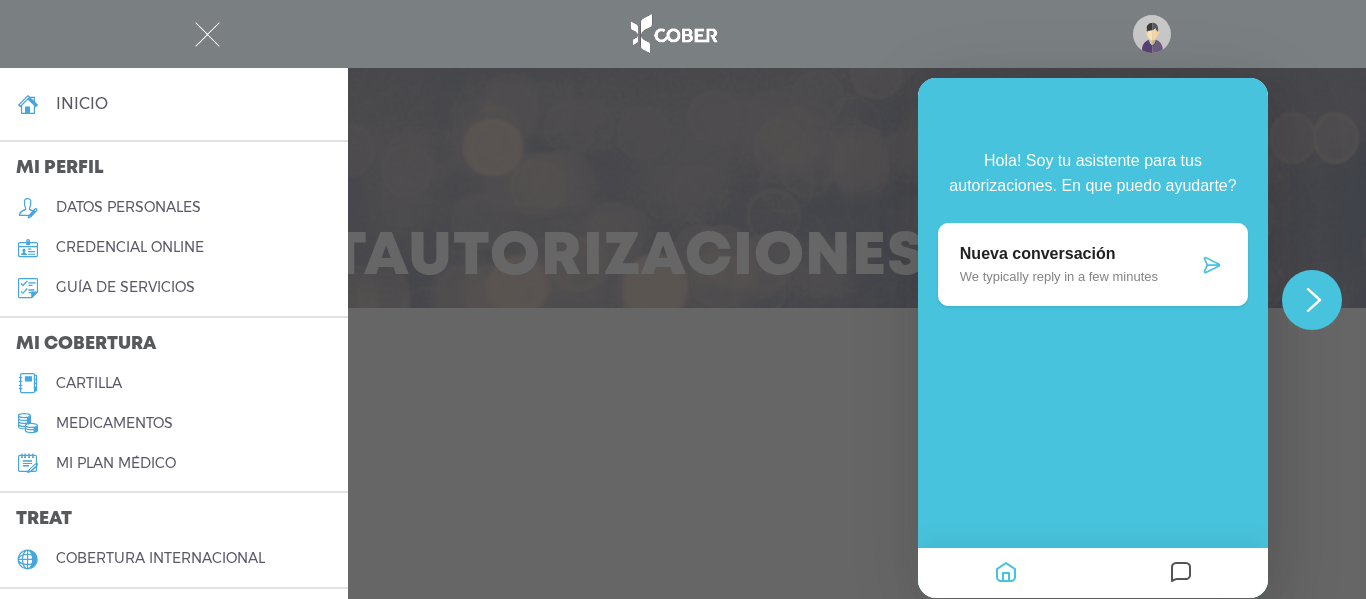 click at bounding box center [1181, 573] 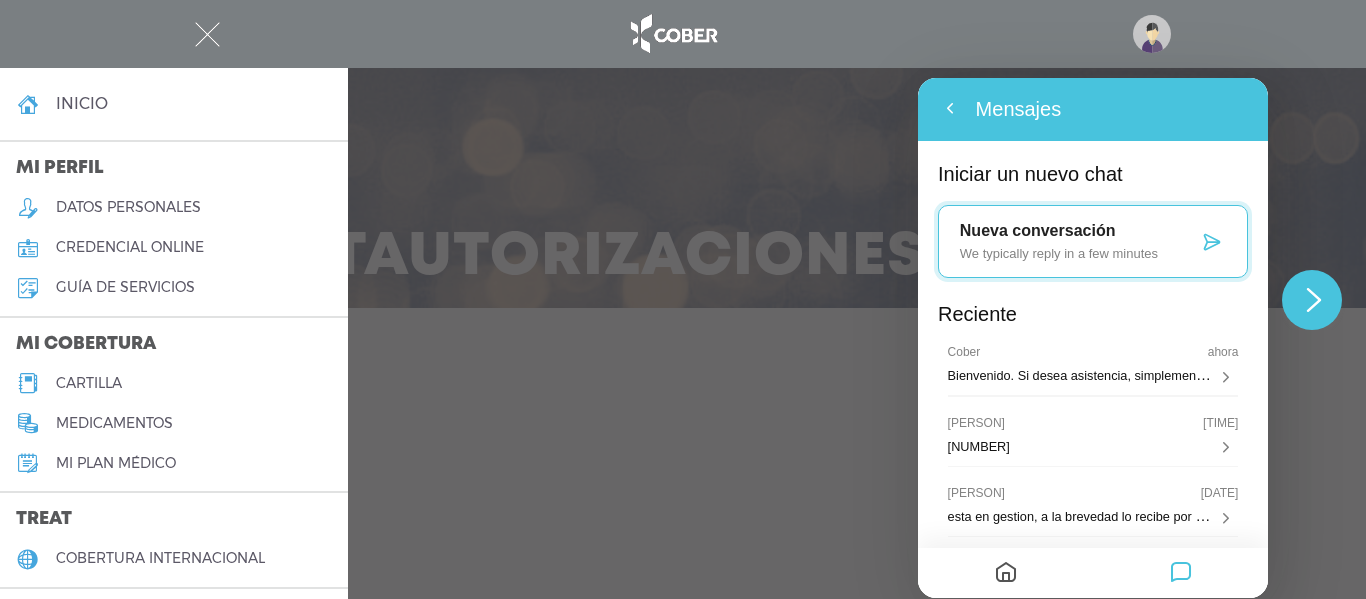 scroll, scrollTop: 39, scrollLeft: 0, axis: vertical 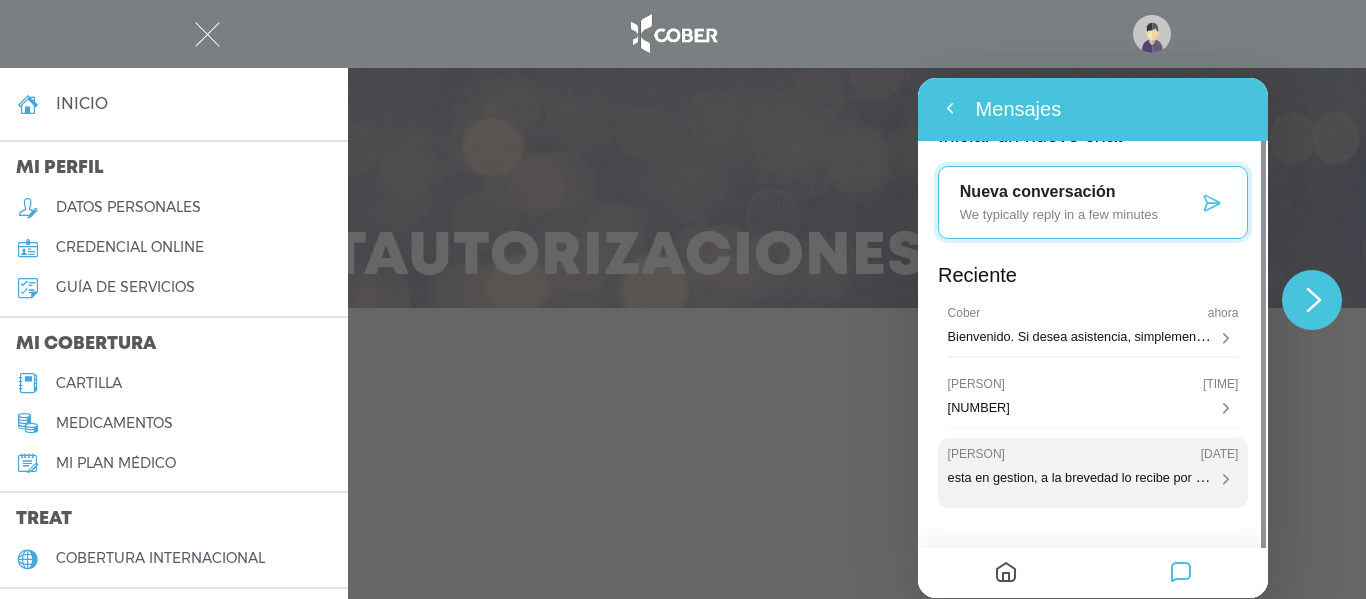click on "Gabriela 01/08/2025" at bounding box center (1093, 1018) 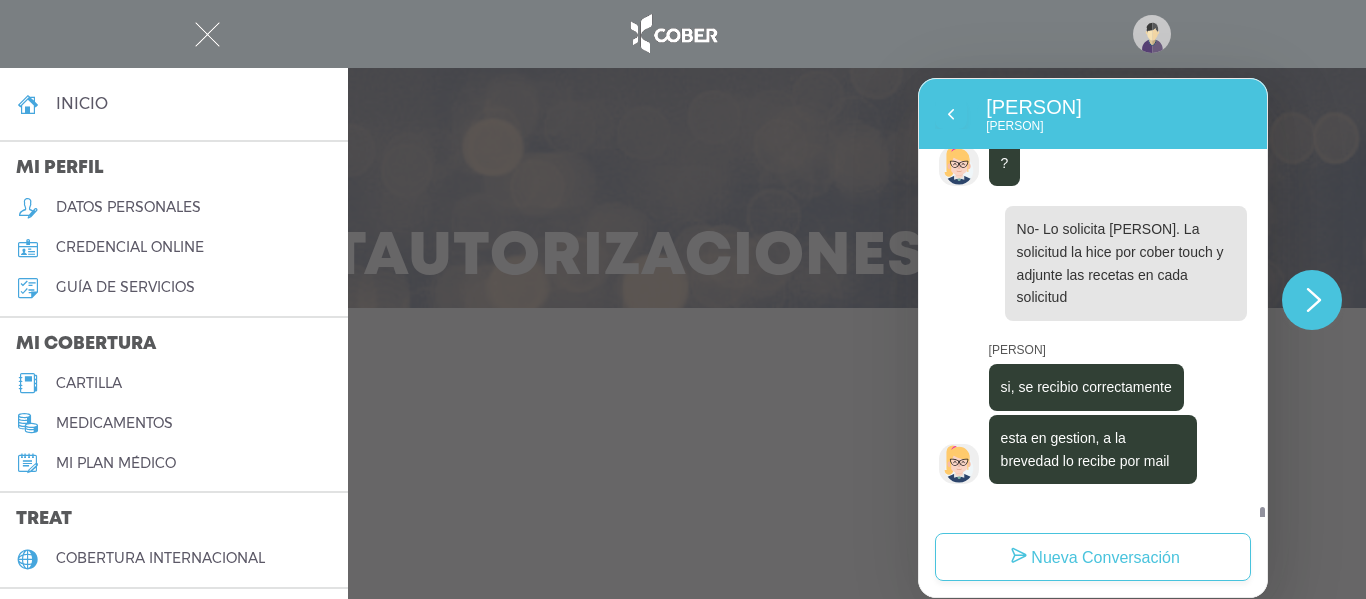 scroll, scrollTop: 862, scrollLeft: 0, axis: vertical 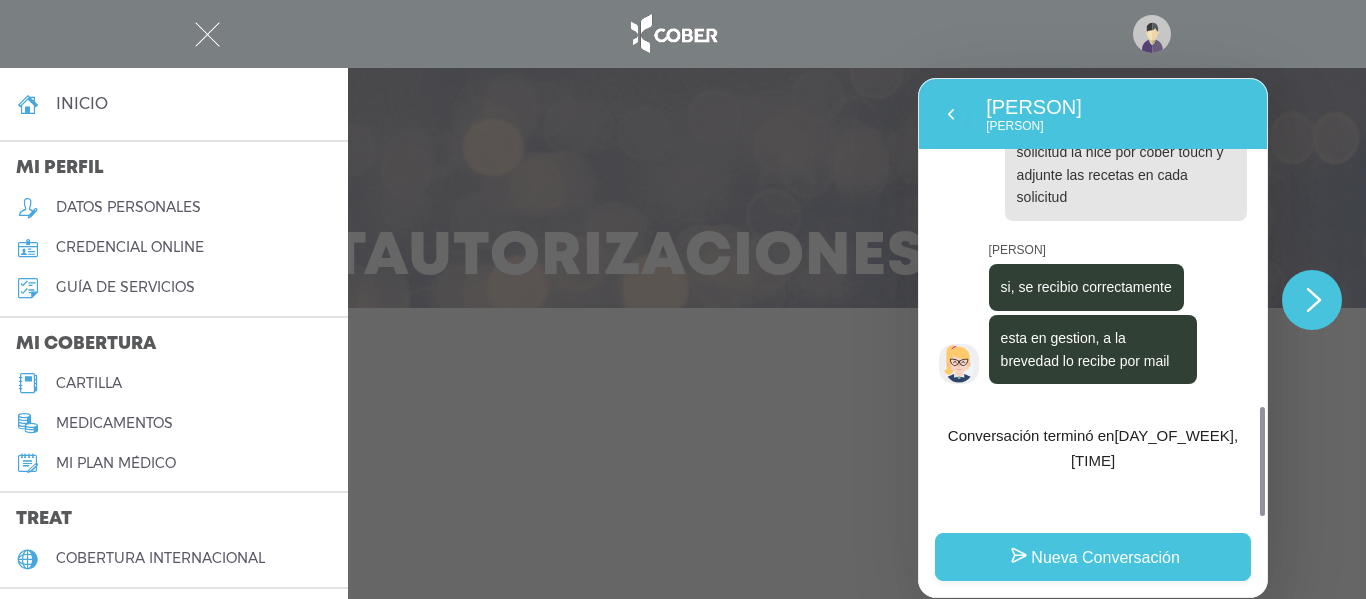click on "Nueva Conversación" at bounding box center [1093, 557] 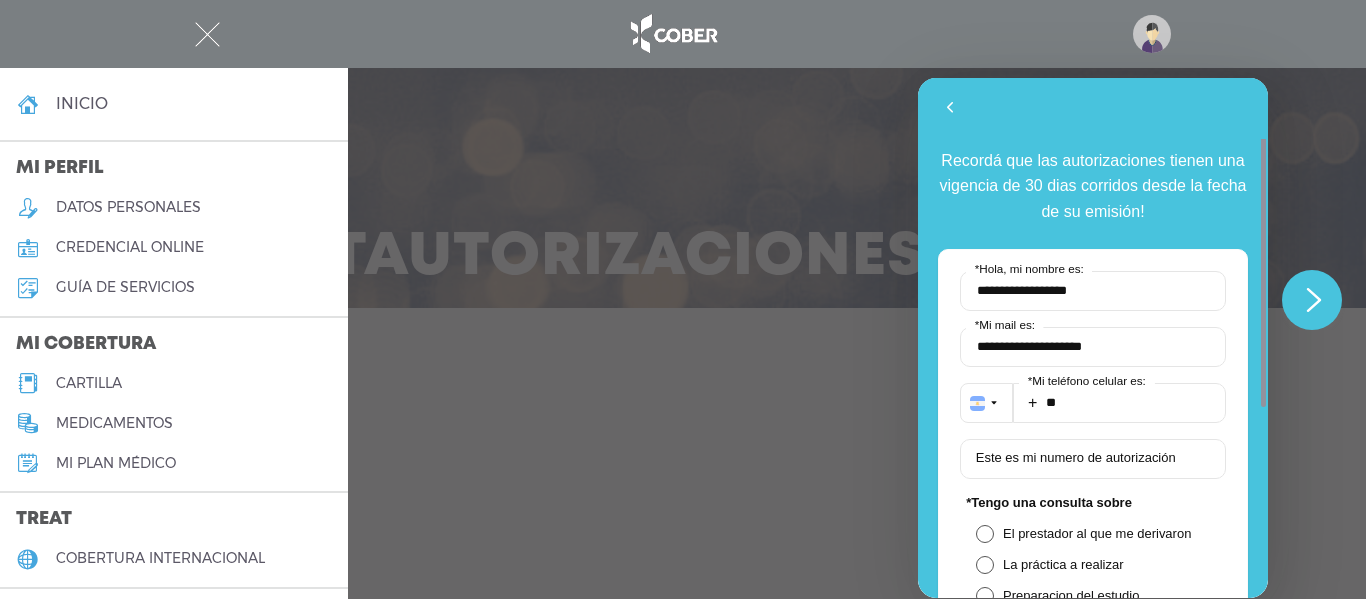 scroll, scrollTop: 300, scrollLeft: 0, axis: vertical 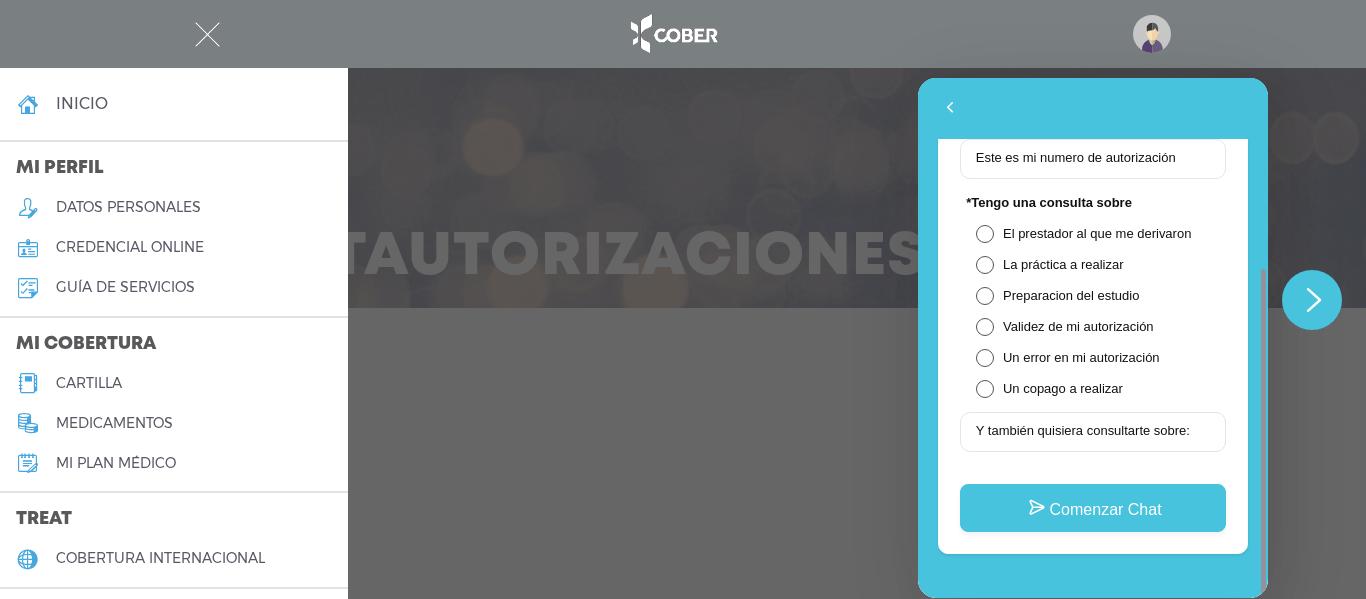 click 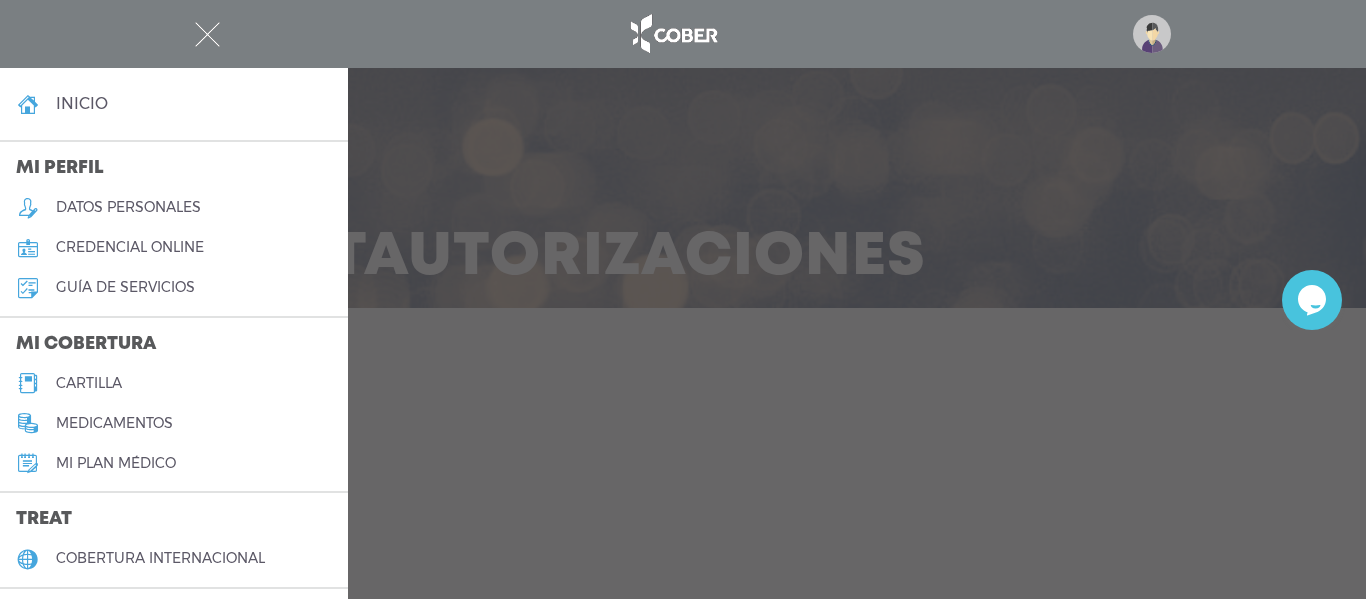 click 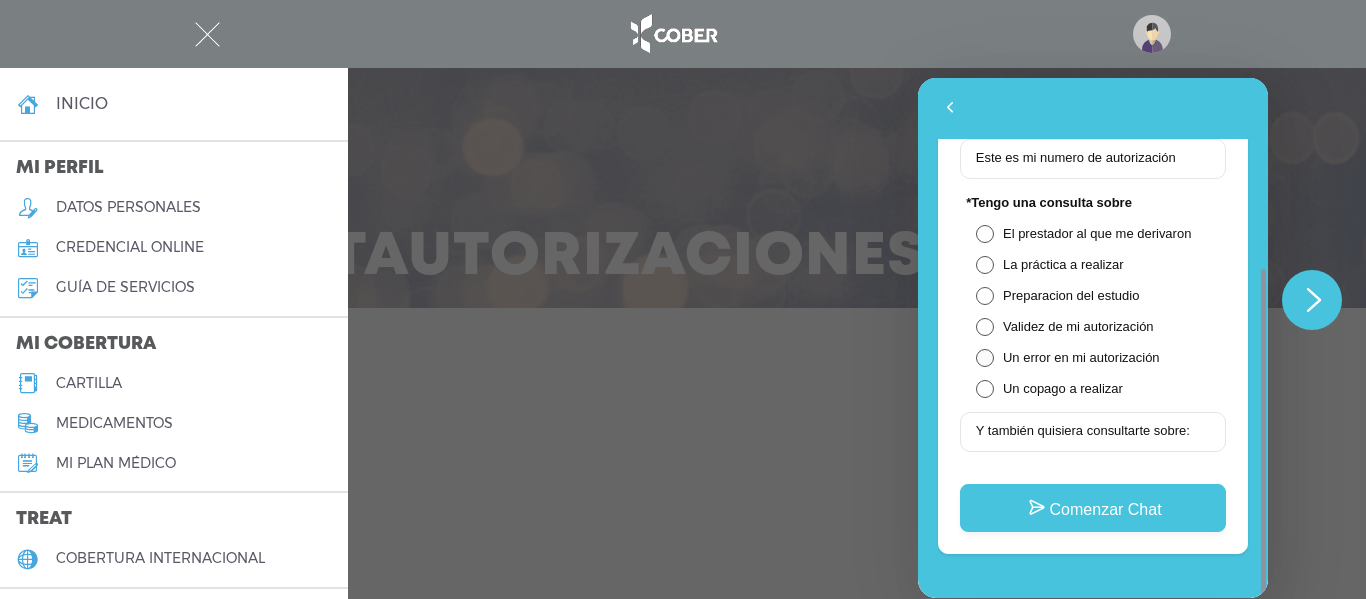 click on "Un error en mi autorización" at bounding box center [1093, 357] 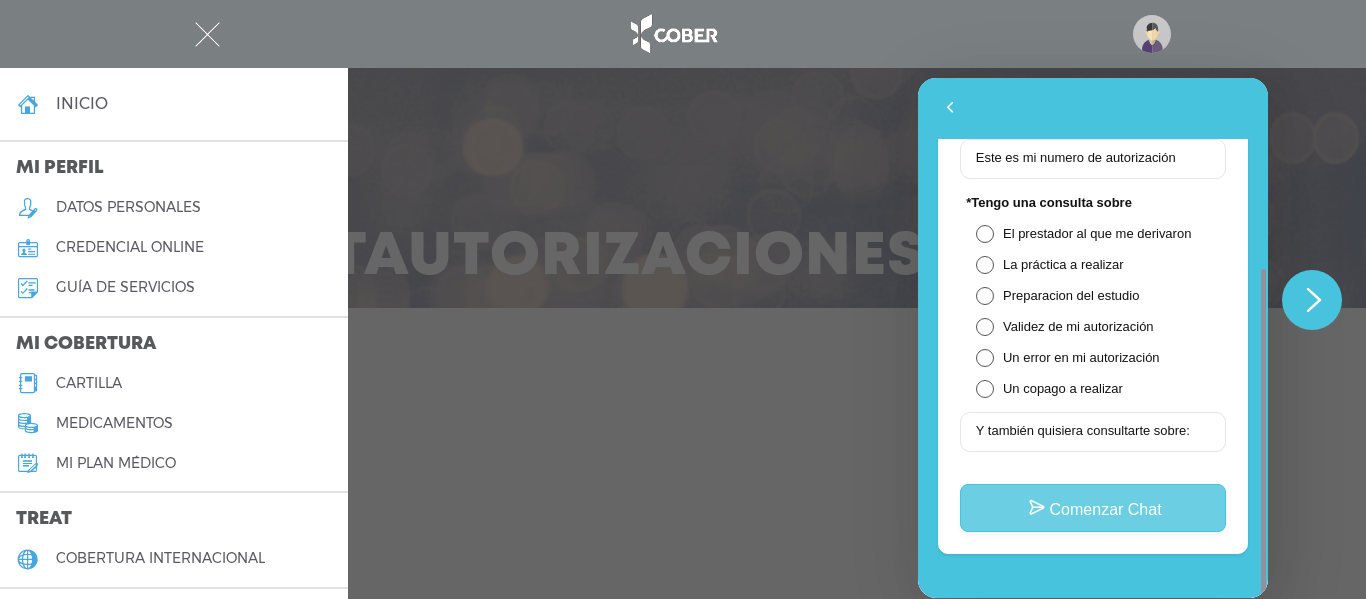 click on "Comenzar Chat" at bounding box center (1093, 508) 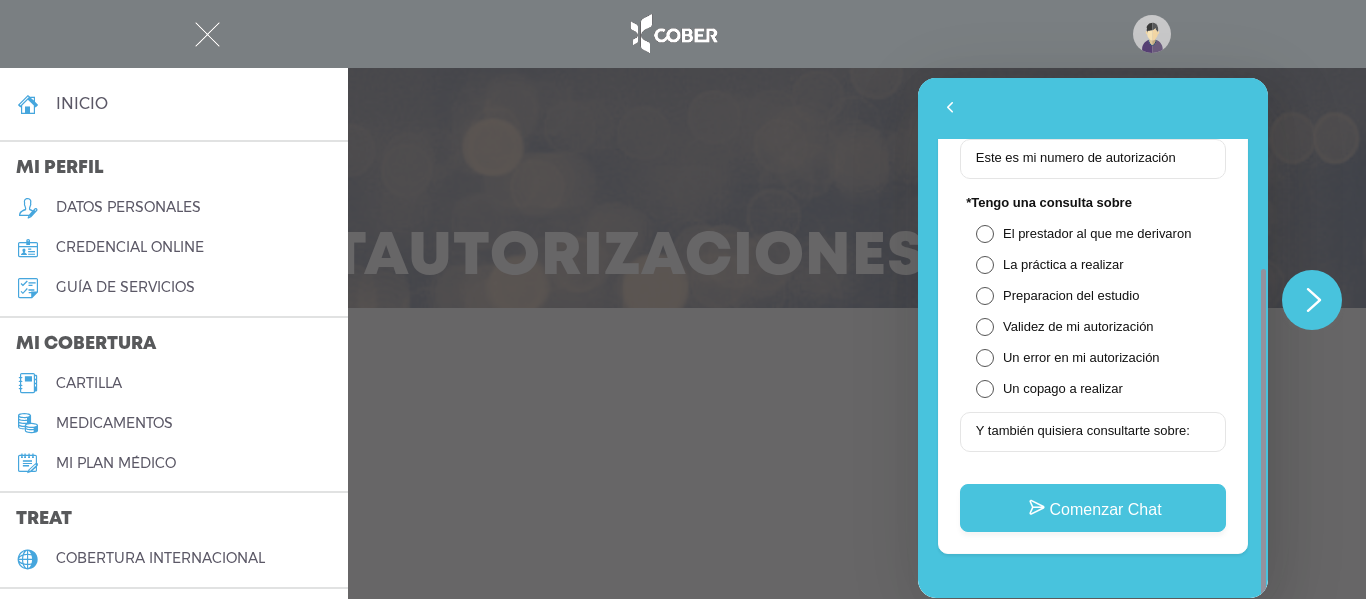 click on "Y también quisiera consultarte sobre:" at bounding box center [1082, 430] 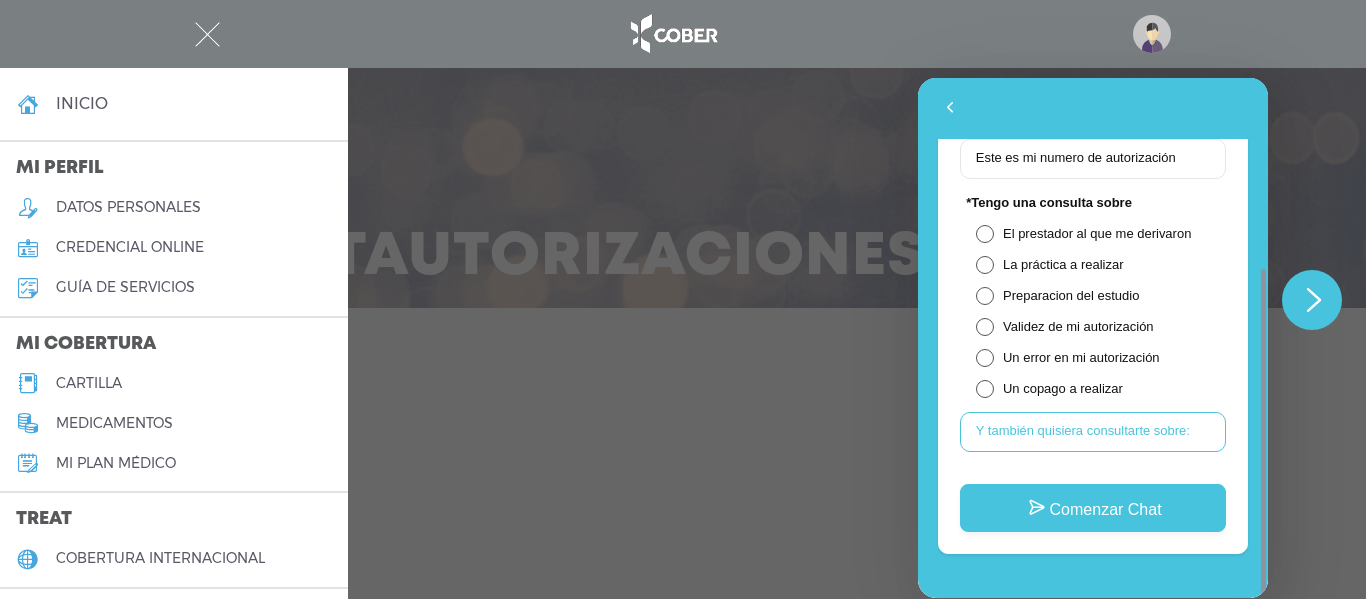 click on "Y también quisiera consultarte sobre:" at bounding box center [1093, 432] 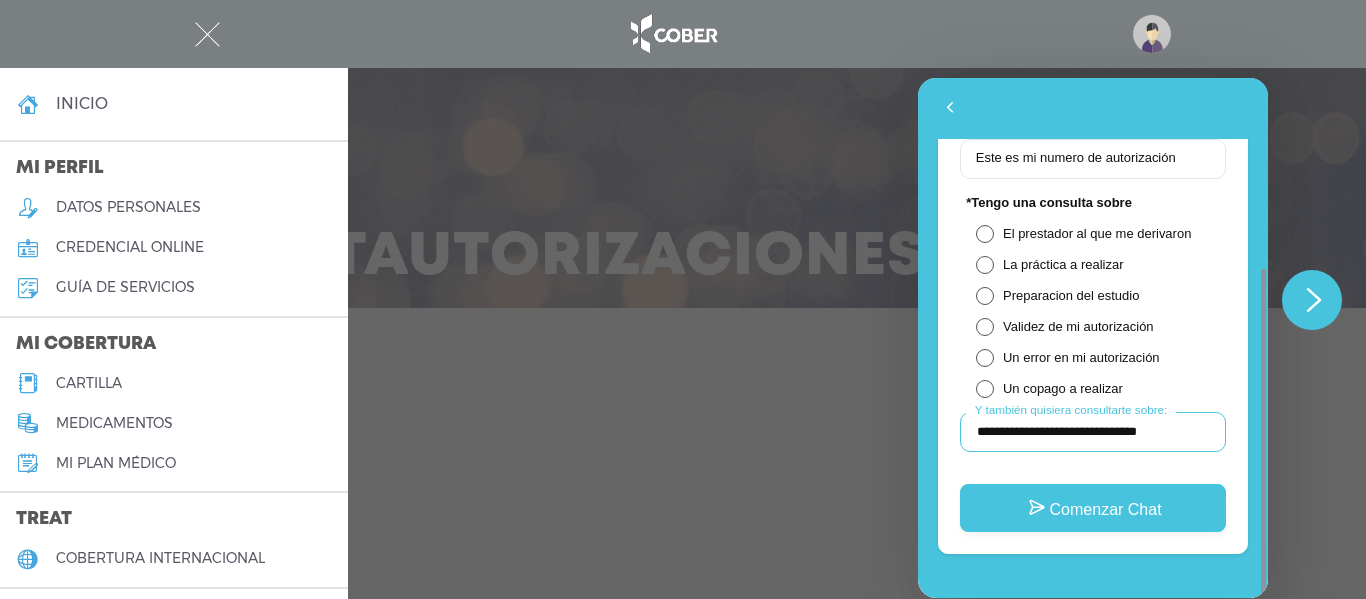 paste on "**********" 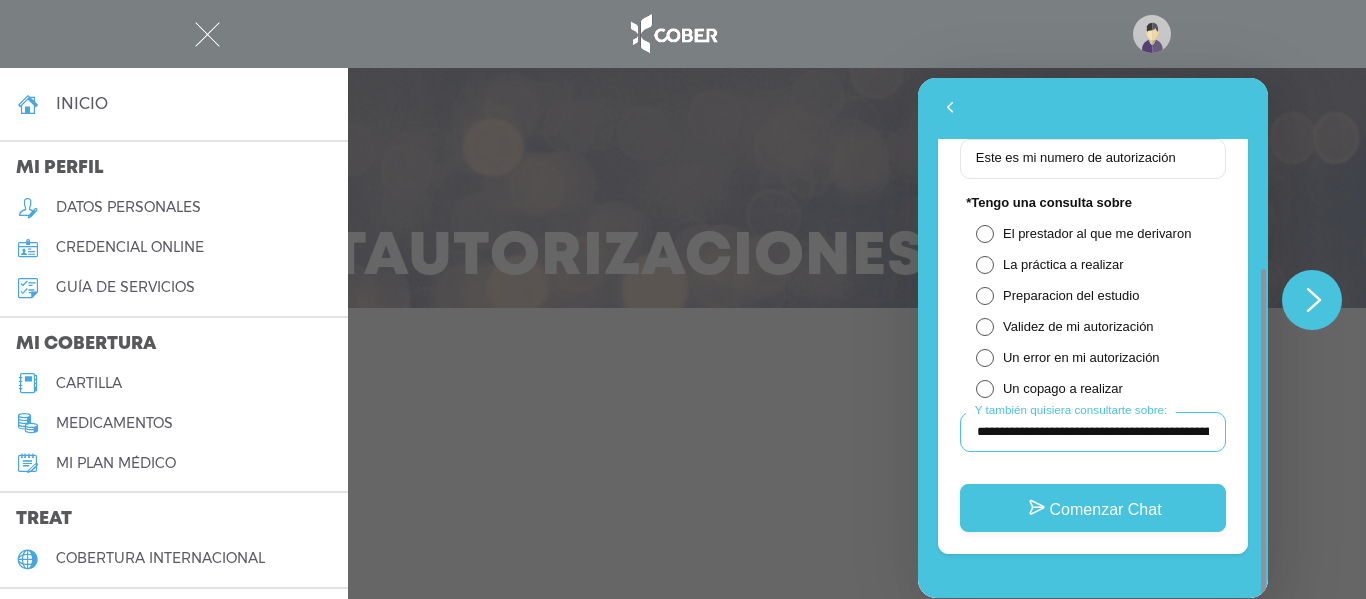 scroll, scrollTop: 0, scrollLeft: 1424, axis: horizontal 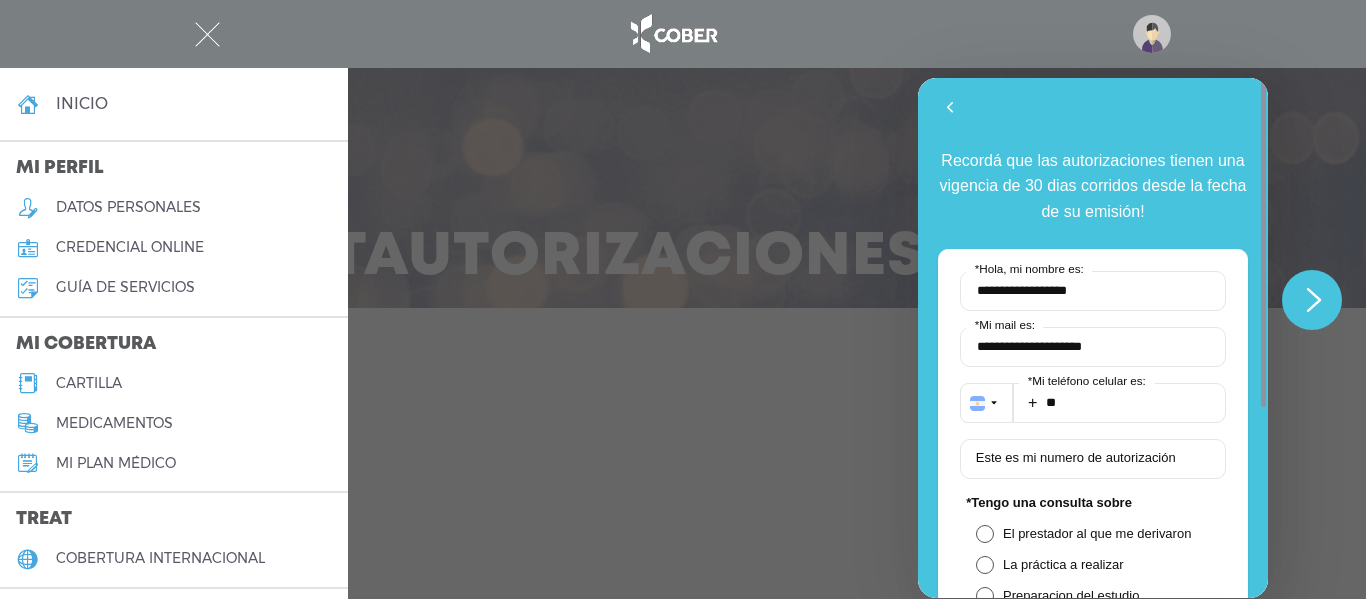 type on "**********" 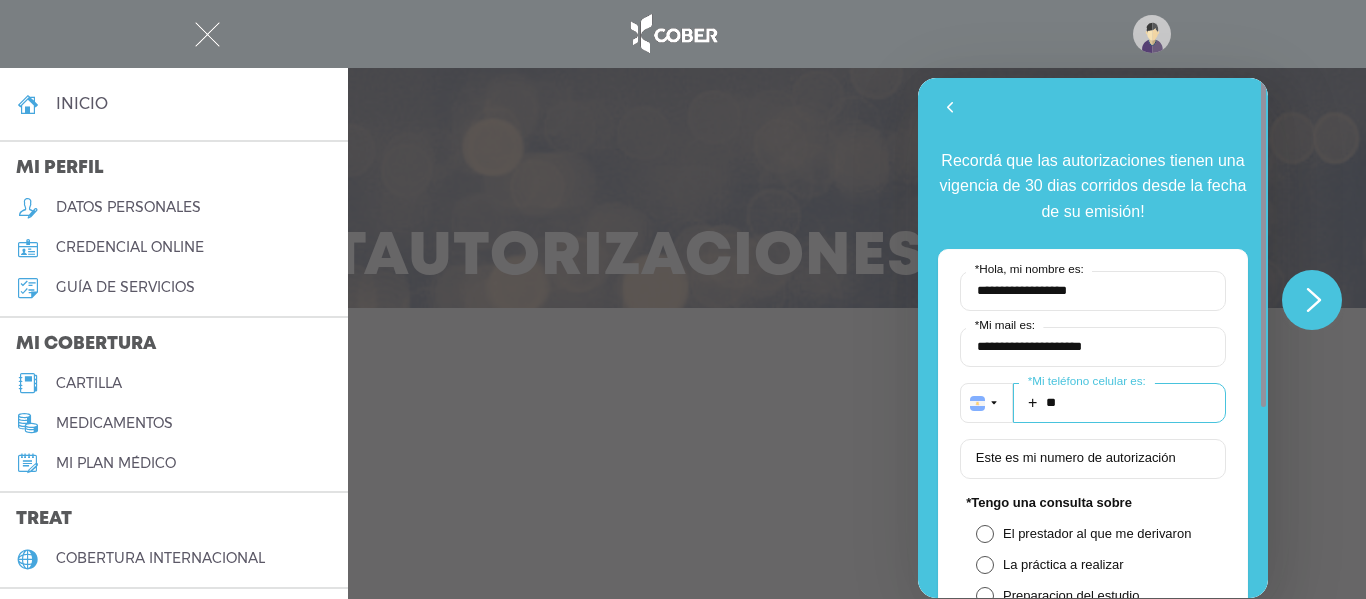 click on "**" at bounding box center (1119, 403) 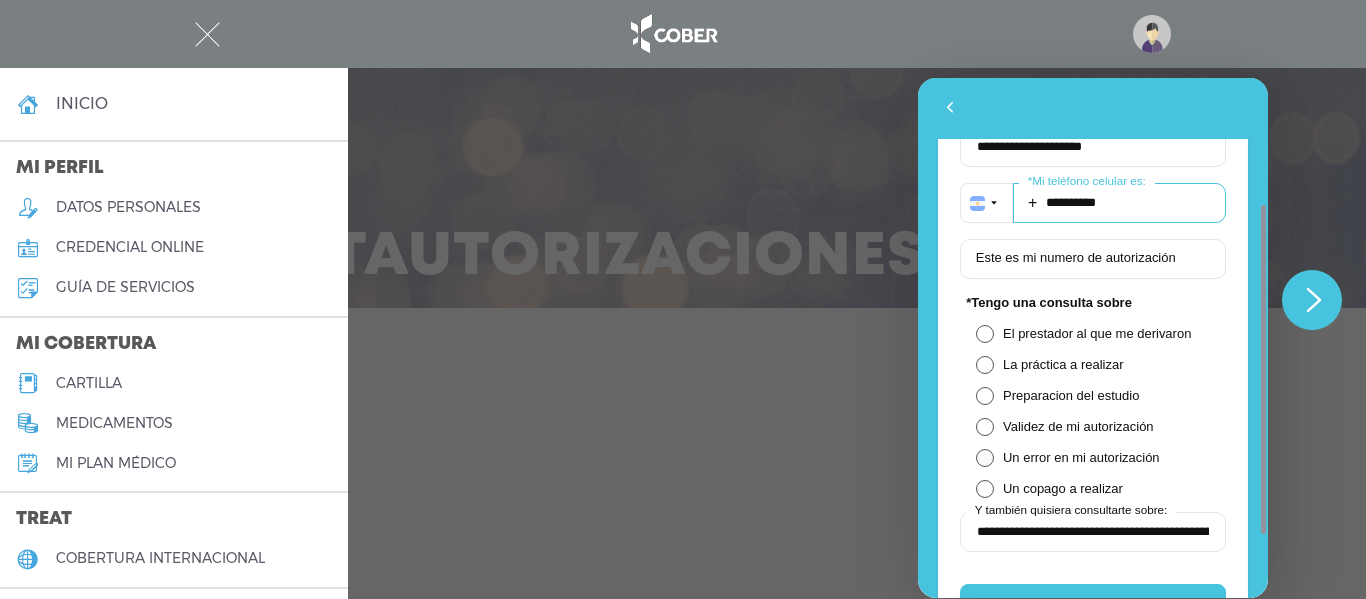 scroll, scrollTop: 300, scrollLeft: 0, axis: vertical 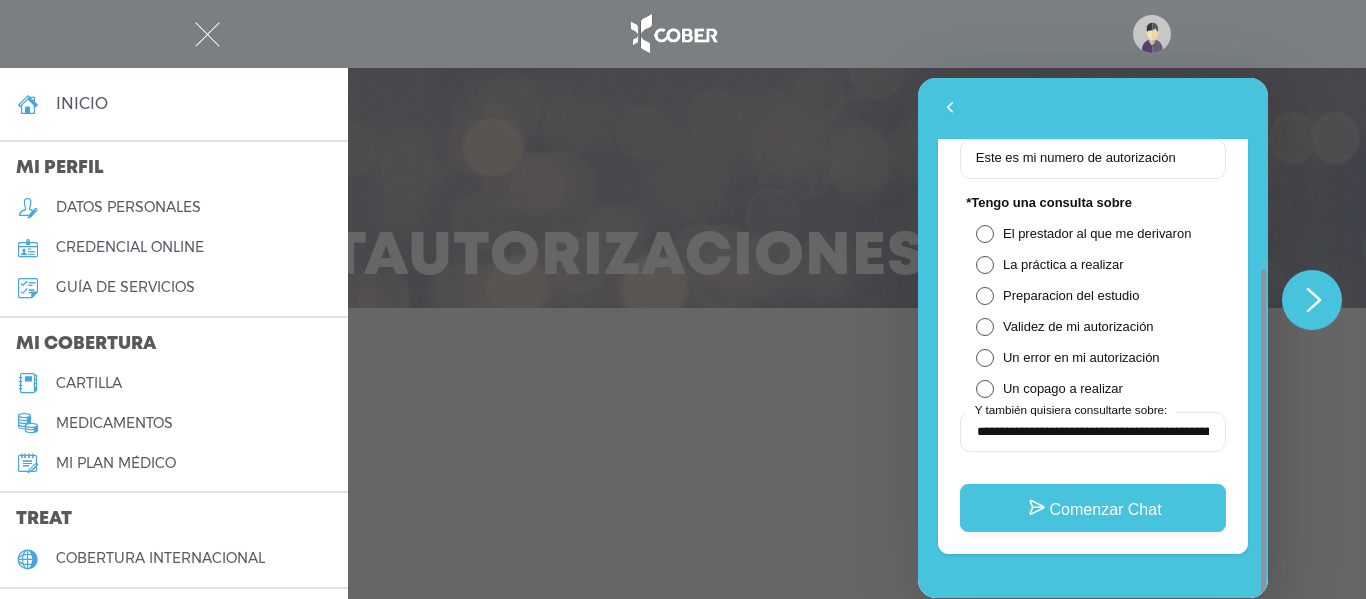type on "**********" 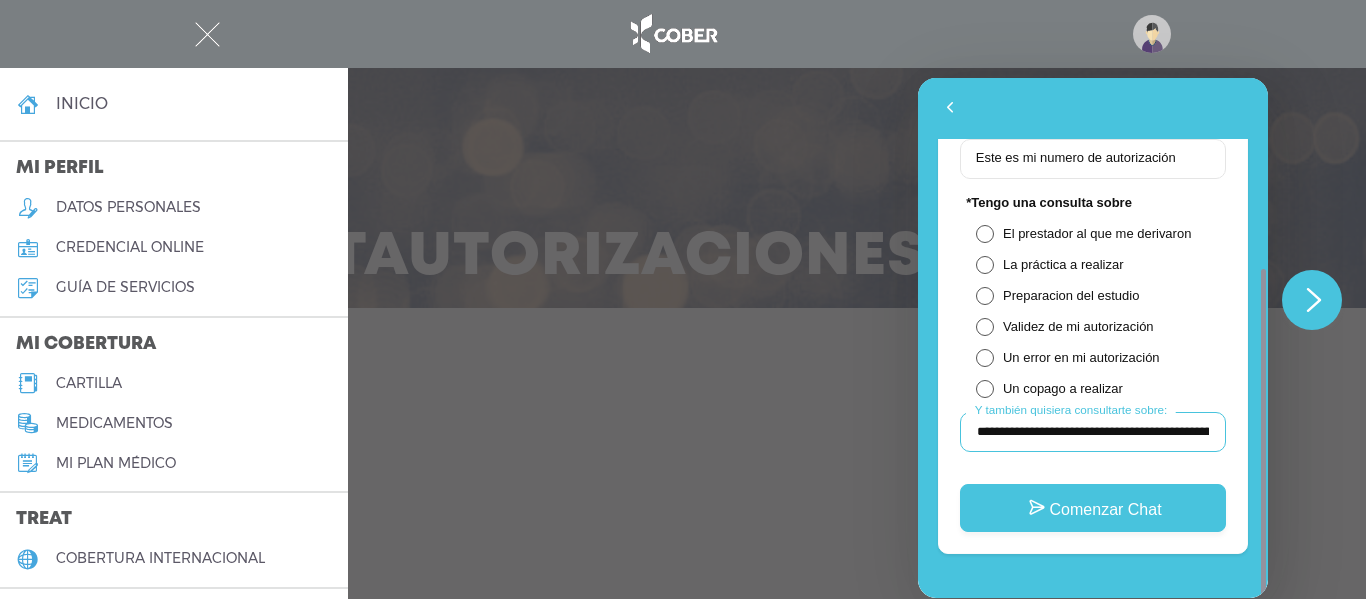click on "**********" at bounding box center (1093, 432) 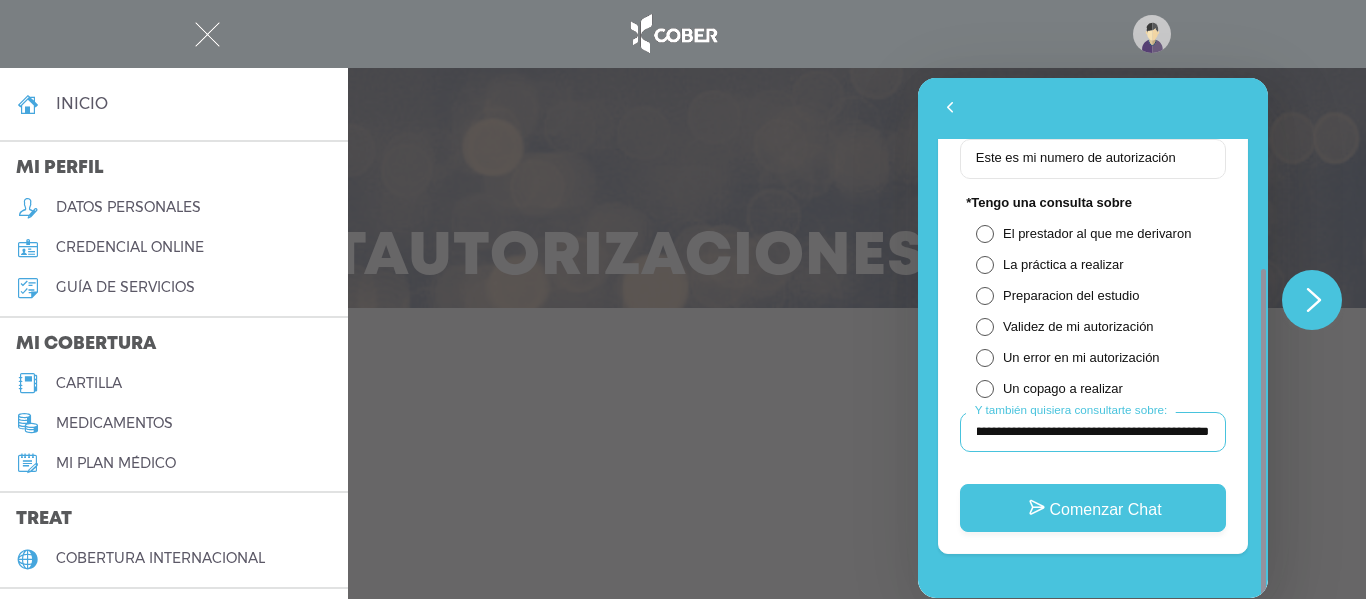 scroll, scrollTop: 0, scrollLeft: 1790, axis: horizontal 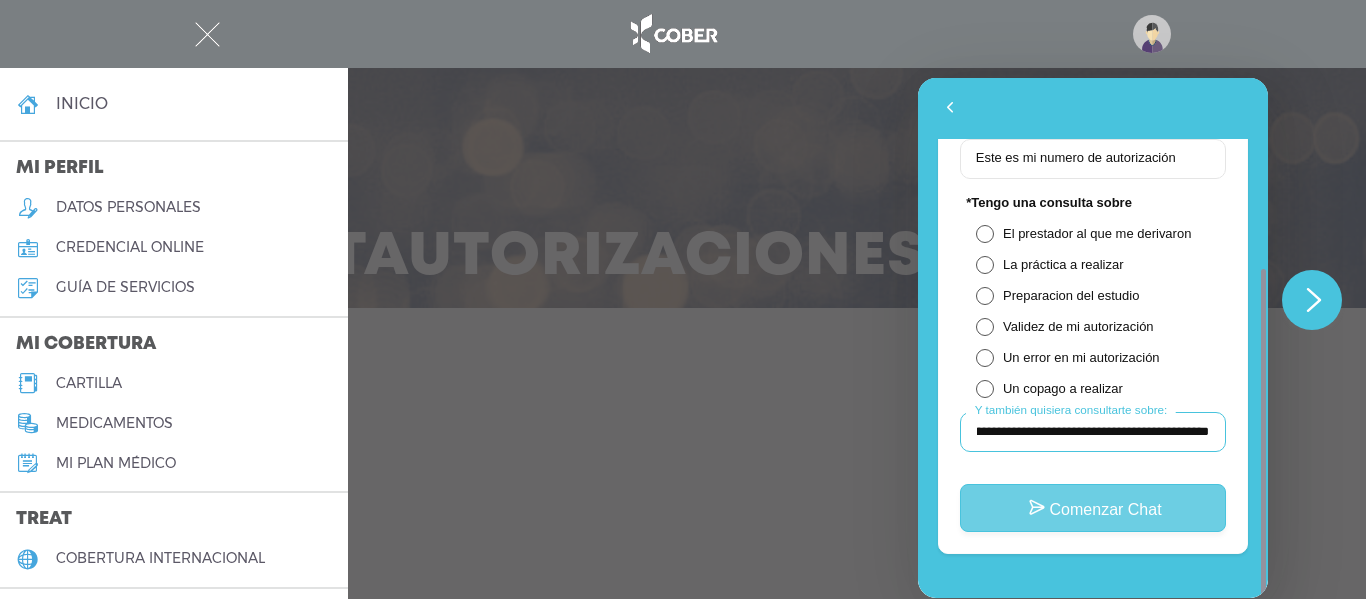 type on "**********" 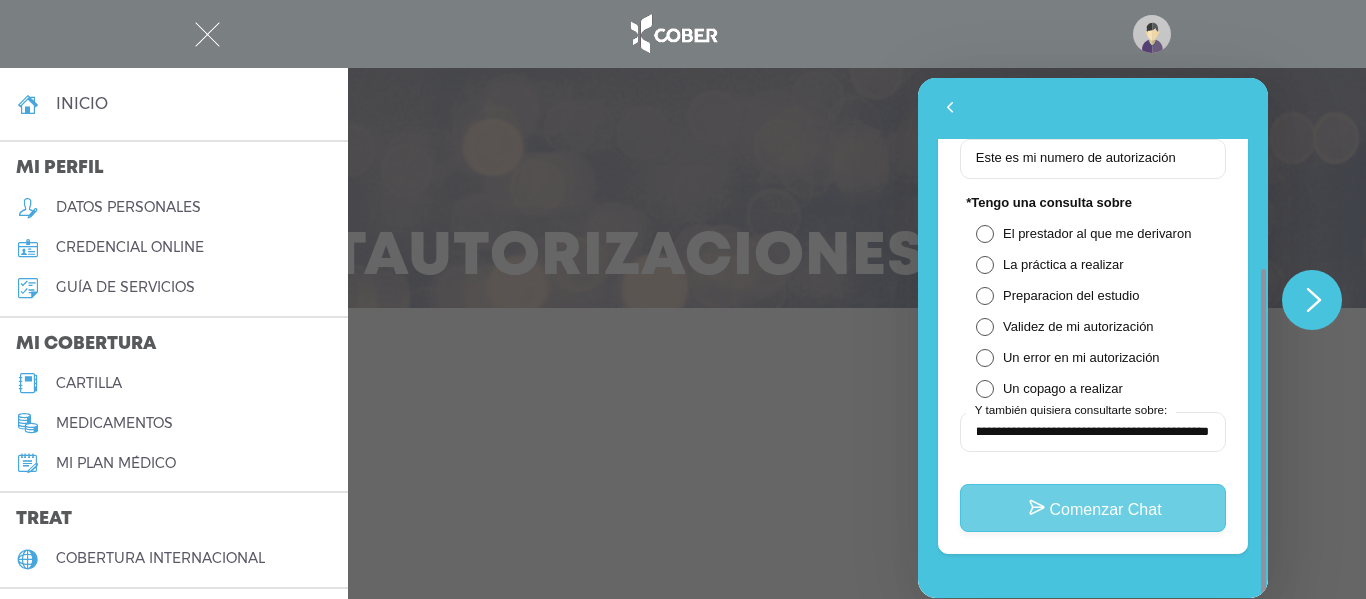 scroll, scrollTop: 0, scrollLeft: 0, axis: both 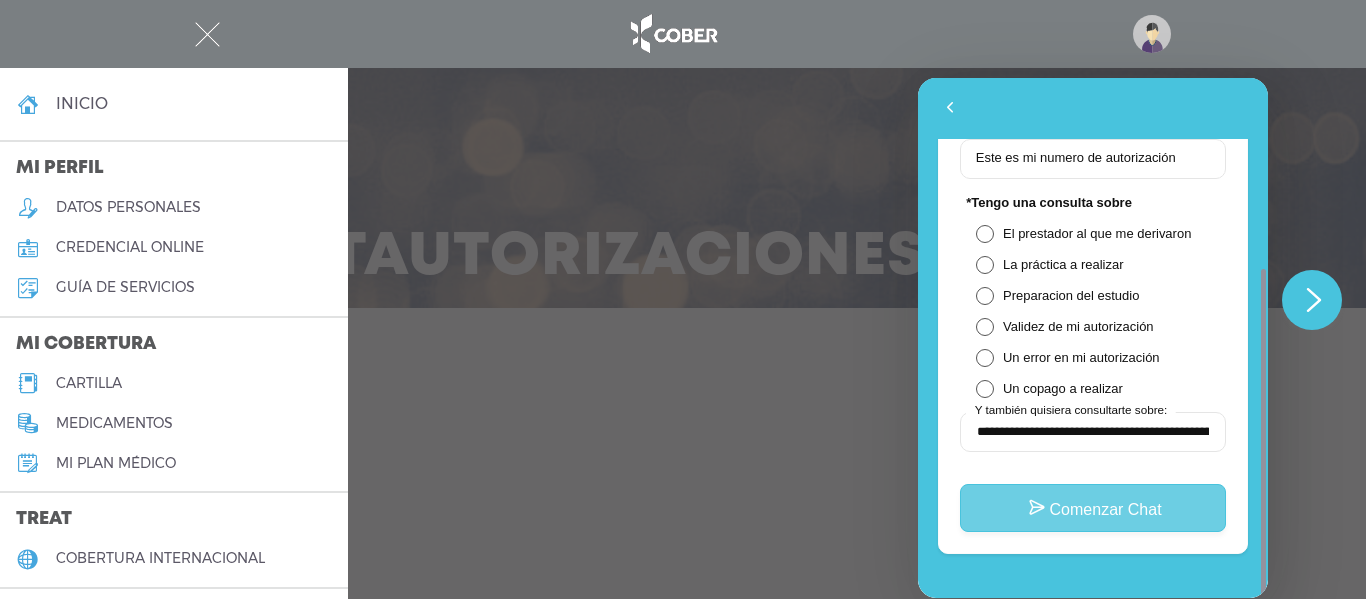 click on "Comenzar Chat" at bounding box center [1093, 508] 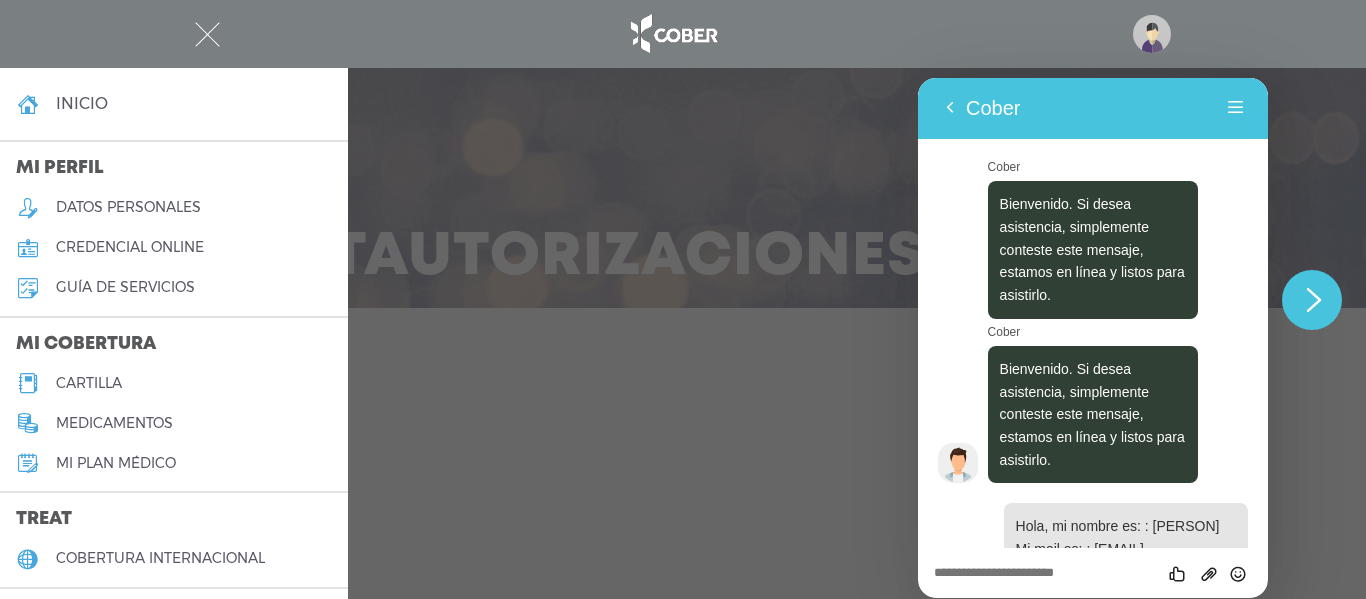 scroll, scrollTop: 471, scrollLeft: 0, axis: vertical 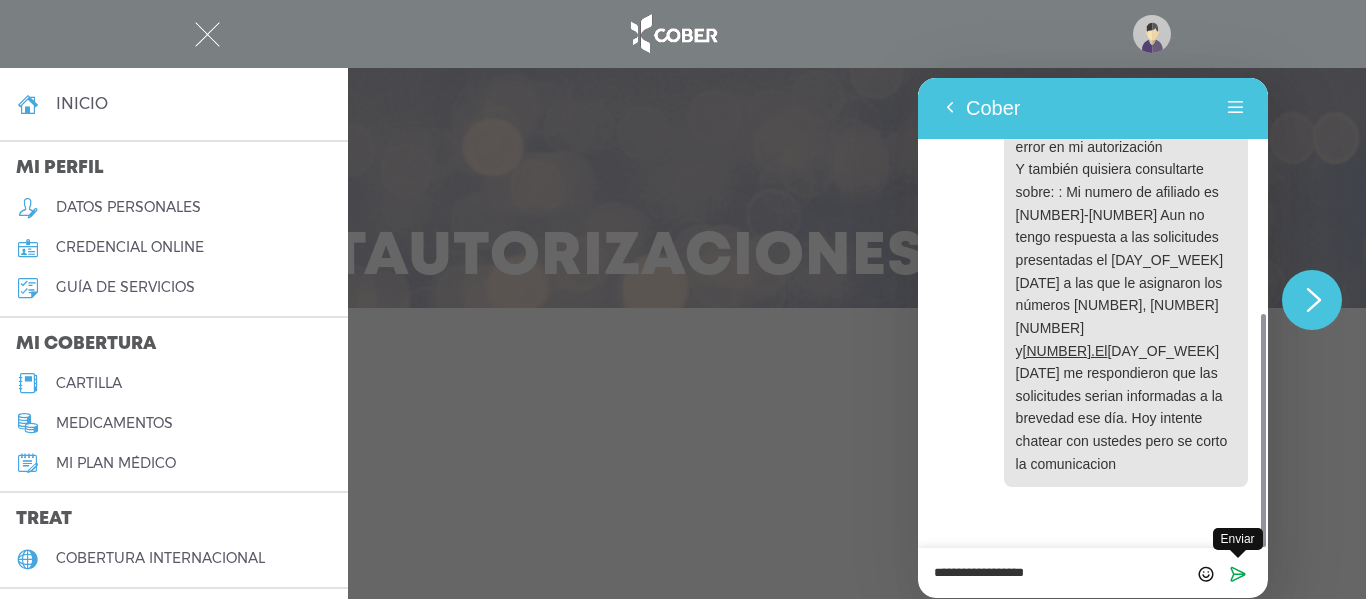 type on "**********" 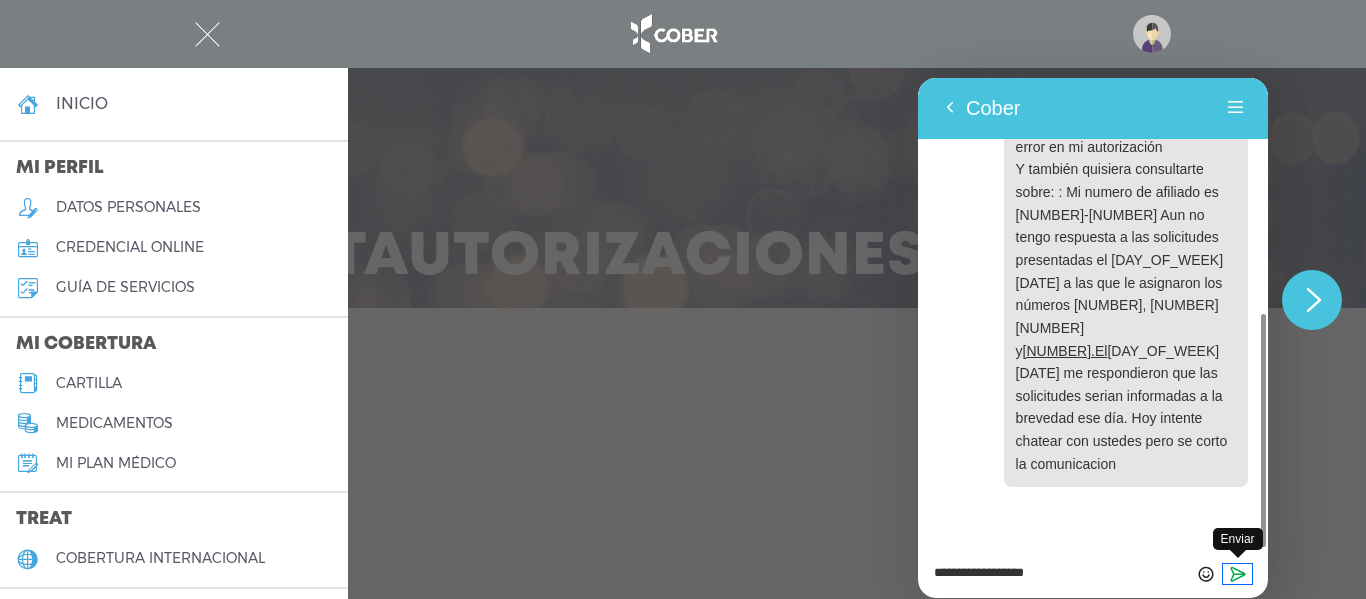click at bounding box center (1238, 574) 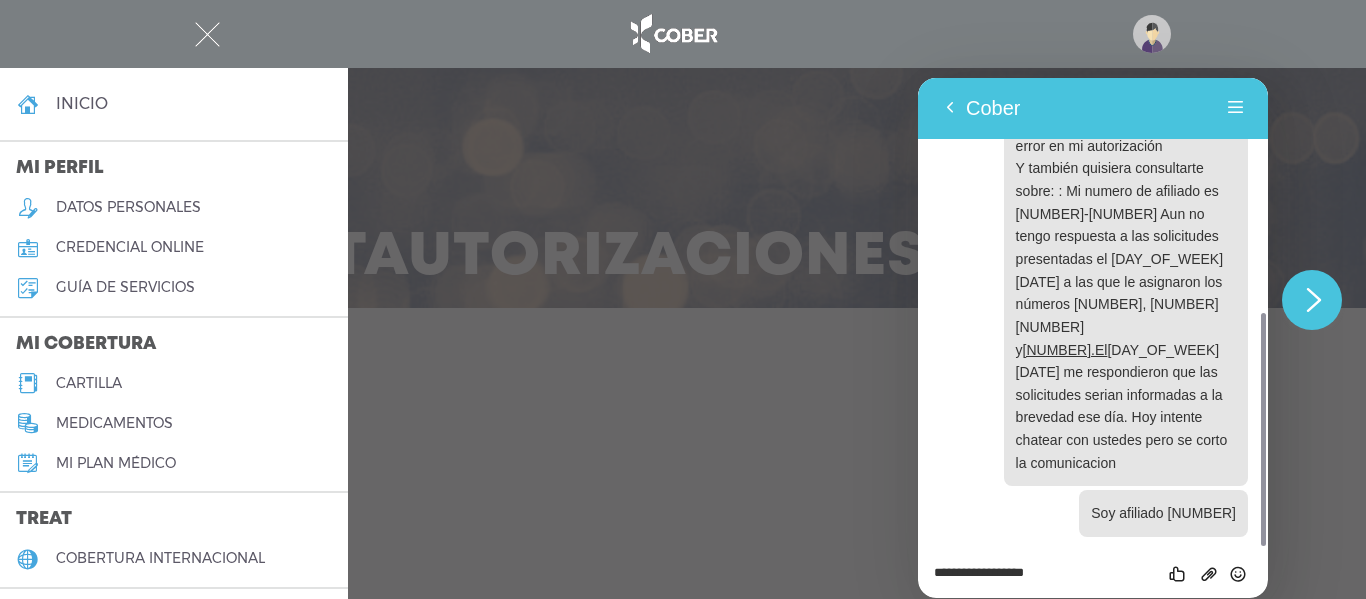 scroll, scrollTop: 521, scrollLeft: 0, axis: vertical 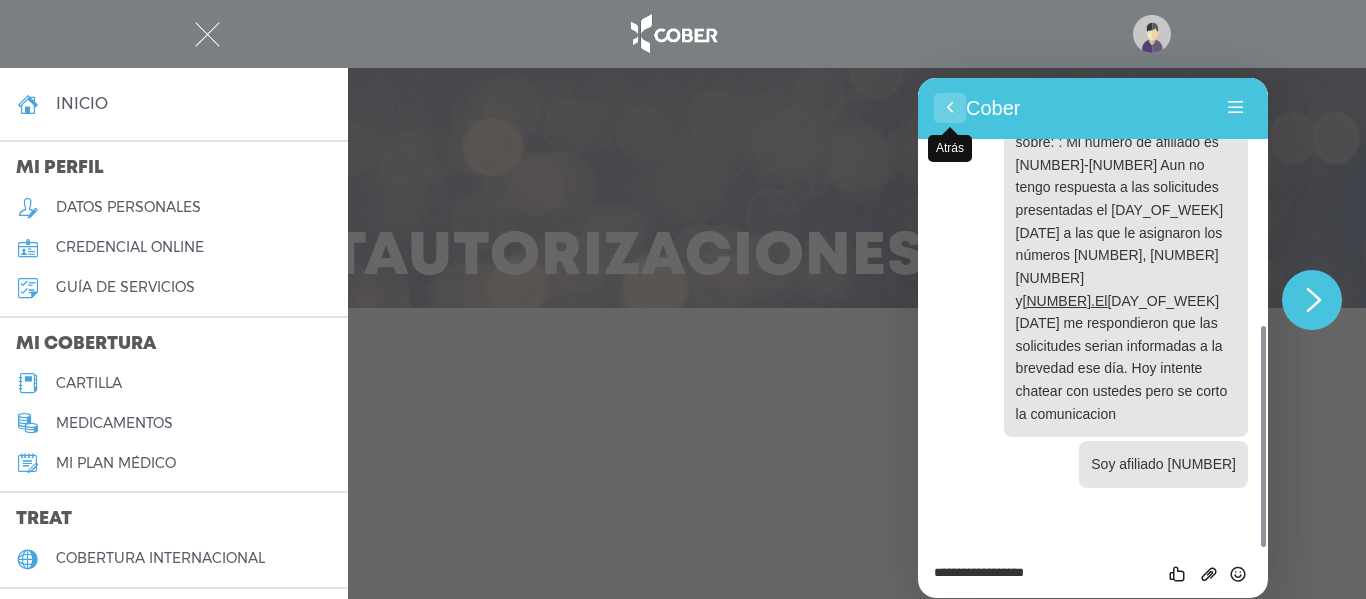 click on "Atrás" at bounding box center [950, 108] 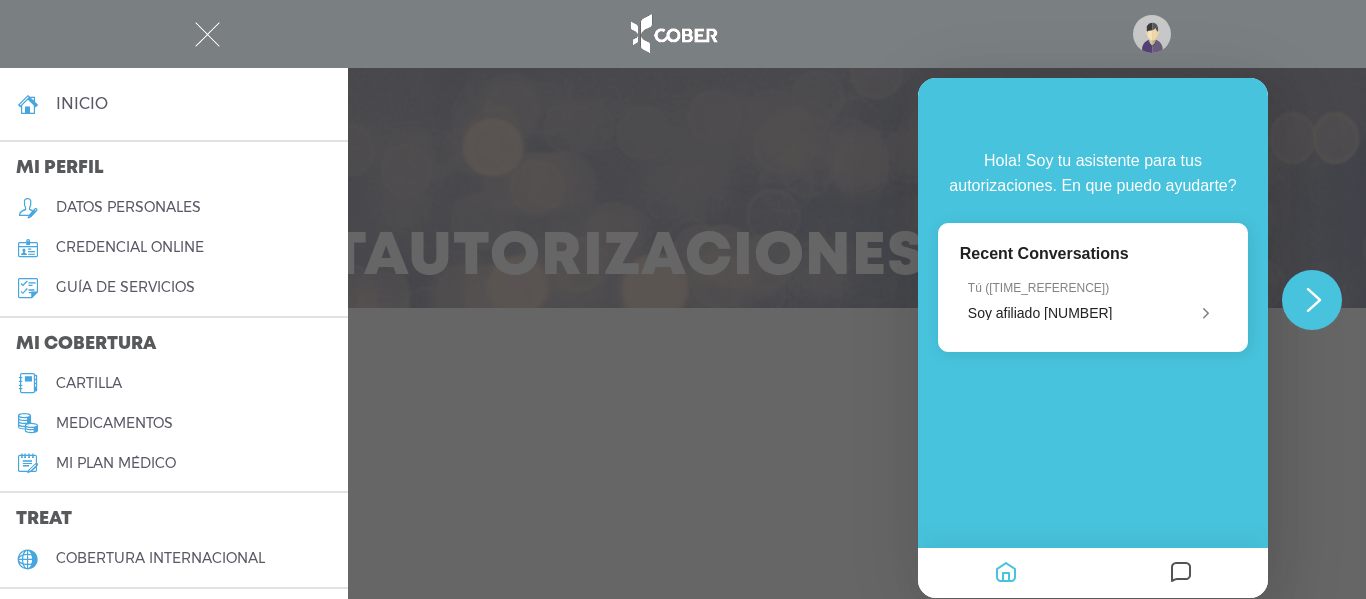 scroll, scrollTop: 471, scrollLeft: 0, axis: vertical 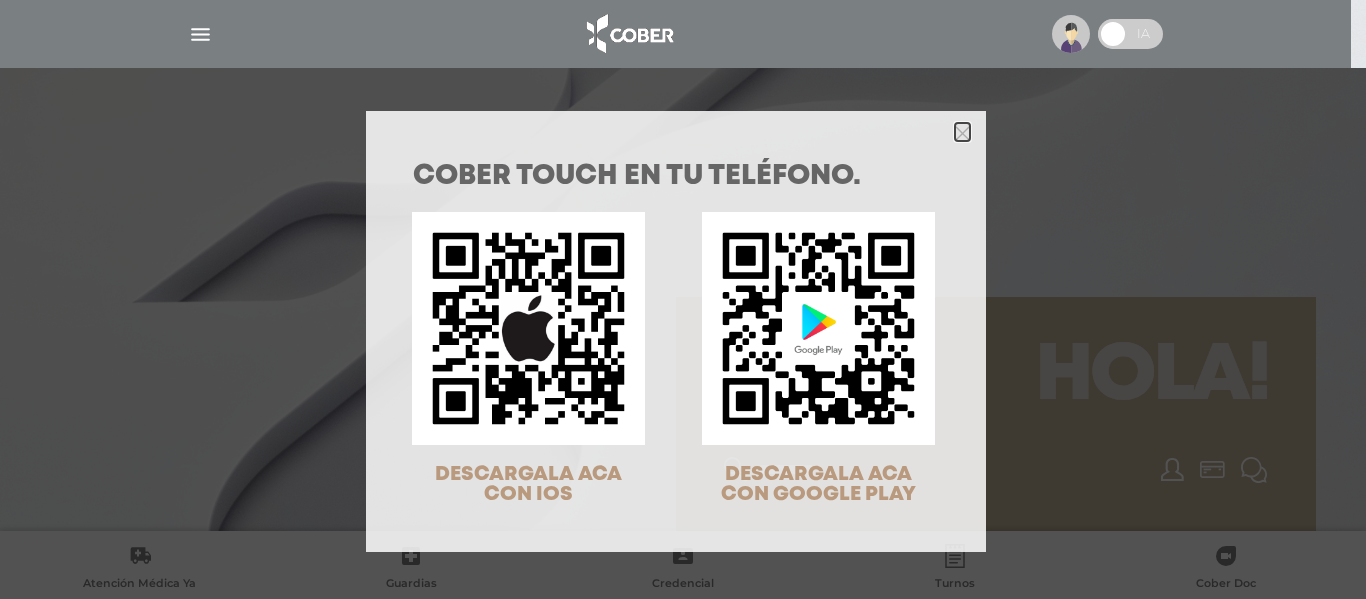 click at bounding box center (962, 132) 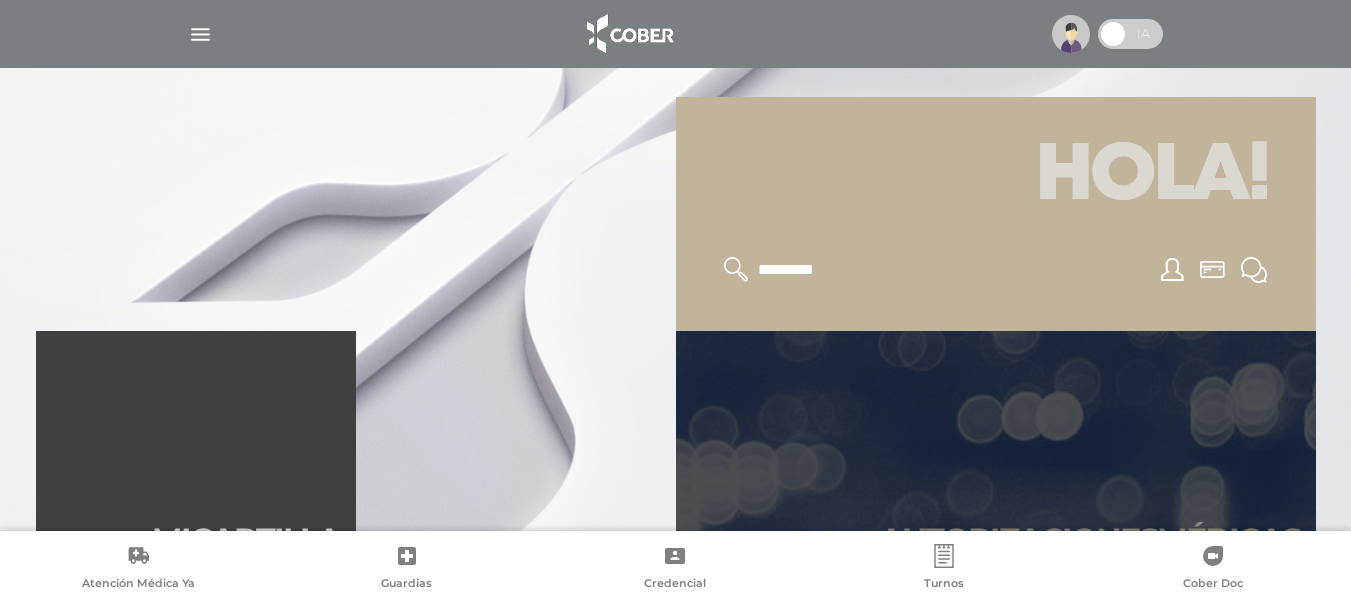 scroll, scrollTop: 300, scrollLeft: 0, axis: vertical 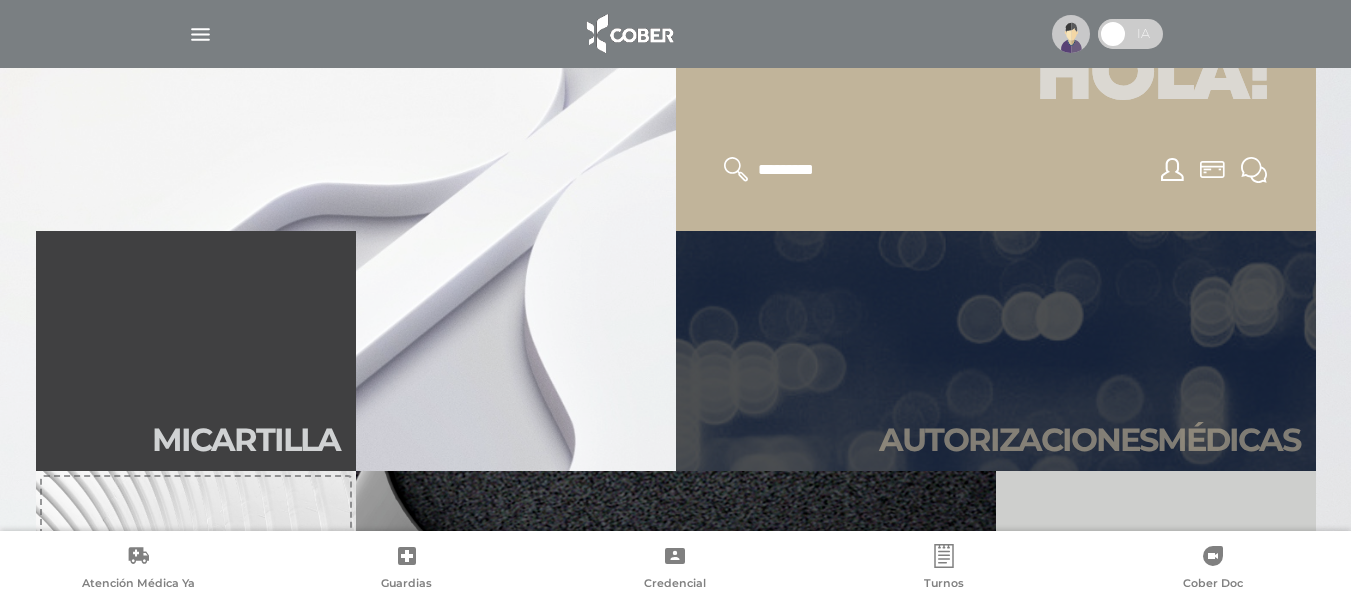 click on "Autori zaciones  médicas" at bounding box center (996, 351) 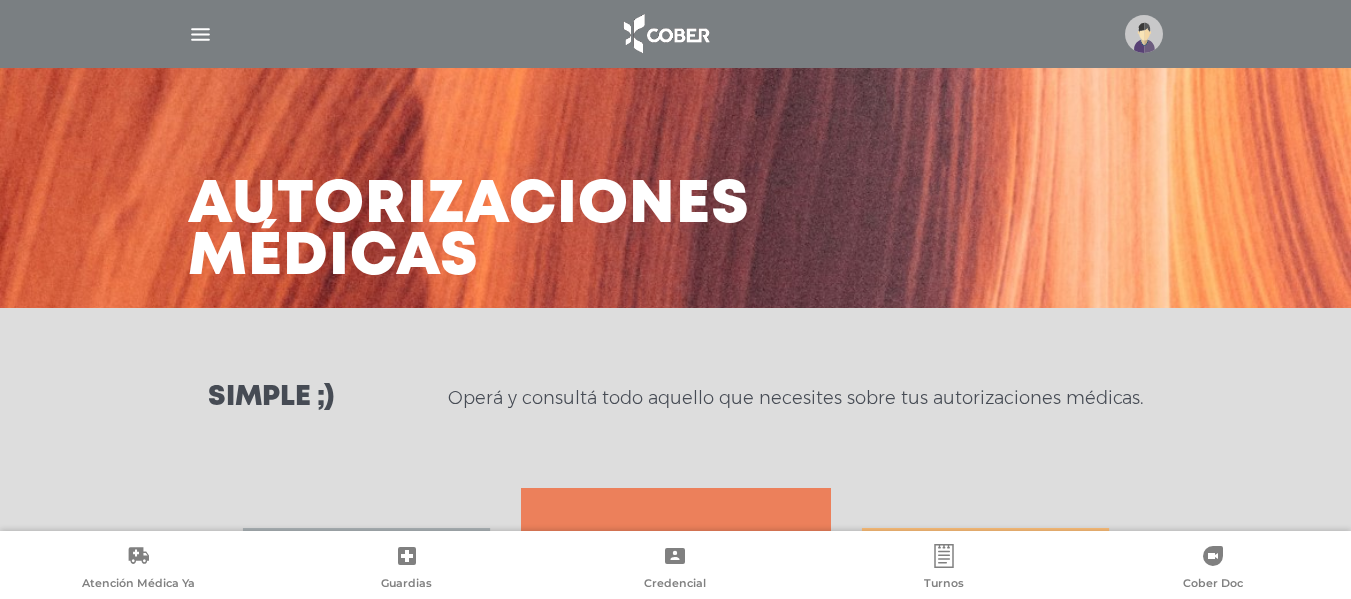 scroll, scrollTop: 400, scrollLeft: 0, axis: vertical 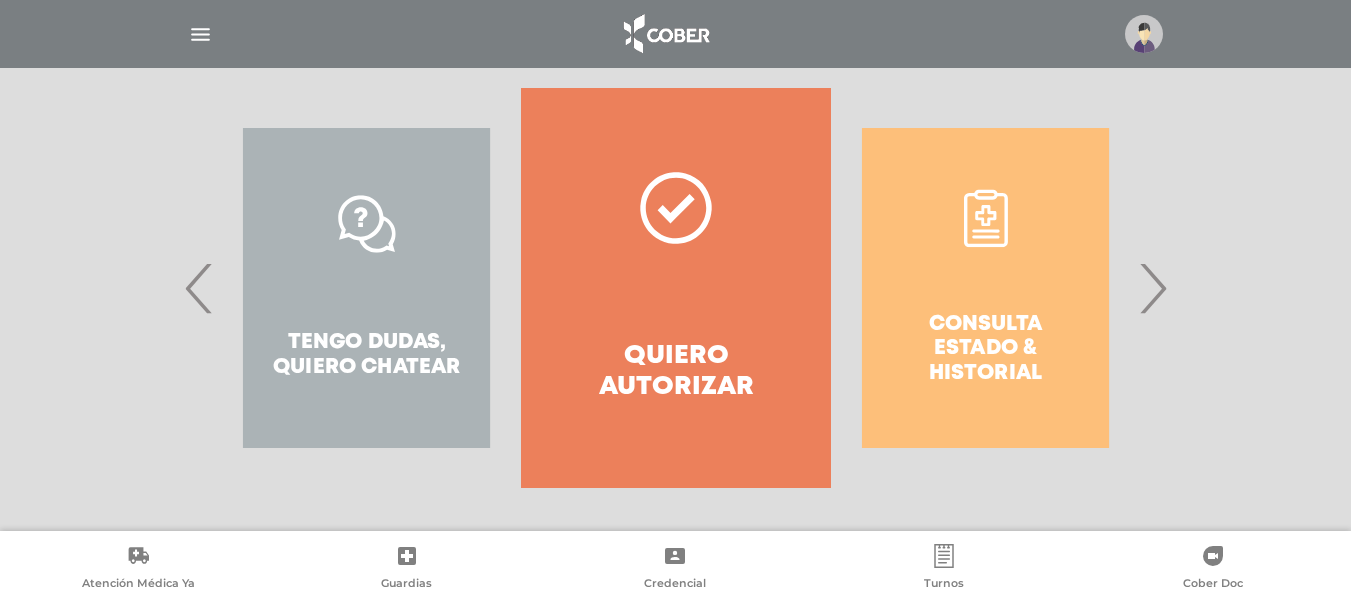 click on "›" at bounding box center (1152, 288) 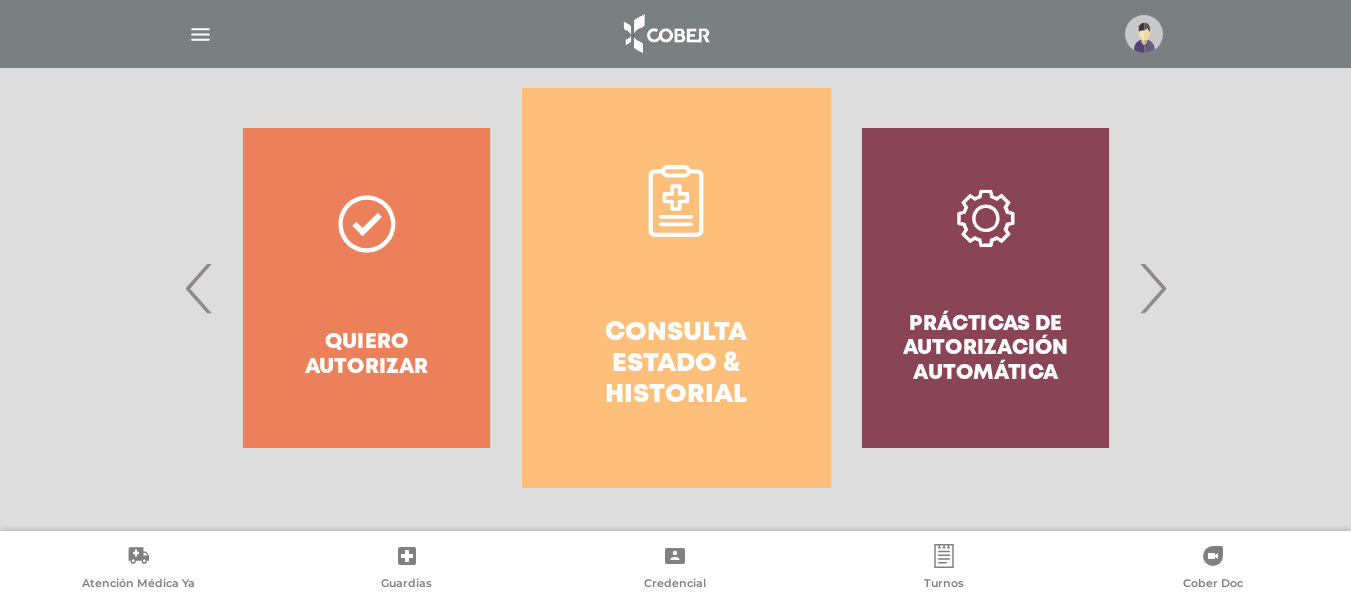 click on "Consulta estado & historial" at bounding box center (676, 288) 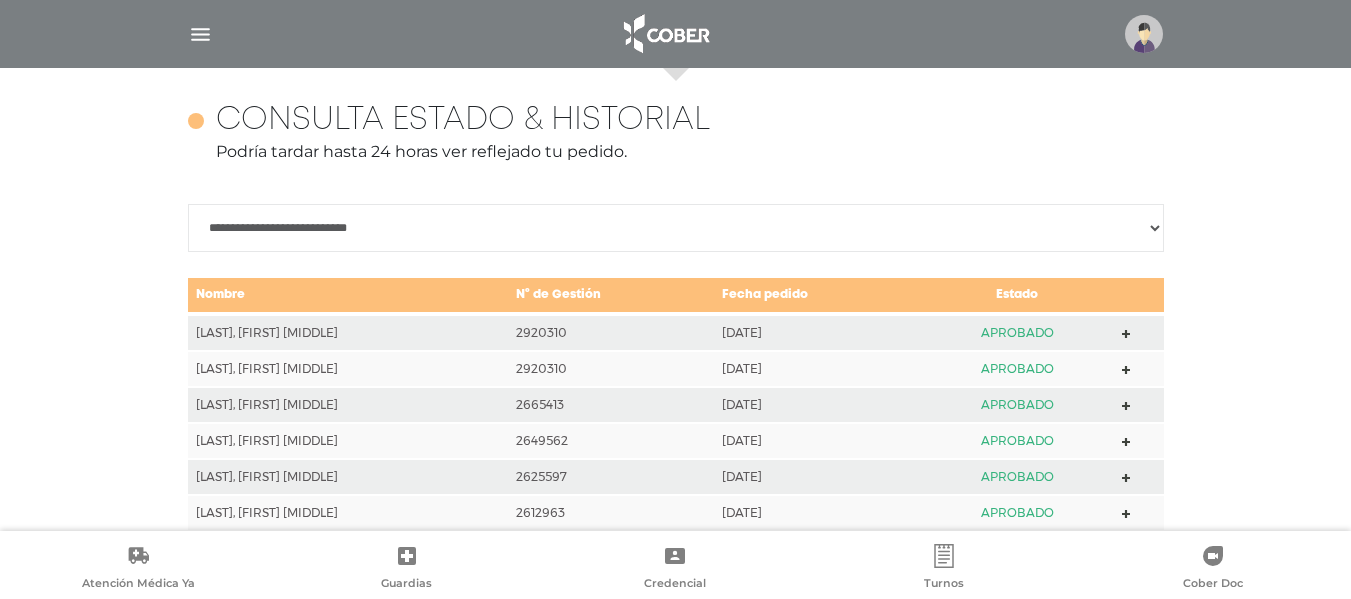 scroll, scrollTop: 888, scrollLeft: 0, axis: vertical 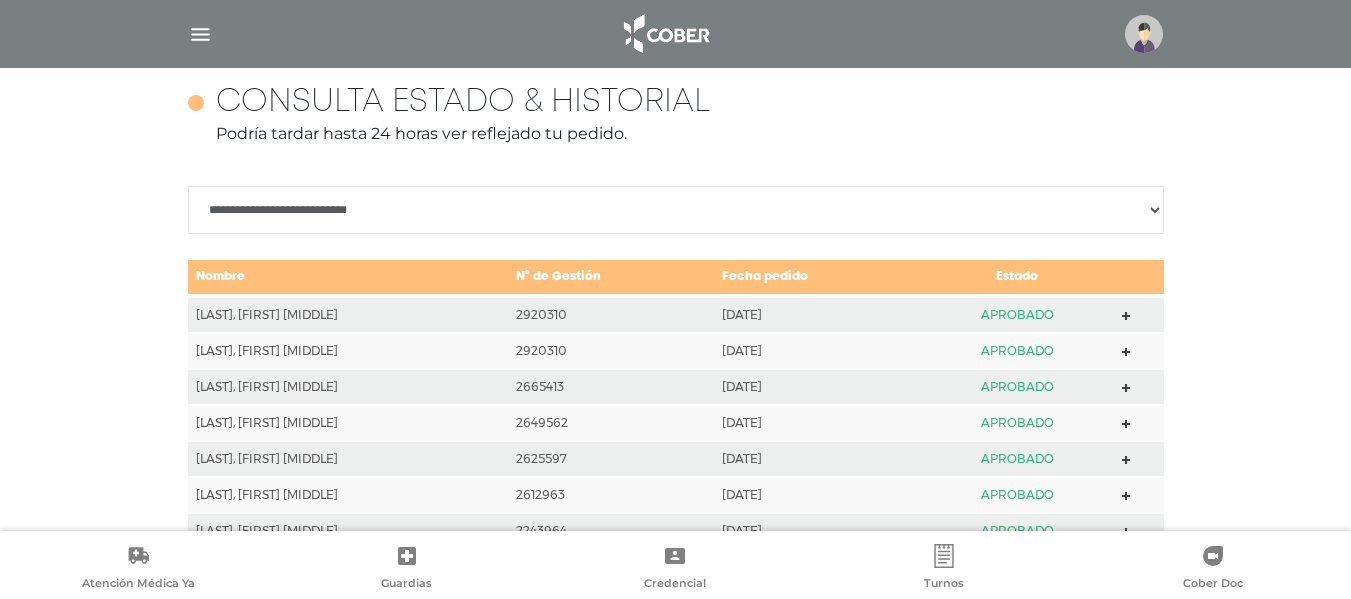drag, startPoint x: 1291, startPoint y: 430, endPoint x: 1290, endPoint y: 284, distance: 146.00342 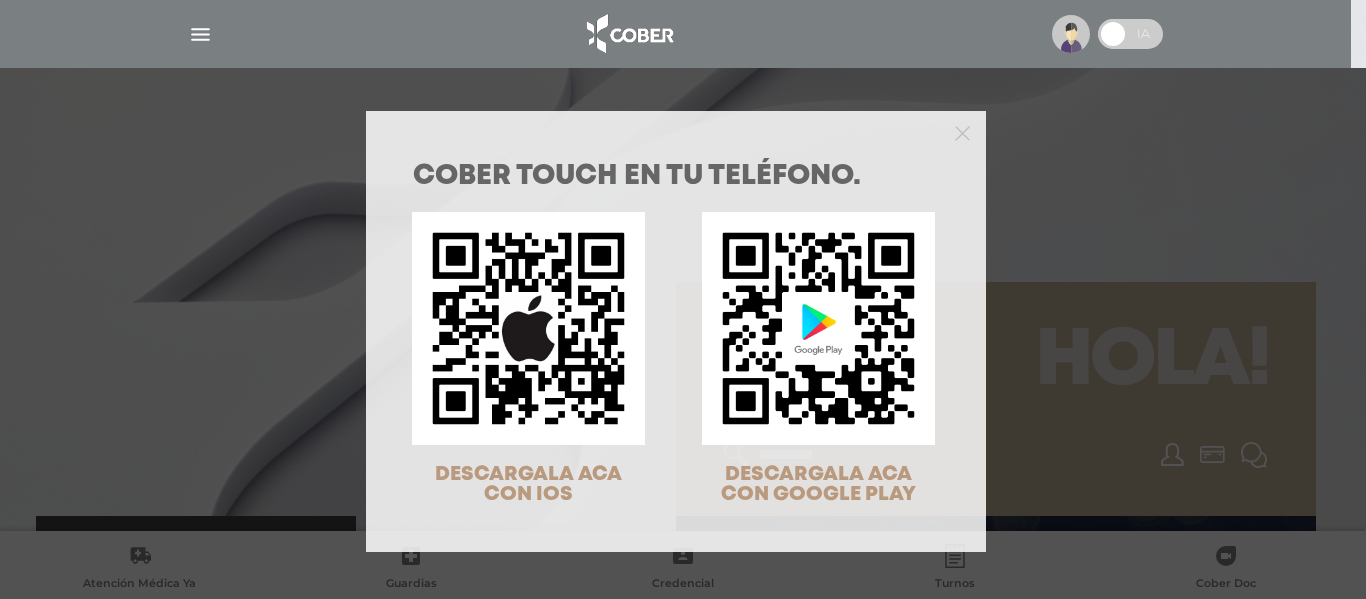 scroll, scrollTop: 0, scrollLeft: 0, axis: both 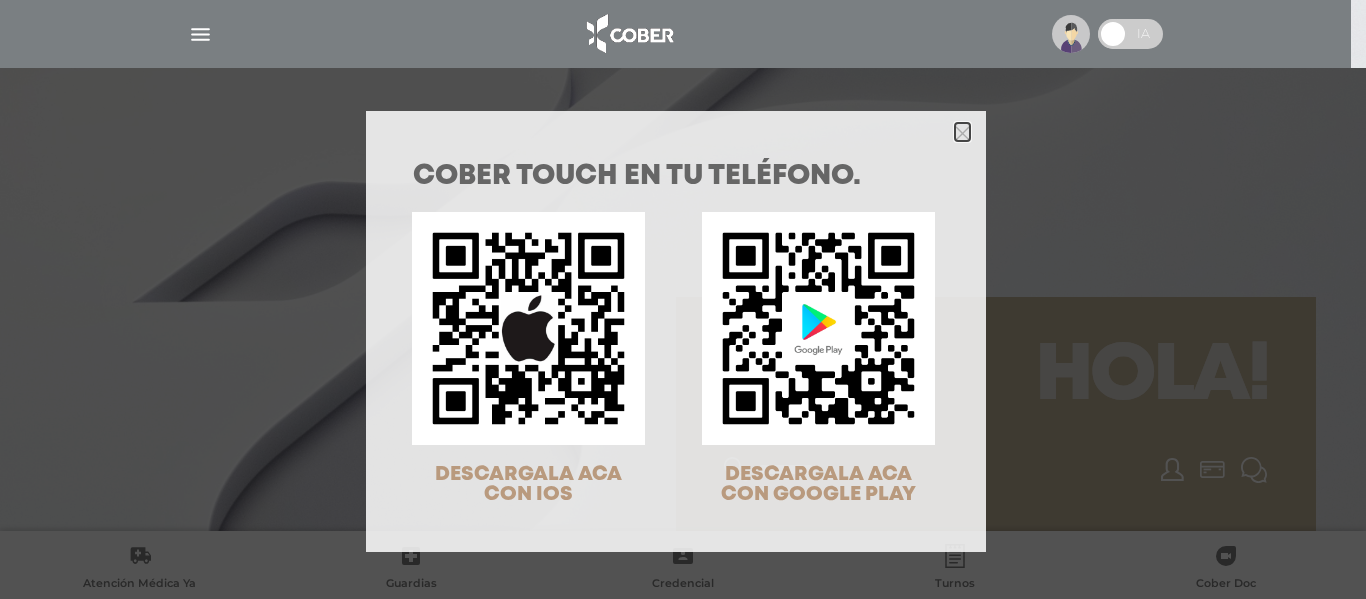 drag, startPoint x: 958, startPoint y: 125, endPoint x: 951, endPoint y: 141, distance: 17.464249 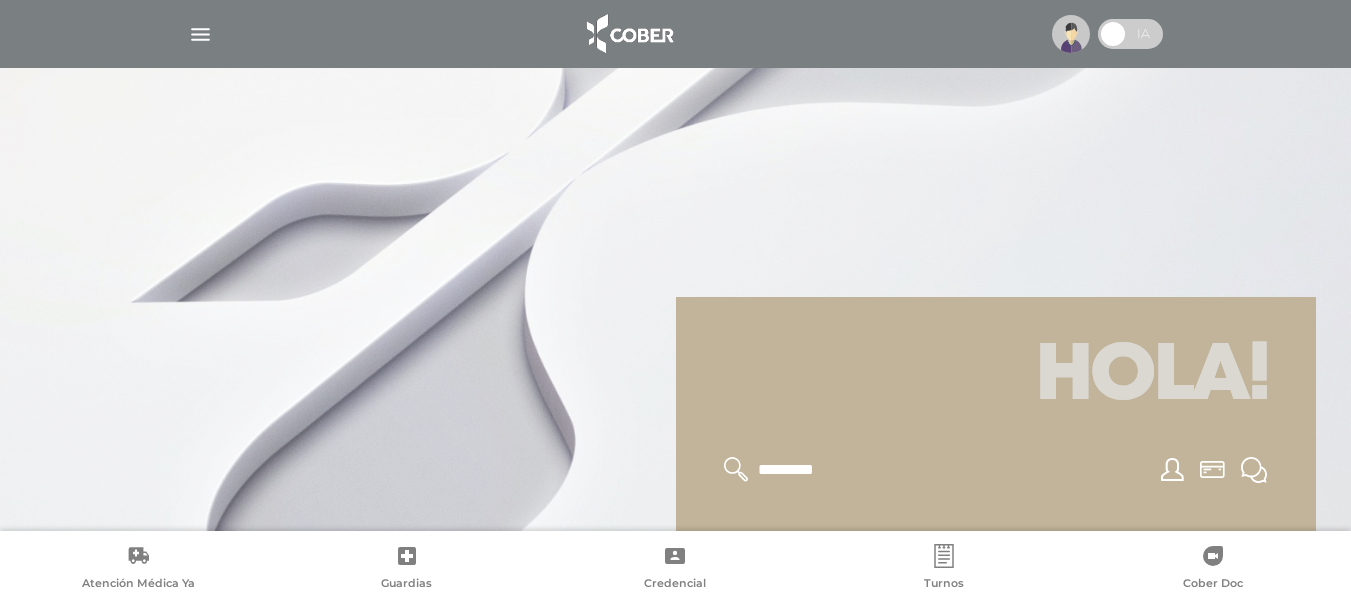 click at bounding box center [200, 34] 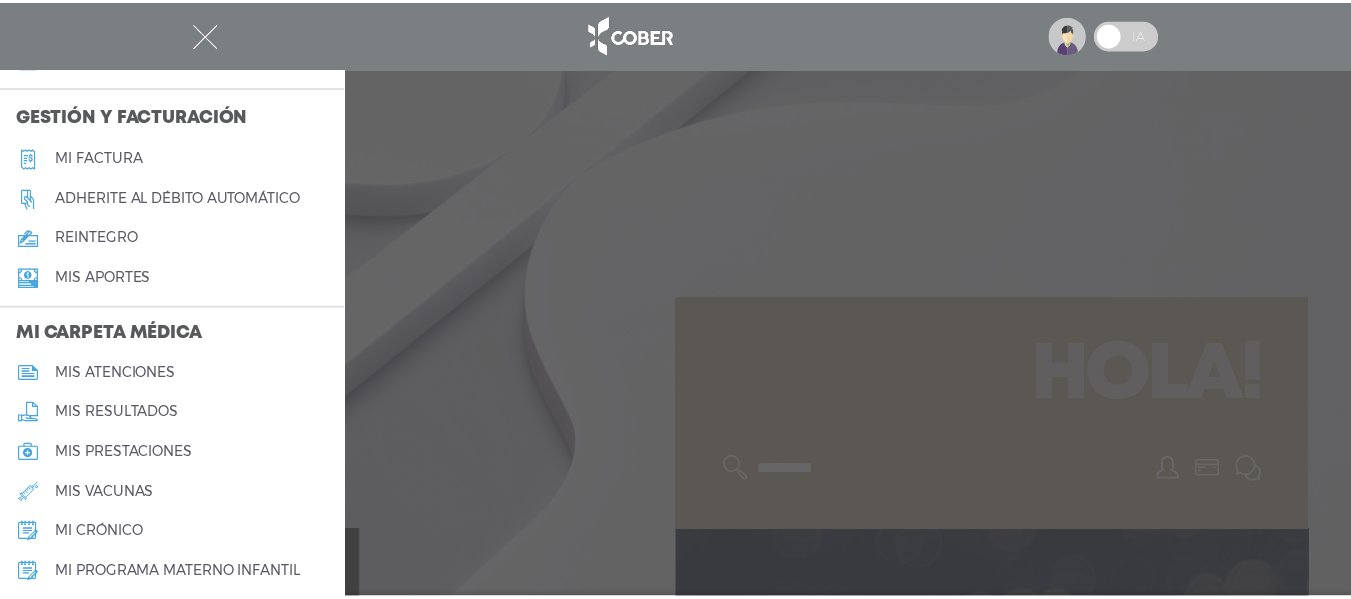 scroll, scrollTop: 944, scrollLeft: 0, axis: vertical 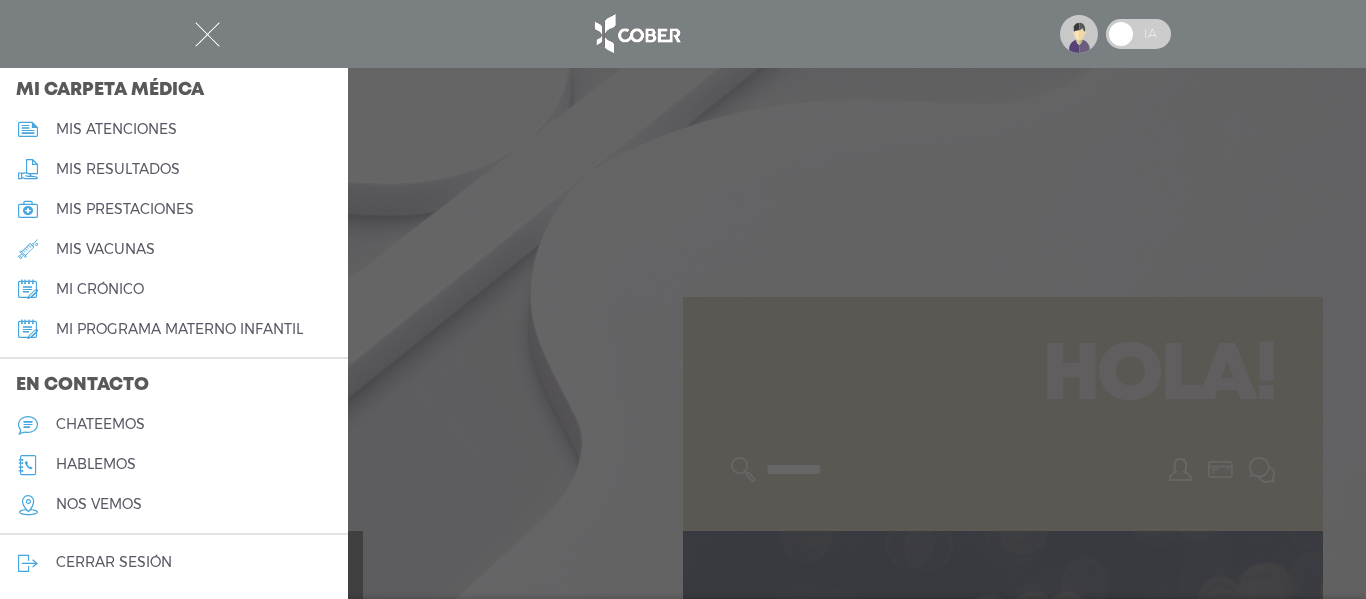 click on "chateemos" at bounding box center (100, 424) 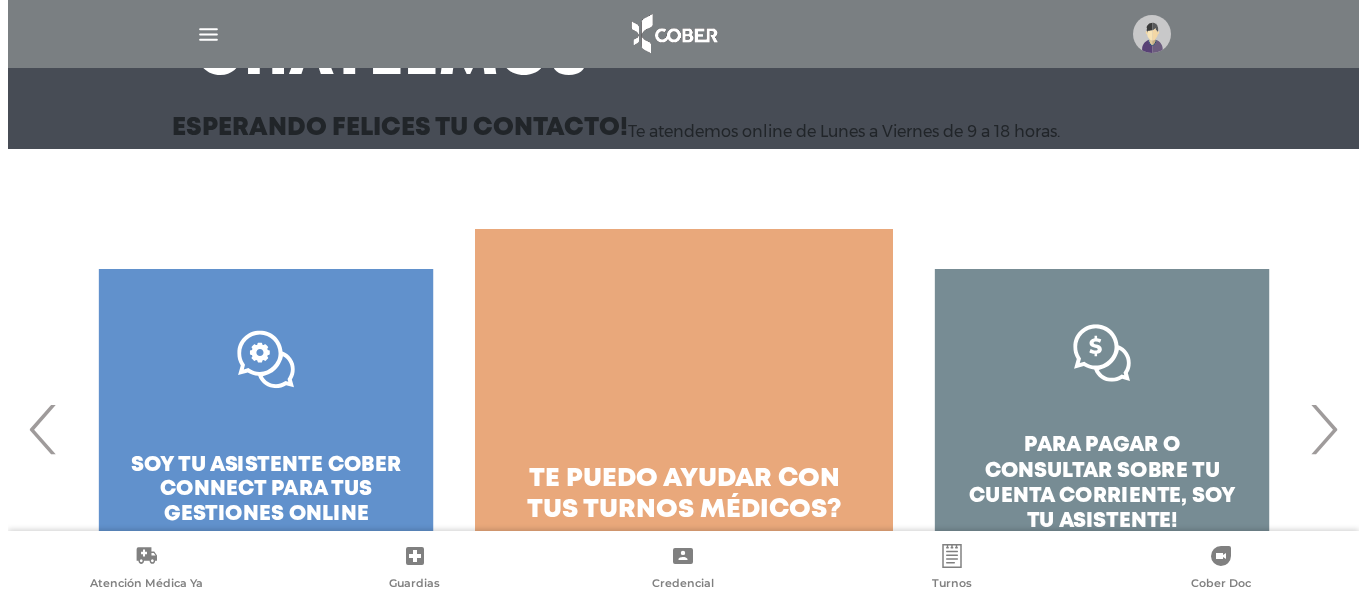 scroll, scrollTop: 298, scrollLeft: 0, axis: vertical 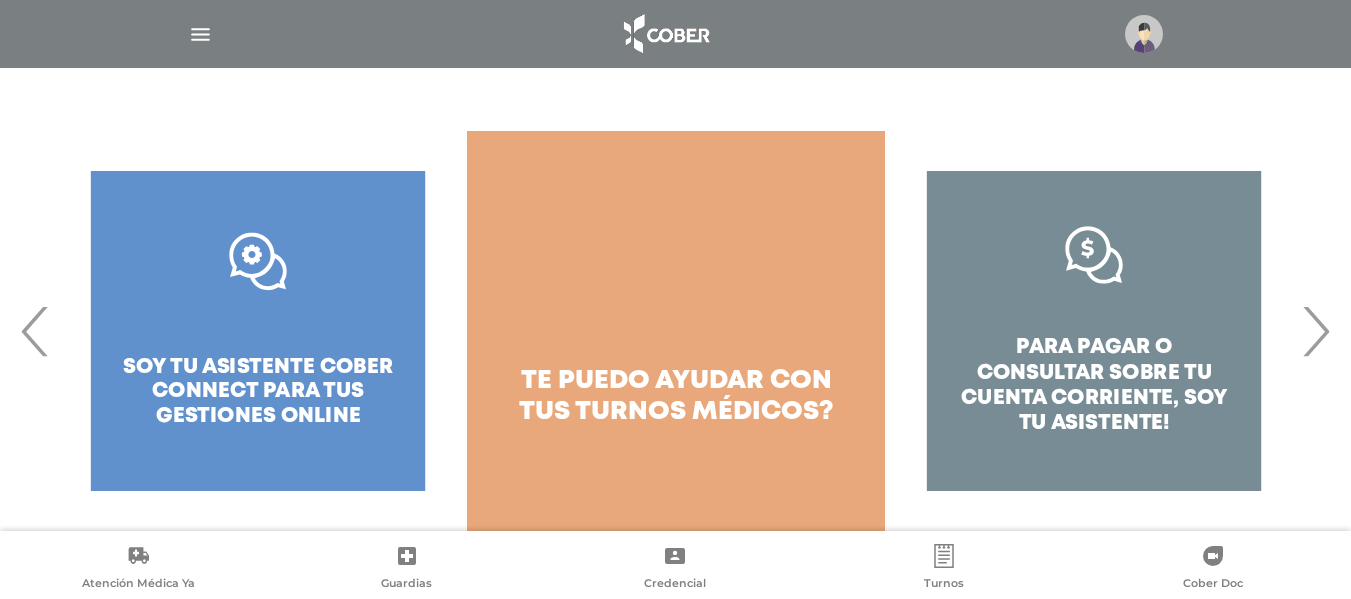click at bounding box center [200, 34] 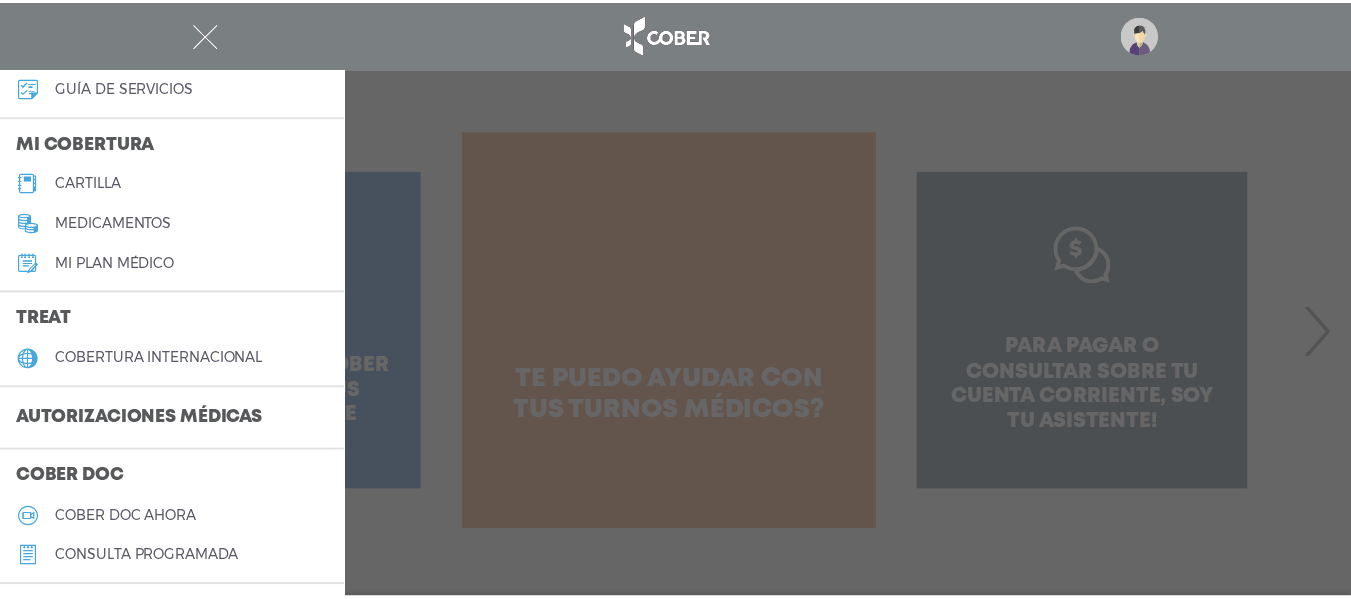 scroll, scrollTop: 400, scrollLeft: 0, axis: vertical 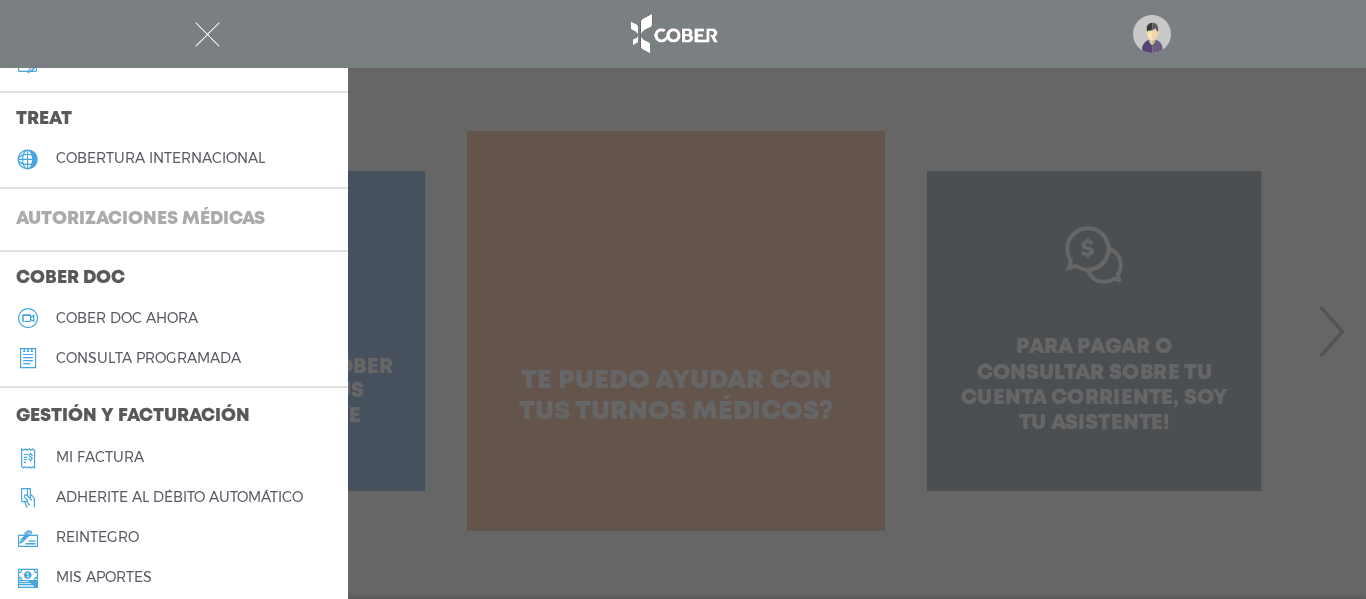 click on "Autorizaciones médicas" at bounding box center [140, 220] 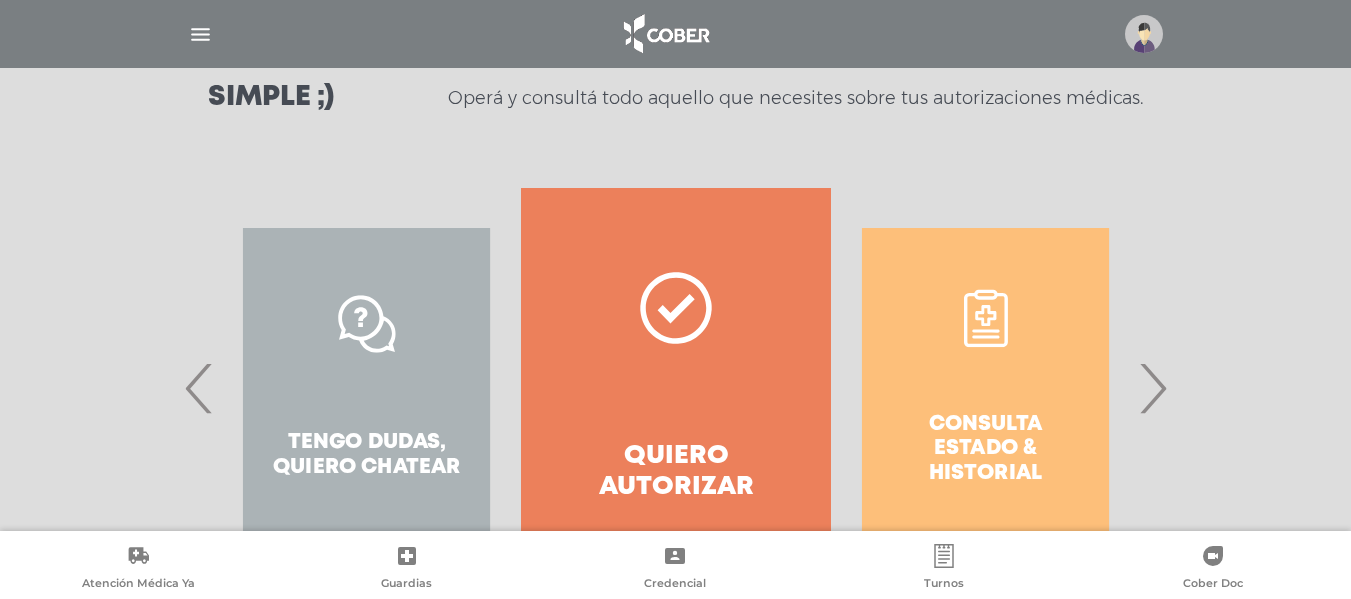scroll, scrollTop: 400, scrollLeft: 0, axis: vertical 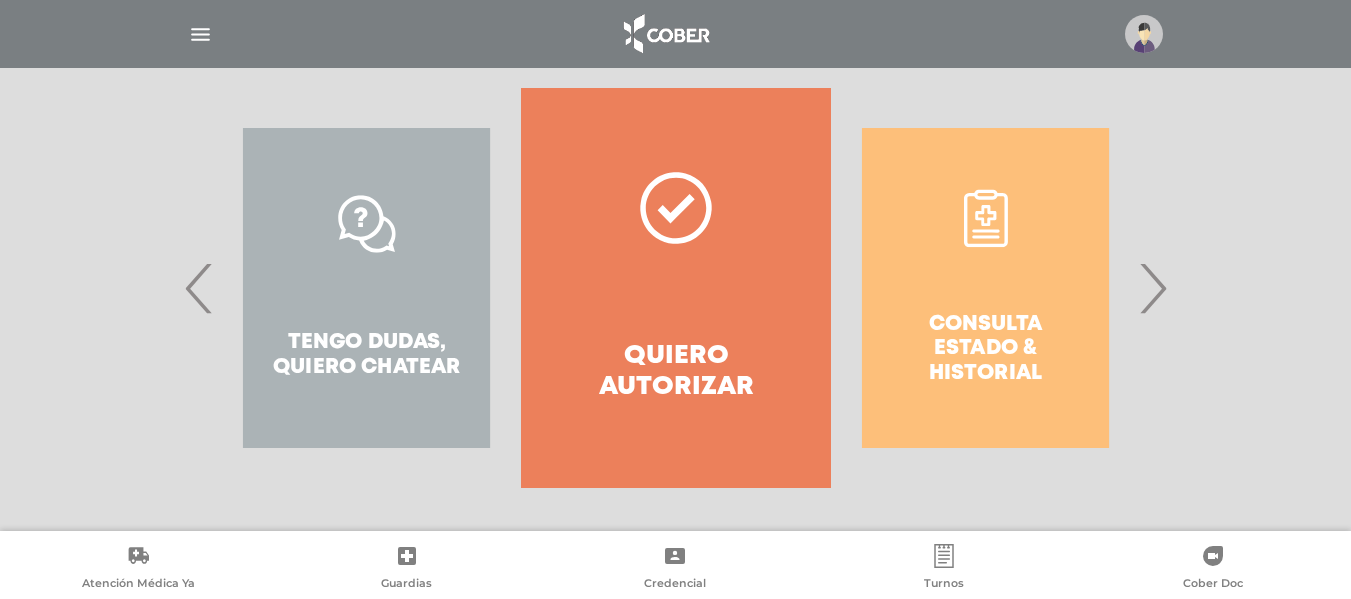 click on "‹" at bounding box center (199, 288) 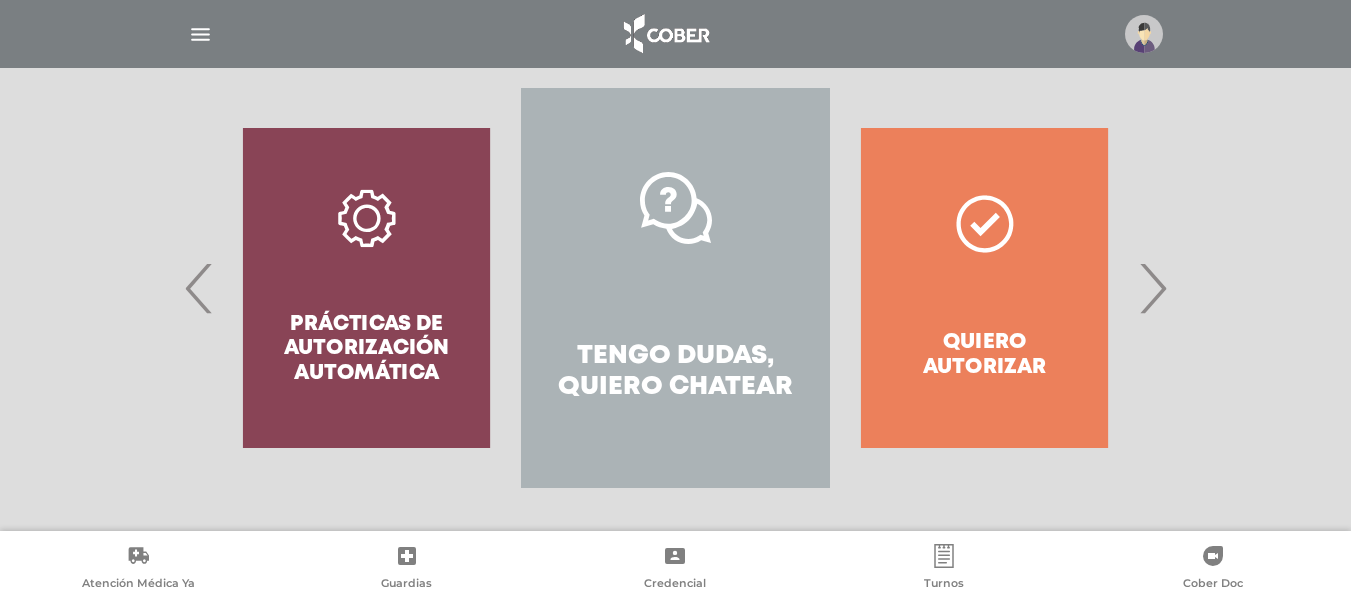 click on "Tengo dudas, quiero chatear" at bounding box center [675, 288] 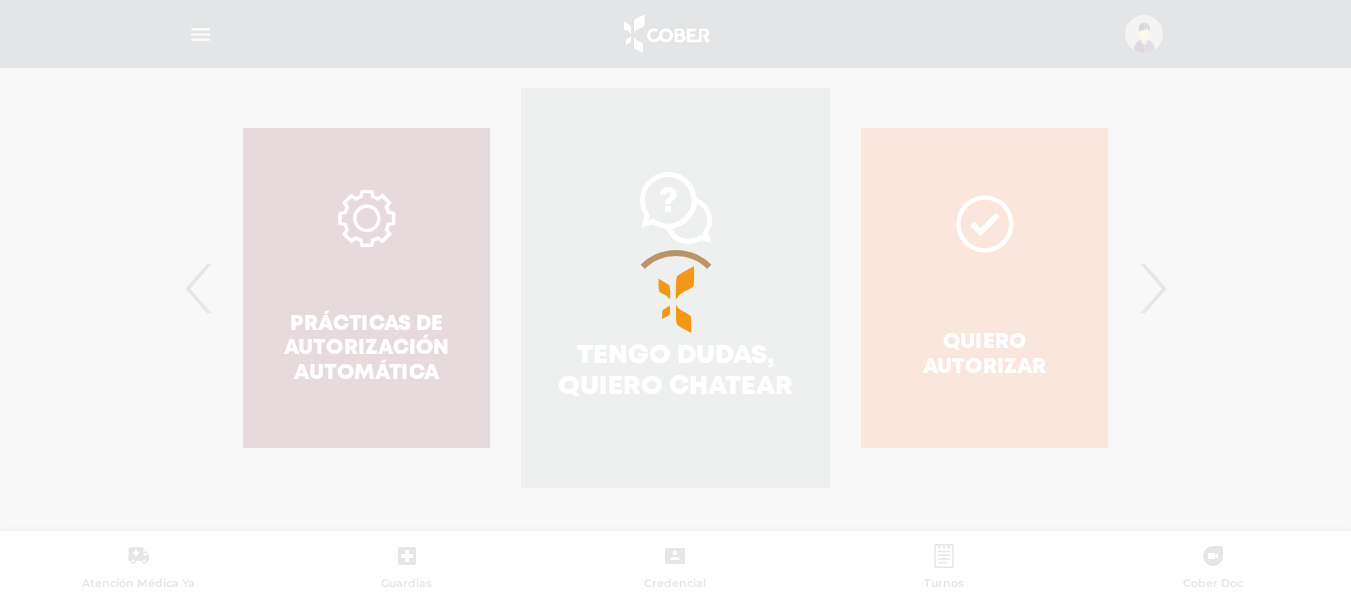 scroll, scrollTop: 656, scrollLeft: 0, axis: vertical 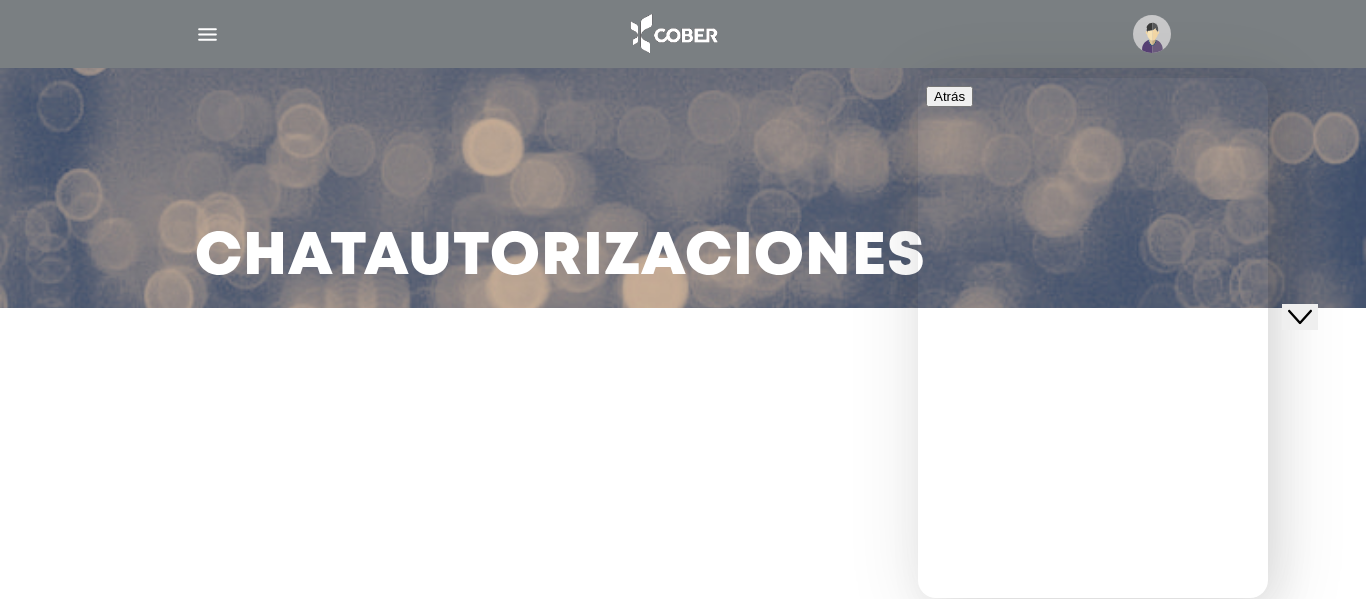 click on "Close Chat This icon closes the chat window." 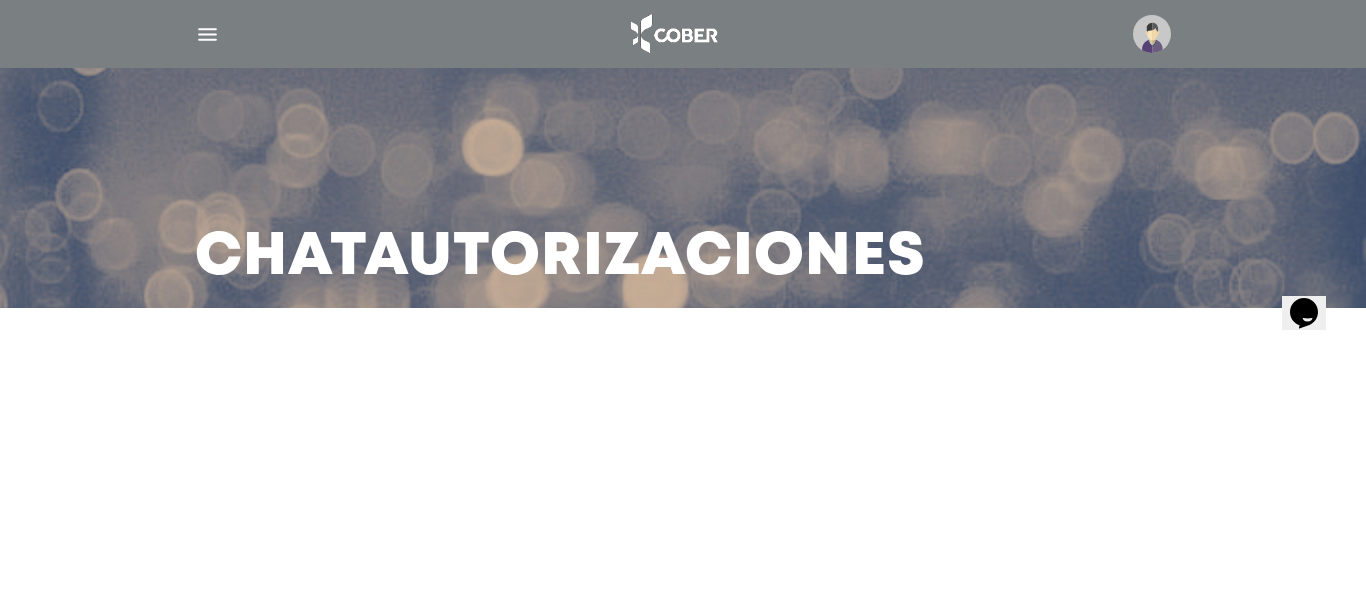 click 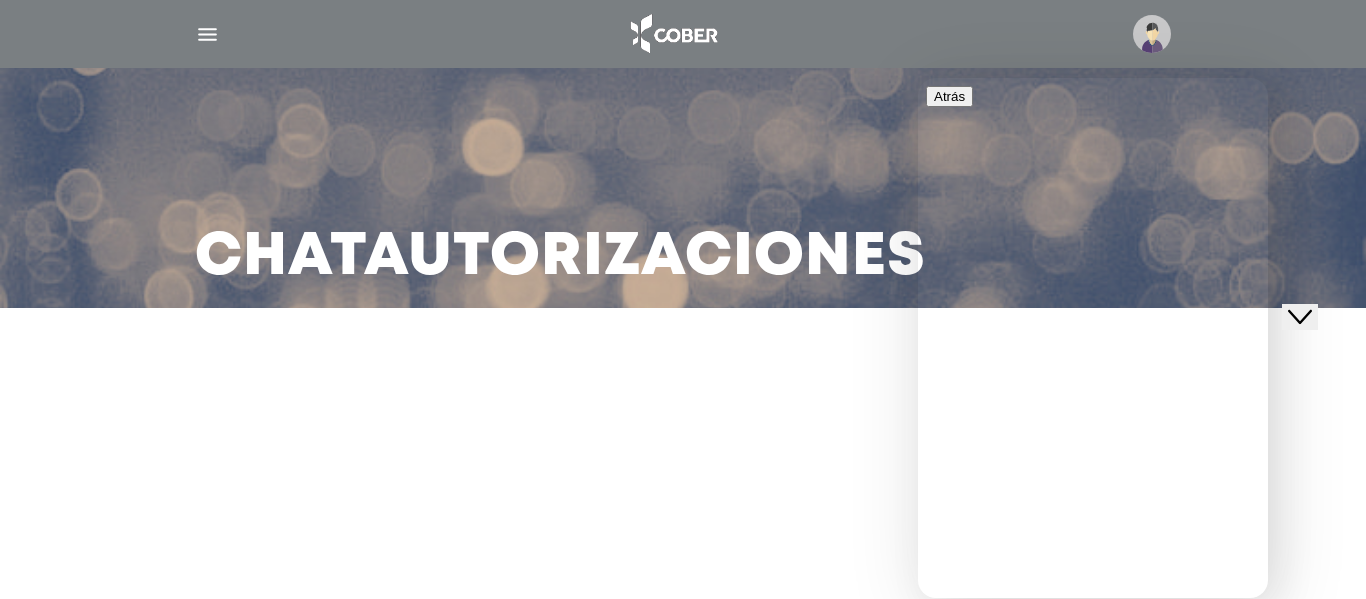 click on "*  Correo electrónico" at bounding box center [997, 828] 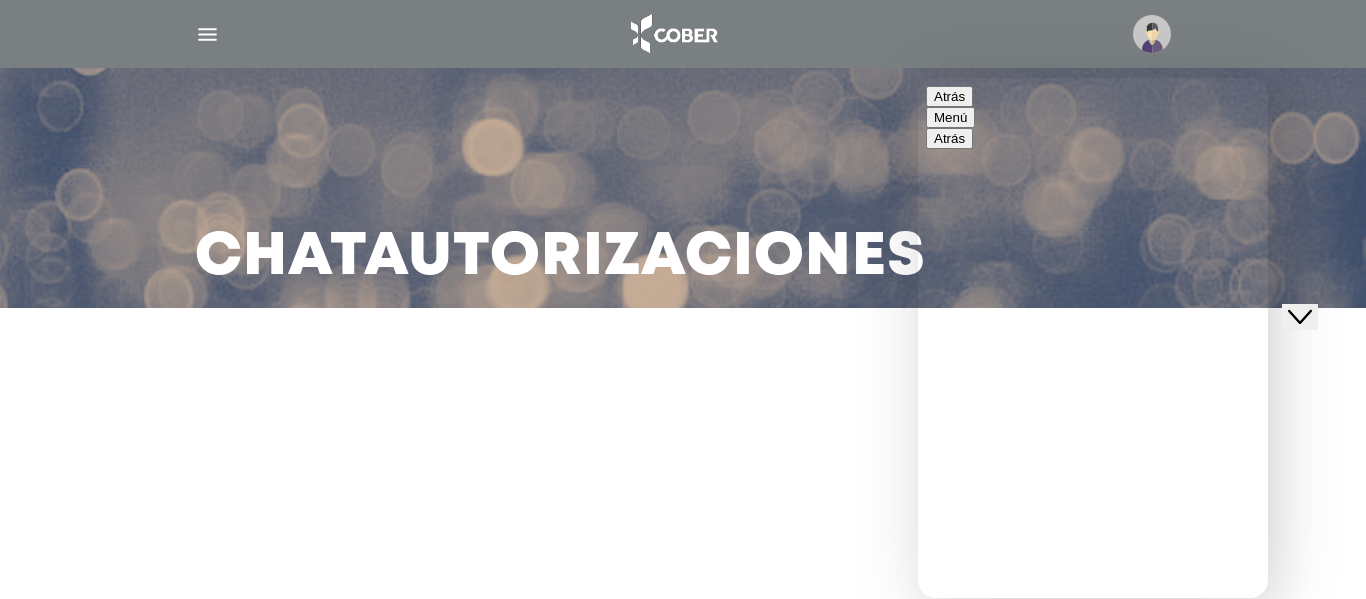 click at bounding box center (918, 78) 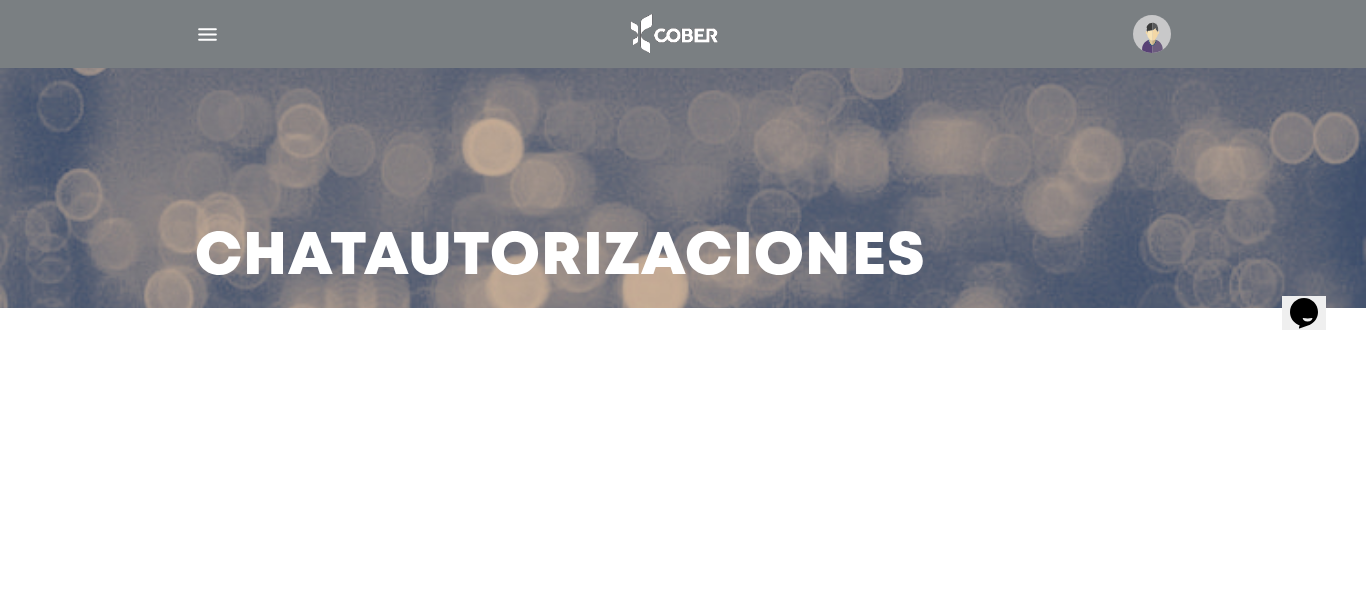 click 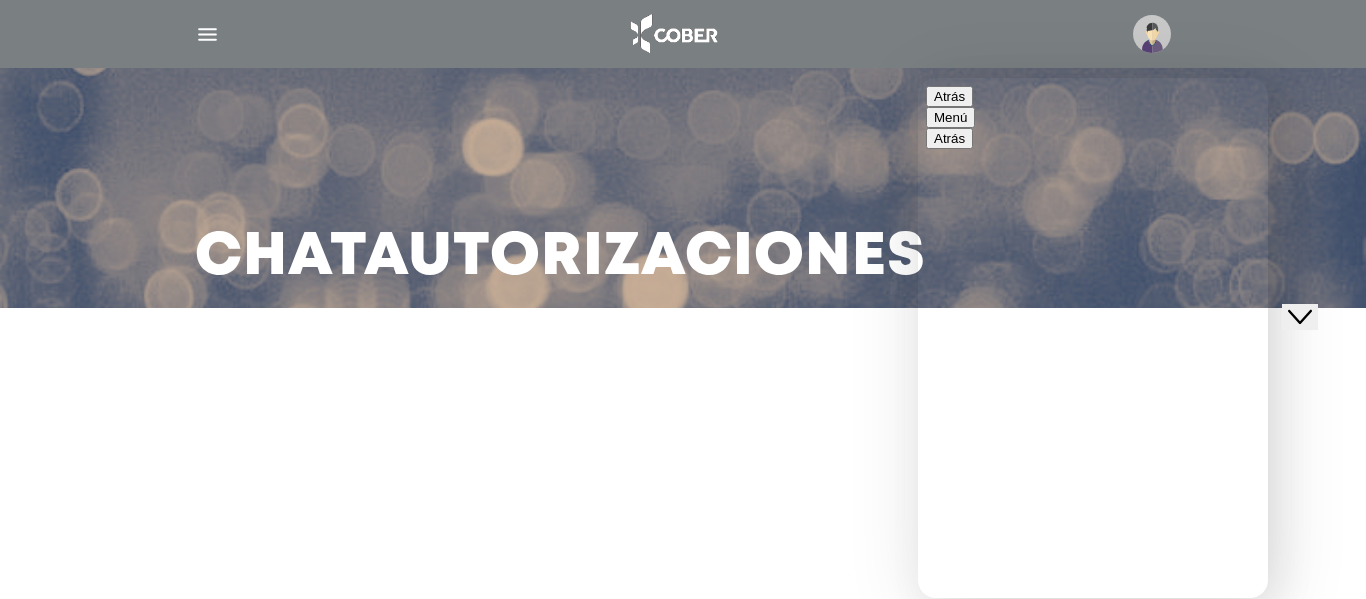 click on "Menú" at bounding box center [950, 117] 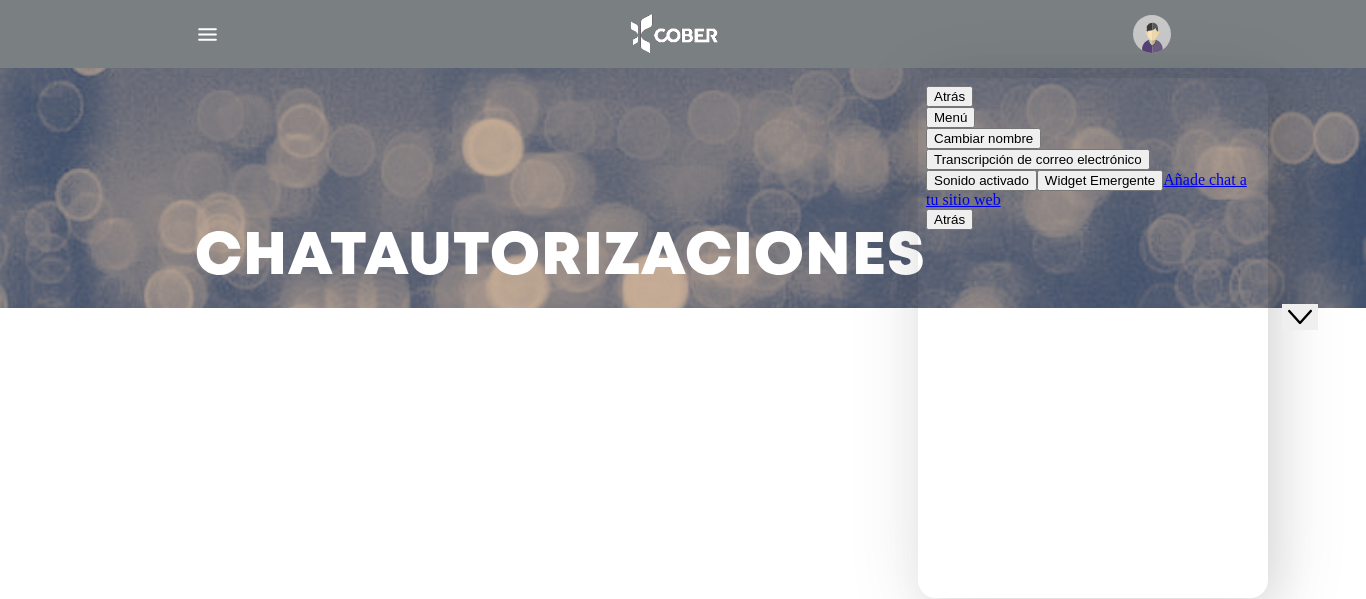 click on "Close Chat This icon closes the chat window." 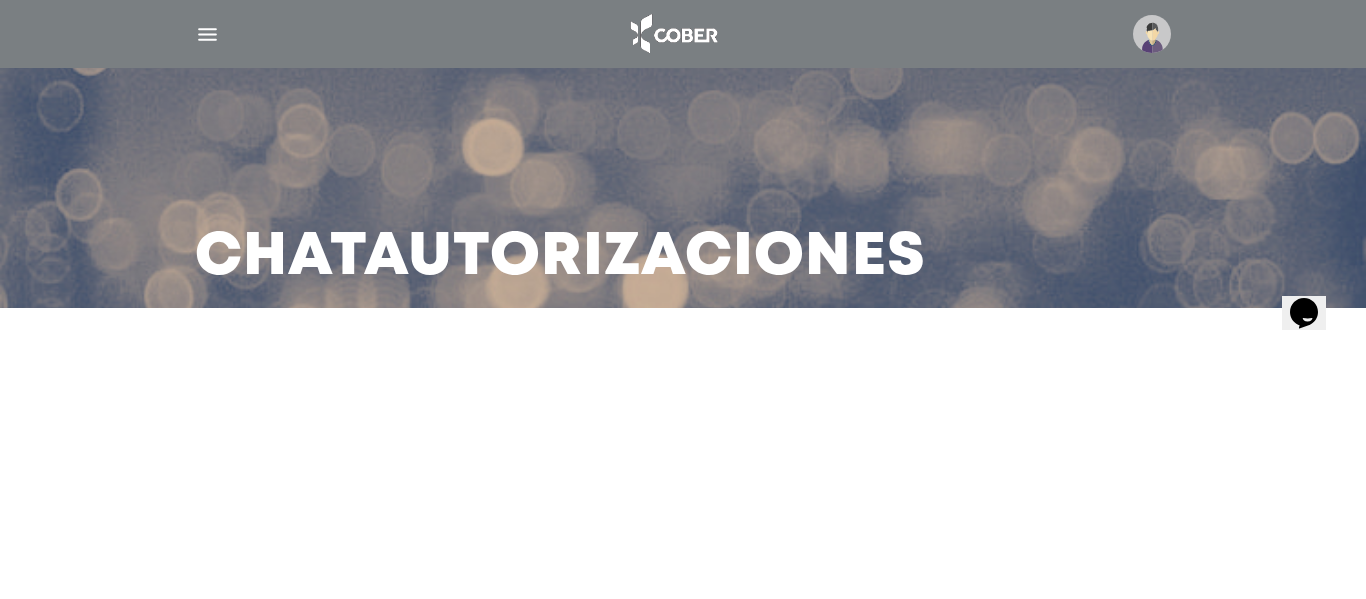 click 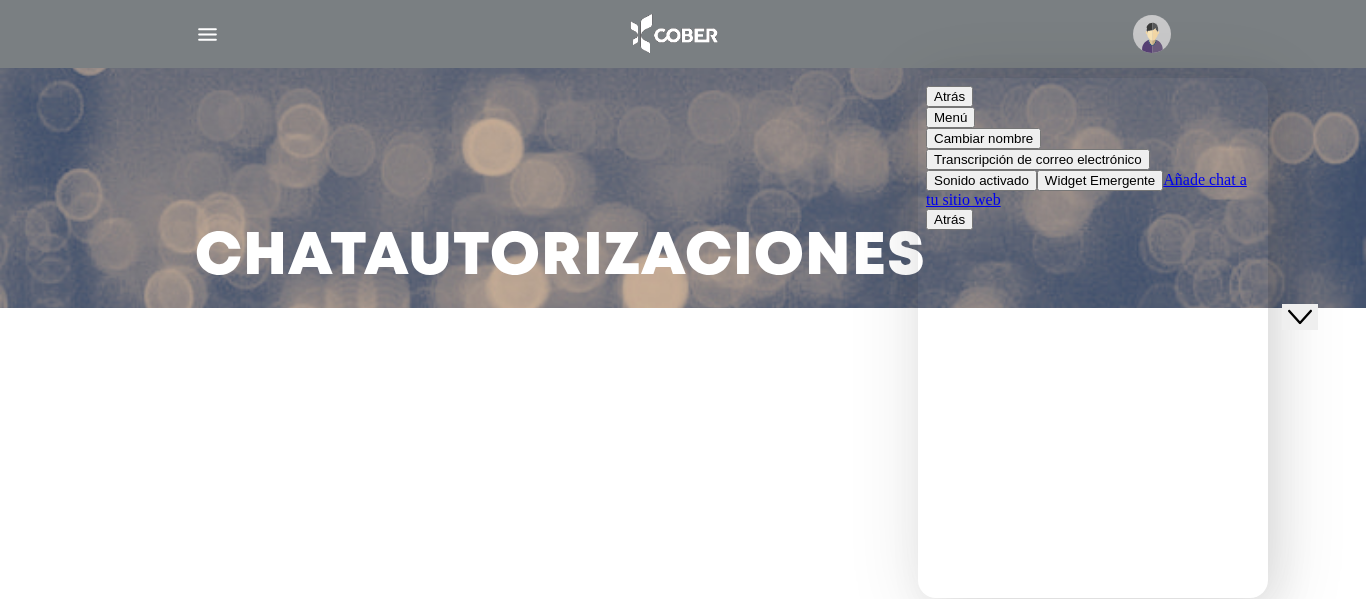 drag, startPoint x: 763, startPoint y: 486, endPoint x: 779, endPoint y: 487, distance: 16.03122 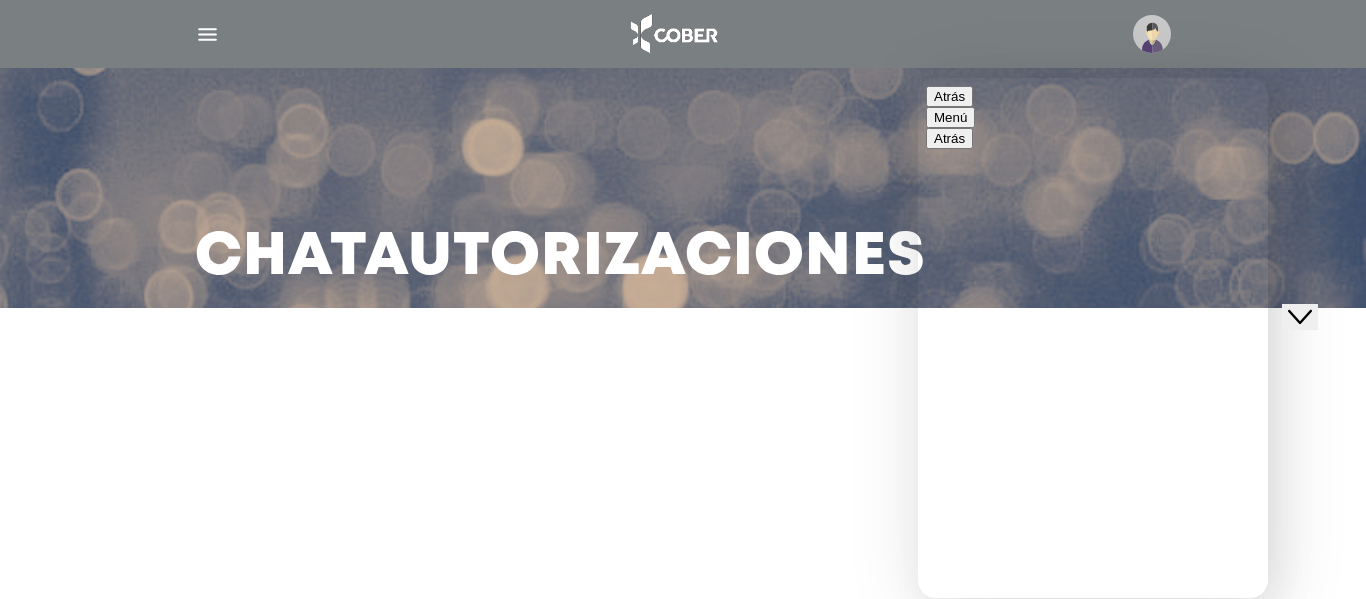 click at bounding box center (918, 78) 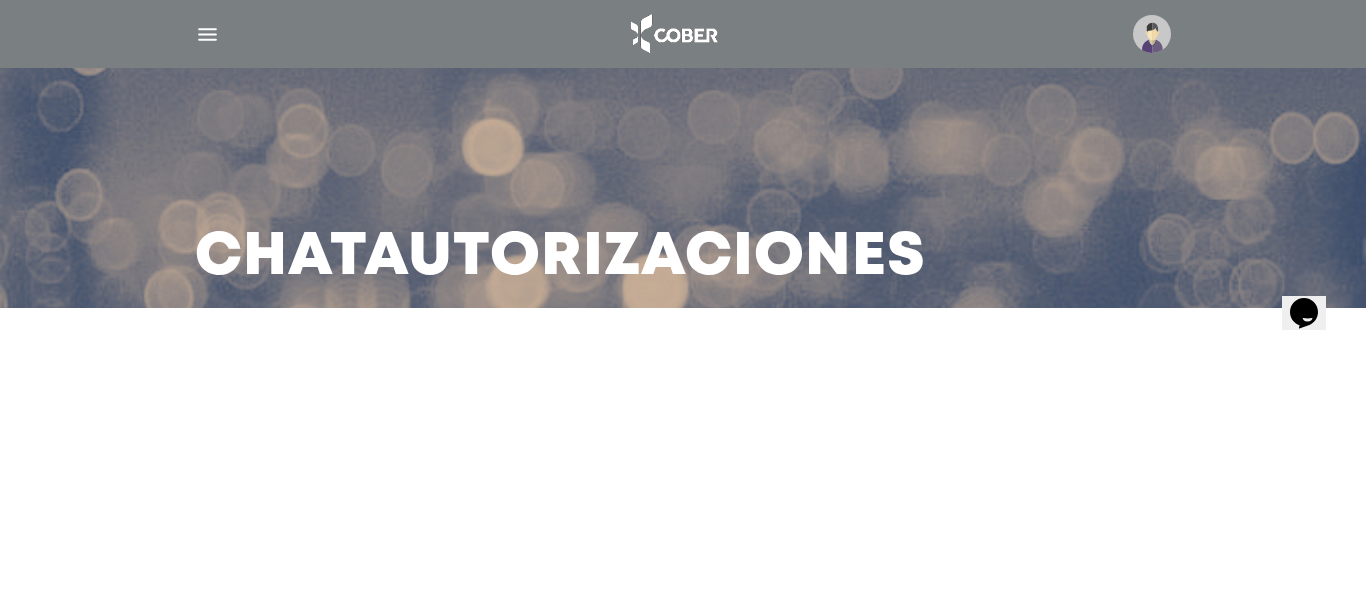 drag, startPoint x: 576, startPoint y: 272, endPoint x: 579, endPoint y: 241, distance: 31.144823 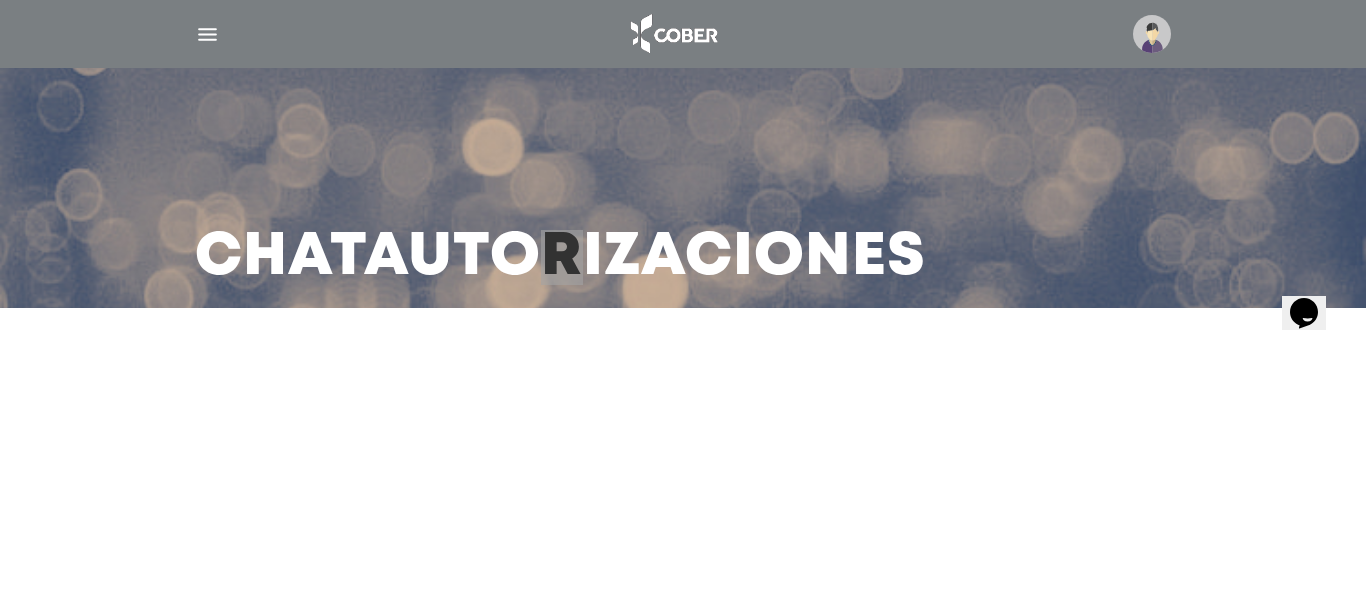 click 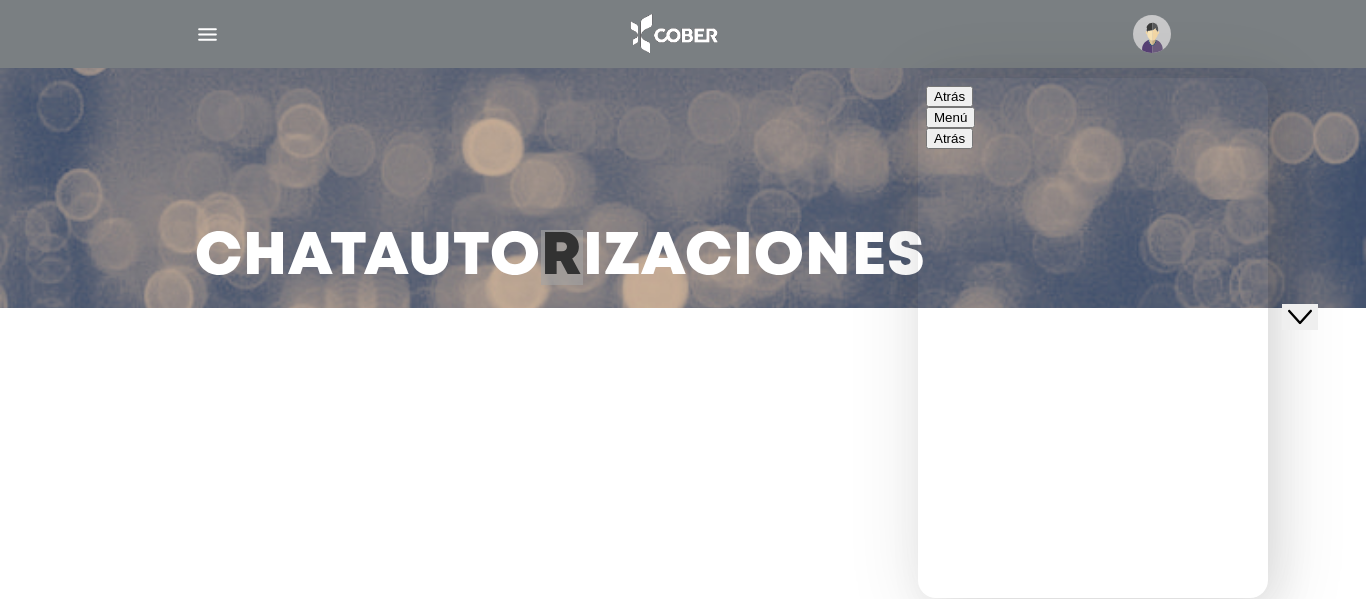 click on "Hola! Soy tu asistente para tus autorizaciones. En que puedo ayudarte?  Tu sesión de chat ha terminado  Gracias por chatear con nosotros. No dude en iniciar una nueva sesión de chat o en ingresar su email para enviar una transcripción de esta conversación a su bandeja de entrada. *  Correo electrónico  Comenzar nueva sesión de chat Transcripción por correo electrónico" at bounding box center [1093, 669] 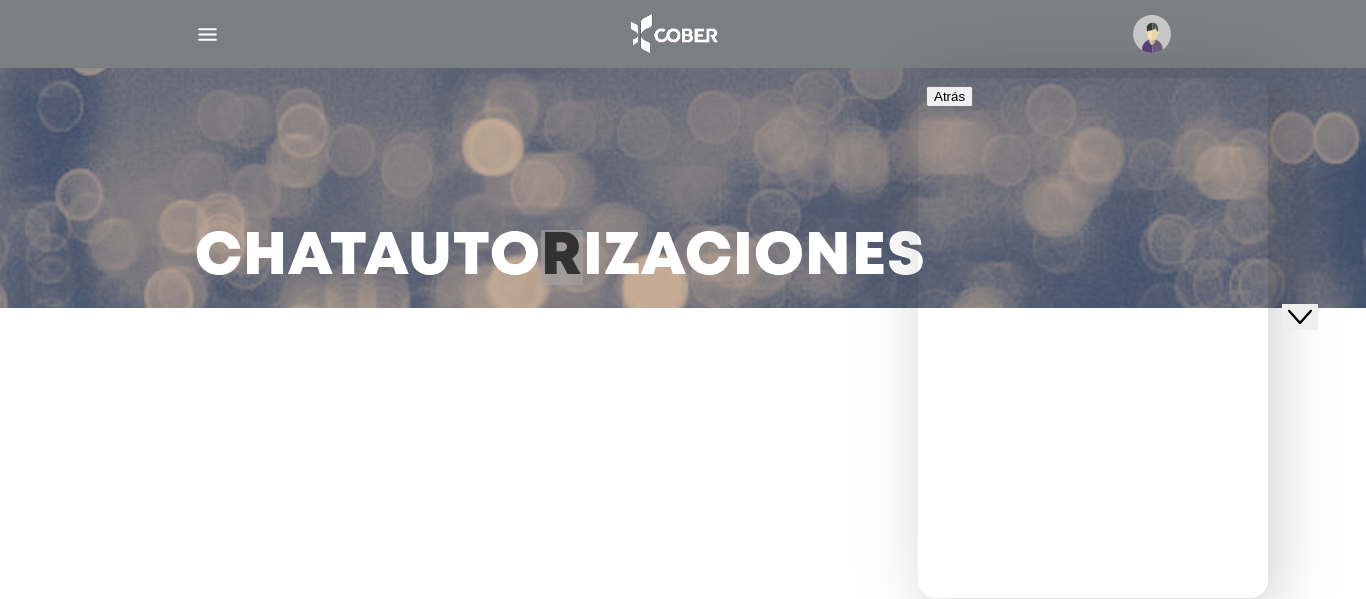 click on "Hola! Soy tu asistente para tus autorizaciones. En que puedo ayudarte?" at bounding box center (1093, 661) 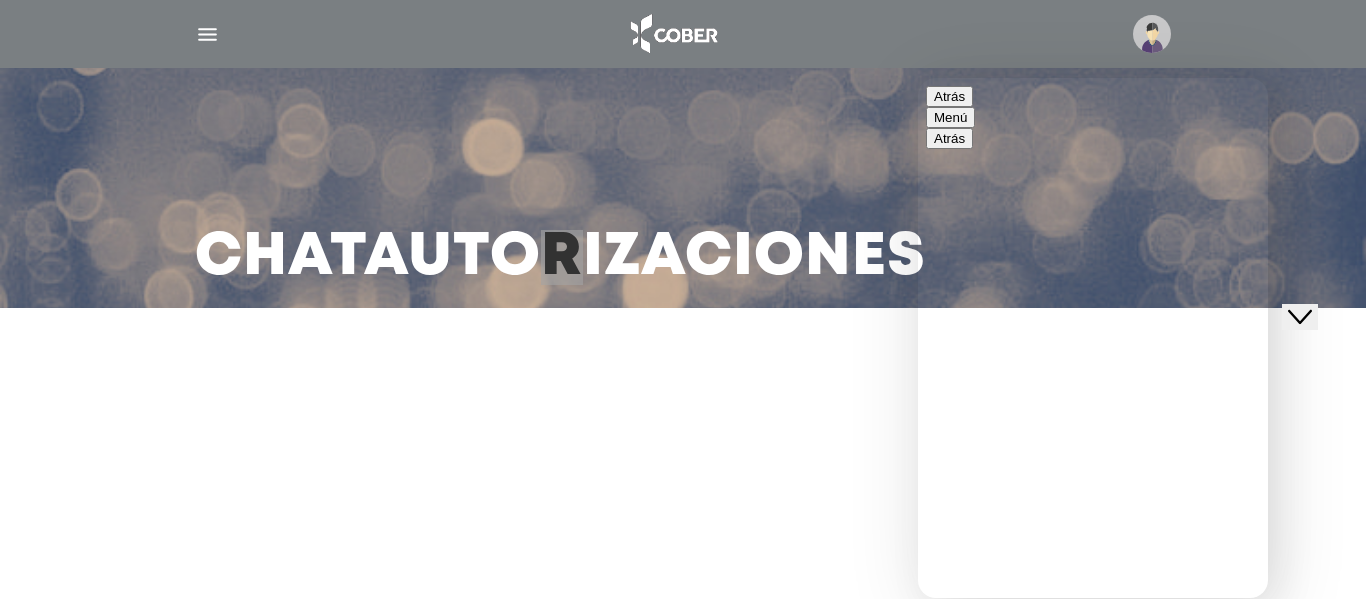 click at bounding box center [918, 78] 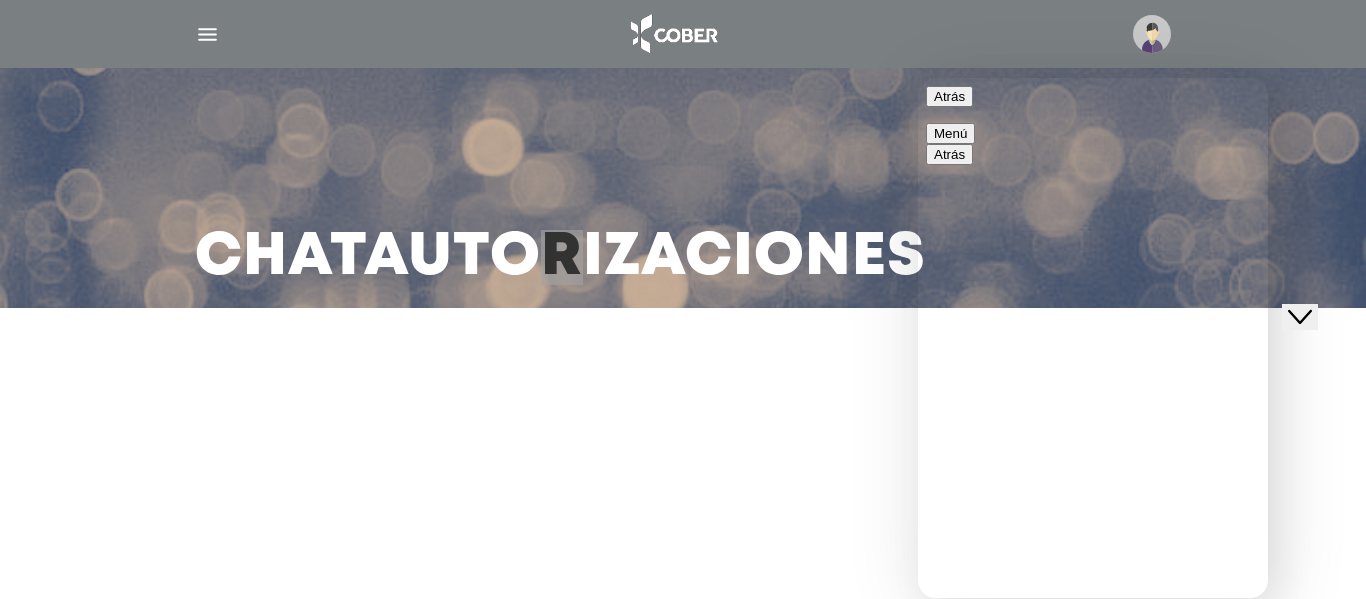 click on "**********" at bounding box center (918, 78) 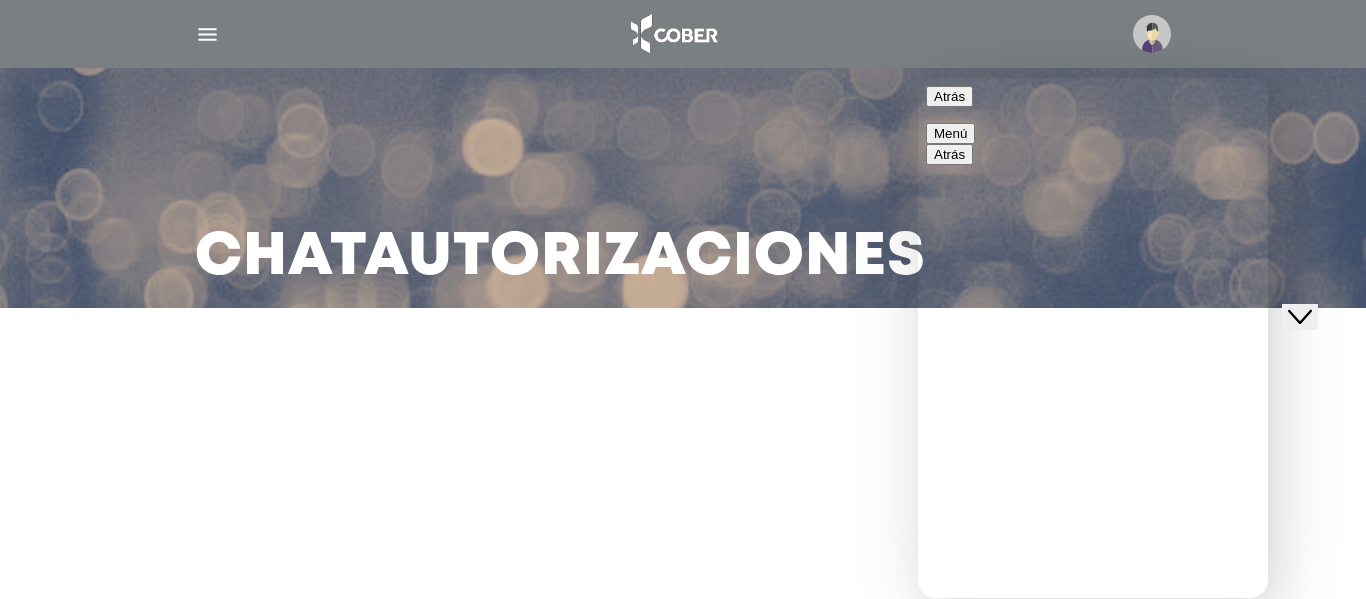 click on "Chat  Autorizaciones" at bounding box center (683, 299) 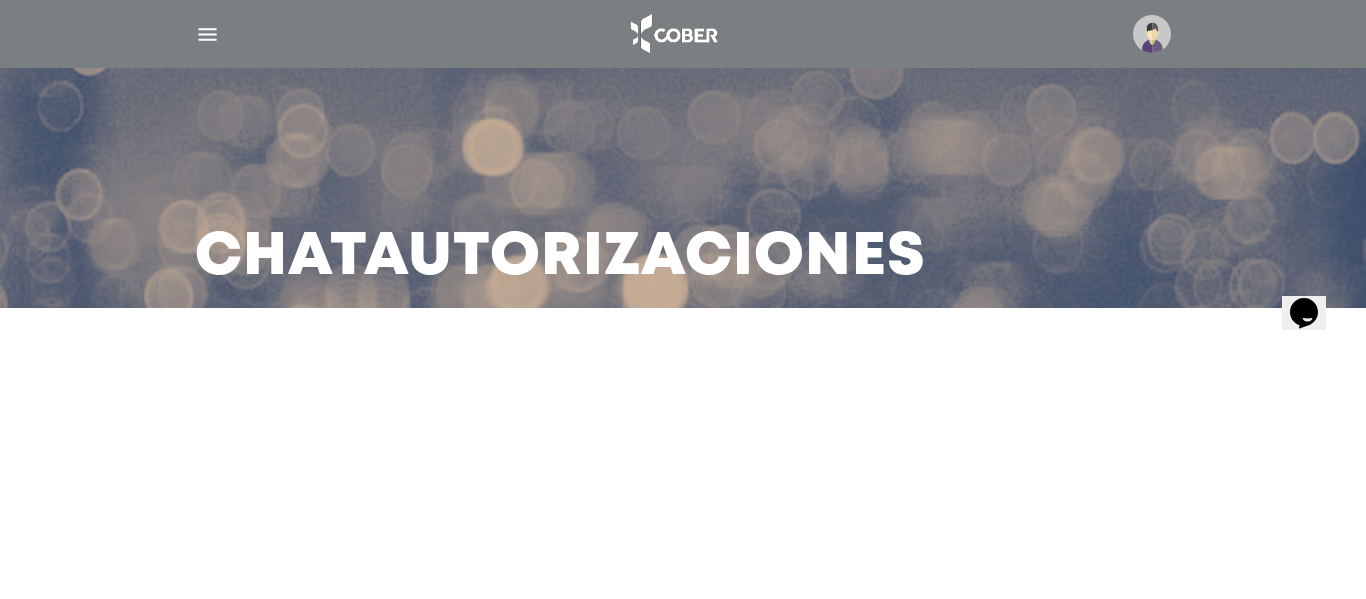 click 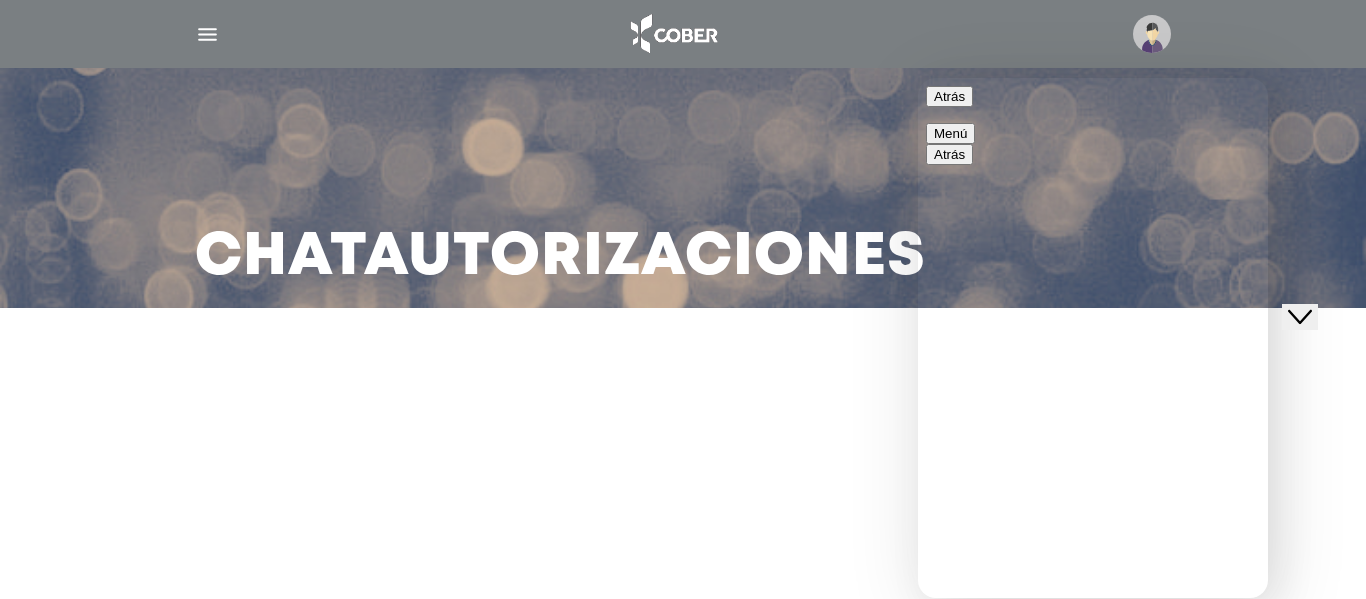 click 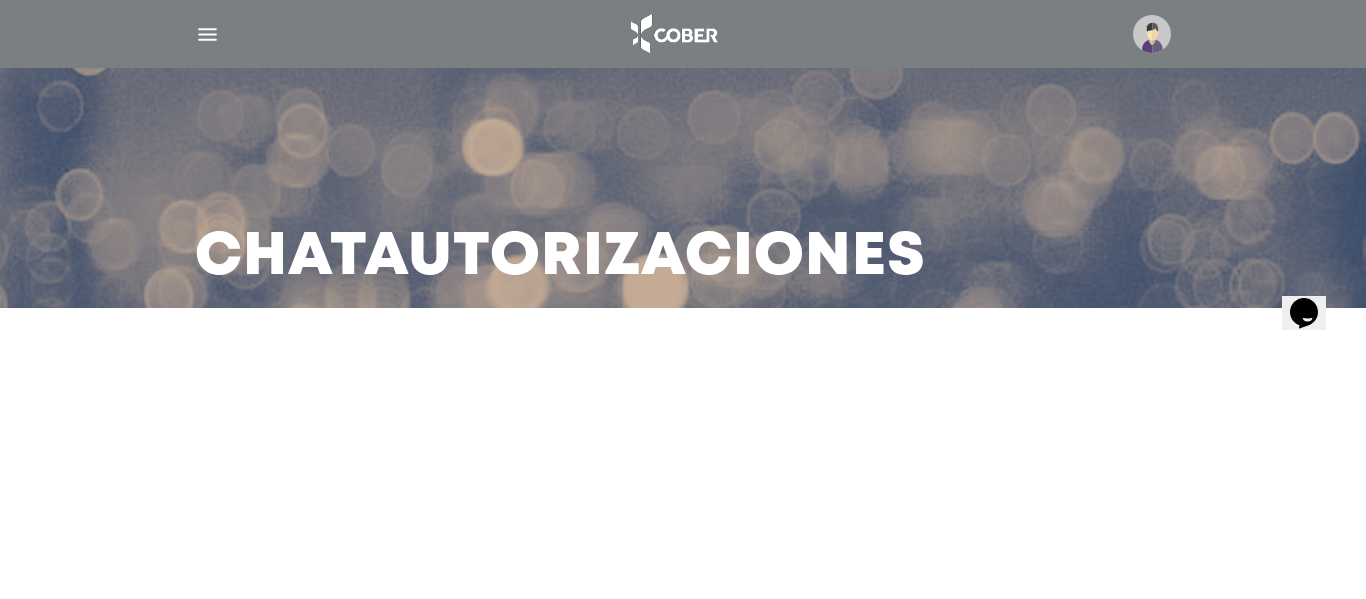click at bounding box center (207, 34) 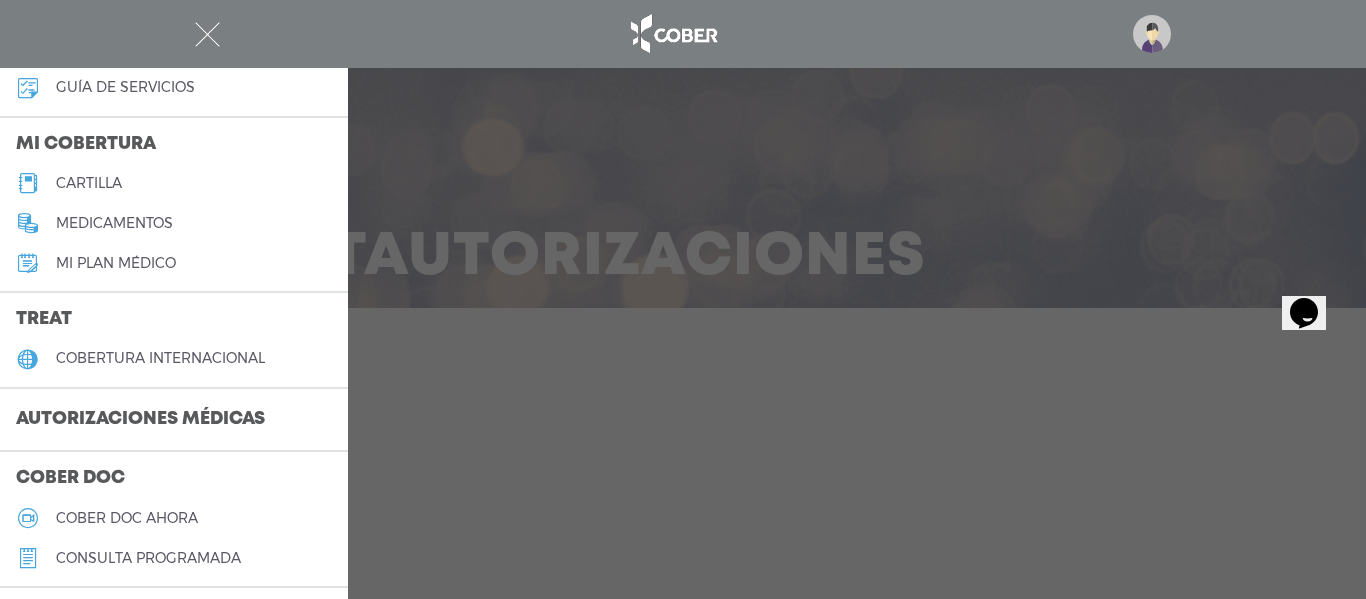 scroll, scrollTop: 300, scrollLeft: 0, axis: vertical 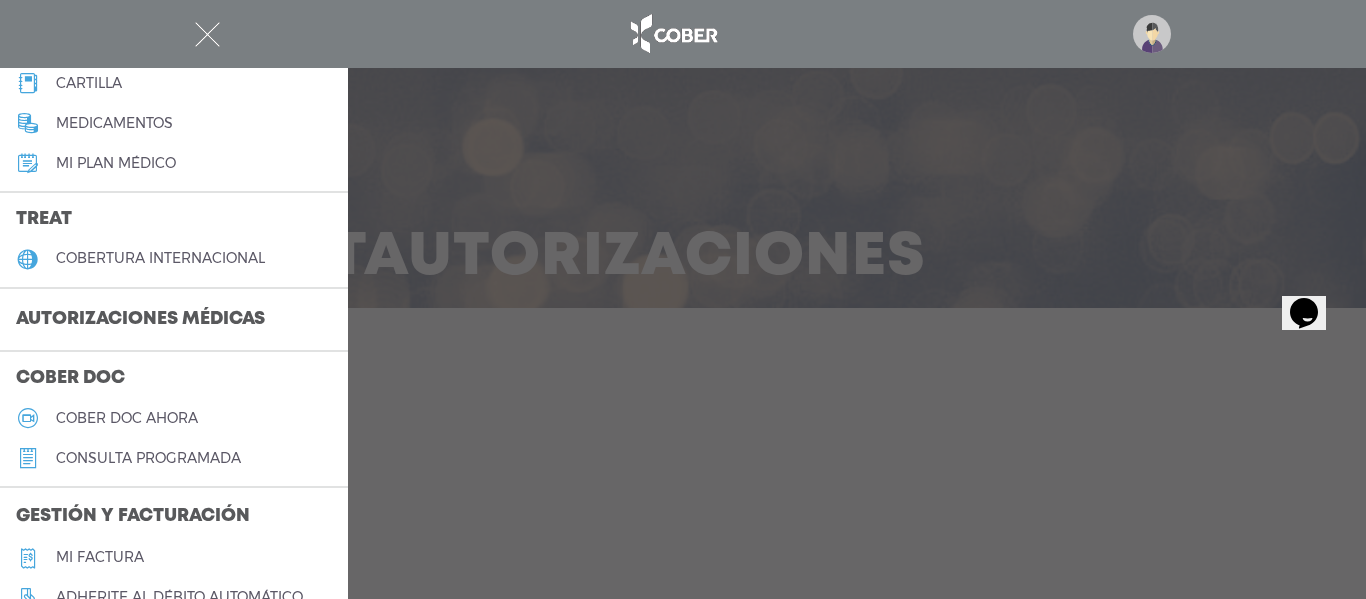 click on "Autorizaciones médicas" at bounding box center (174, 320) 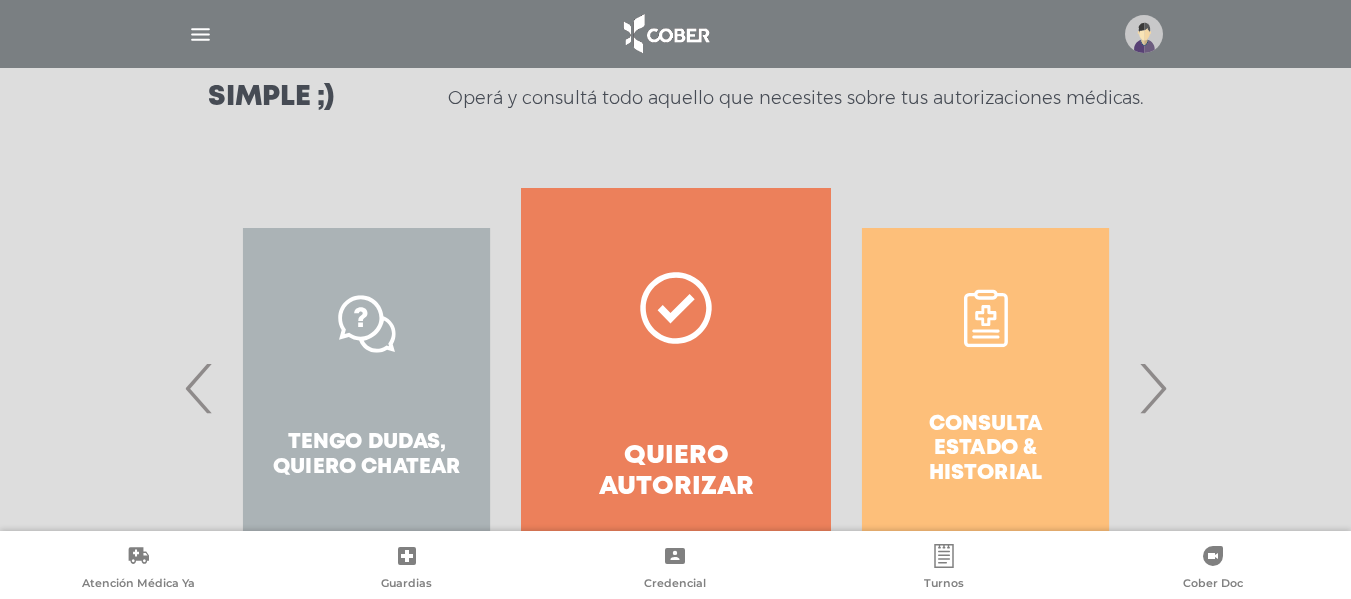 scroll, scrollTop: 400, scrollLeft: 0, axis: vertical 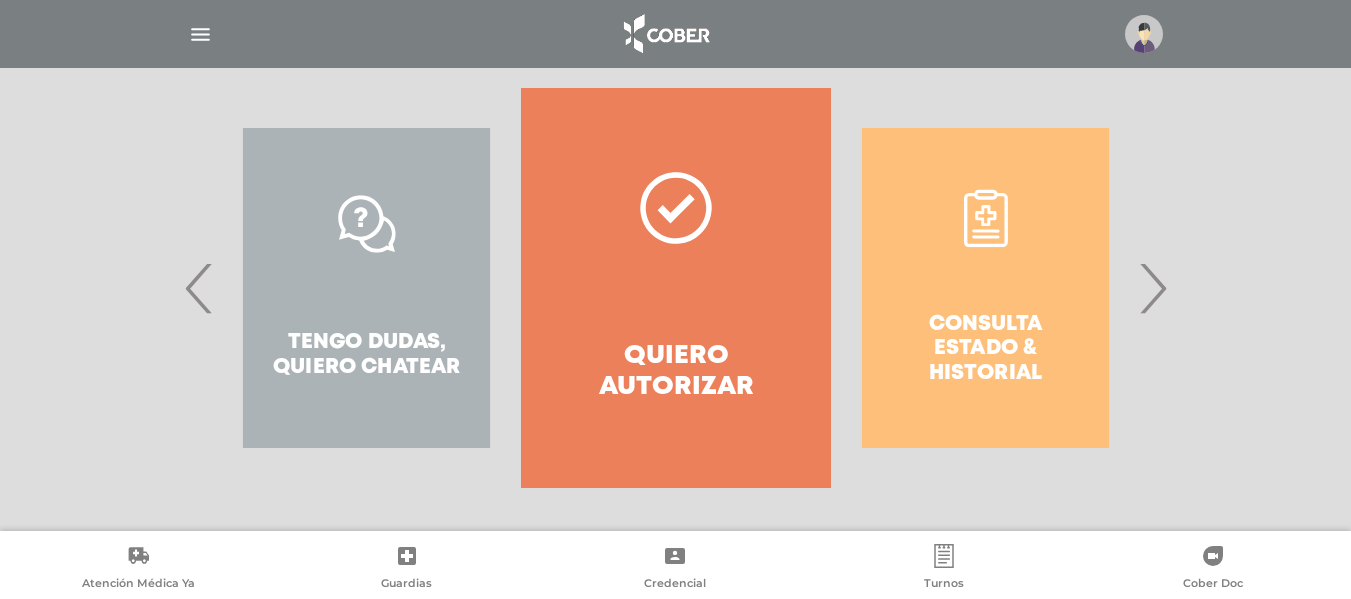 click on "Consulta estado & historial" at bounding box center (985, 288) 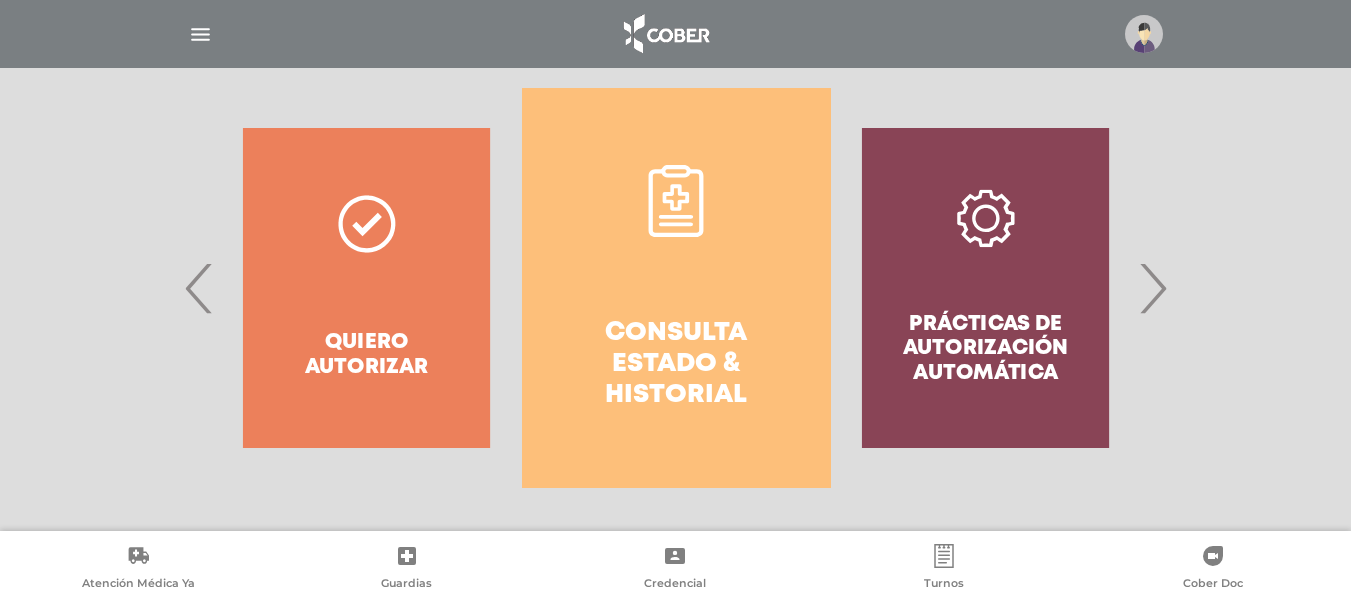click on "Consulta estado & historial" at bounding box center [676, 365] 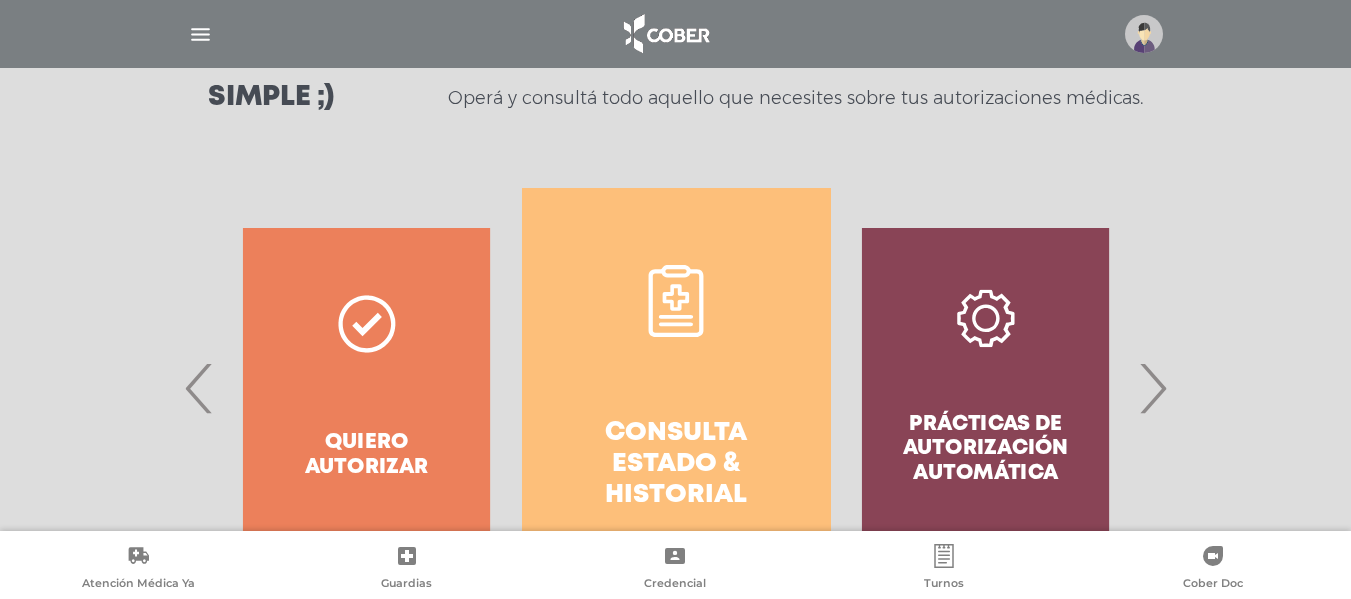 scroll, scrollTop: 500, scrollLeft: 0, axis: vertical 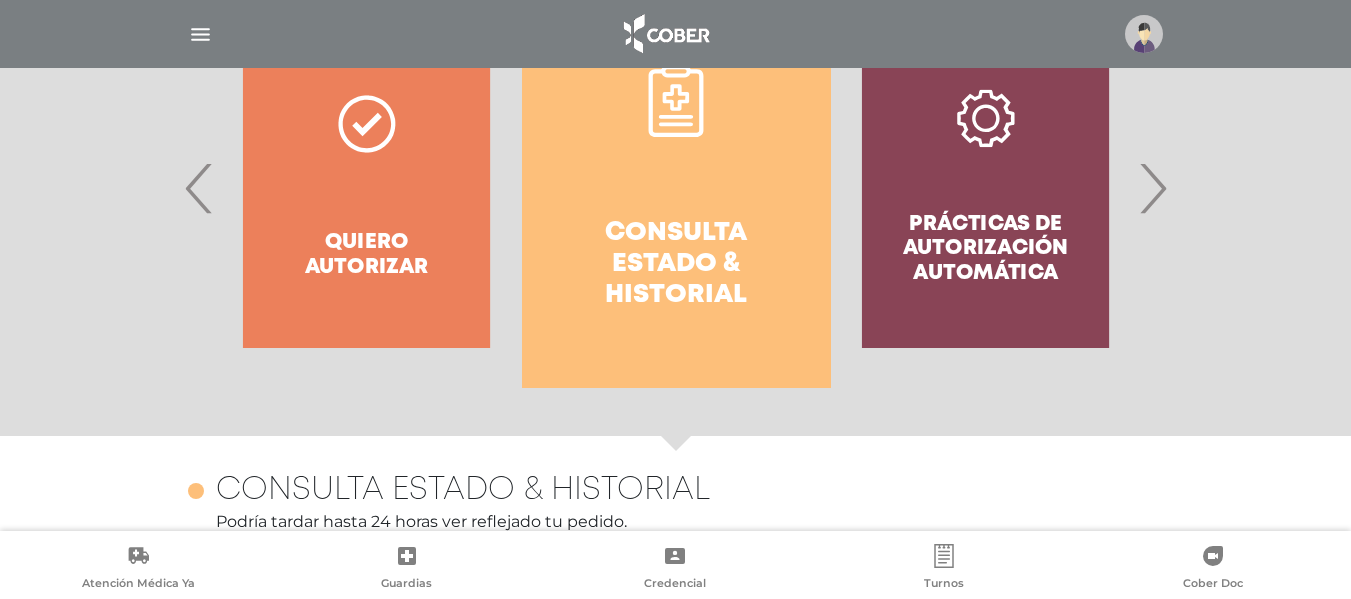 click on "‹" at bounding box center [199, 188] 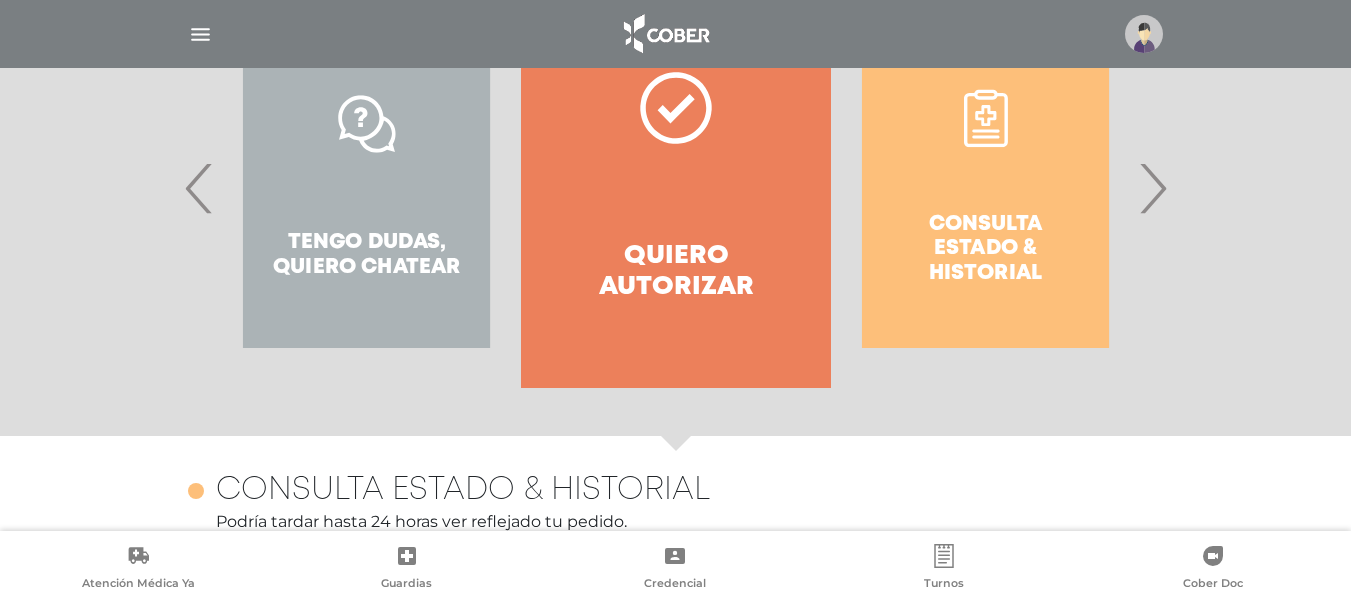 click on "‹" at bounding box center [199, 188] 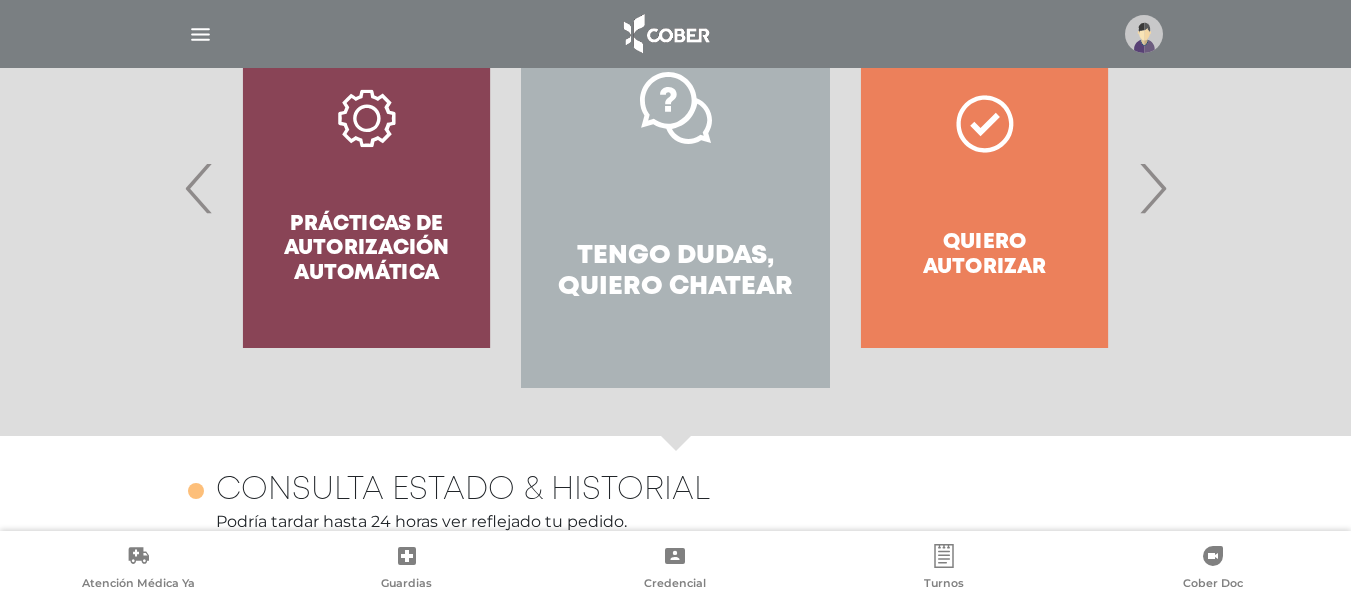 click on "Tengo dudas, quiero chatear" at bounding box center (675, 188) 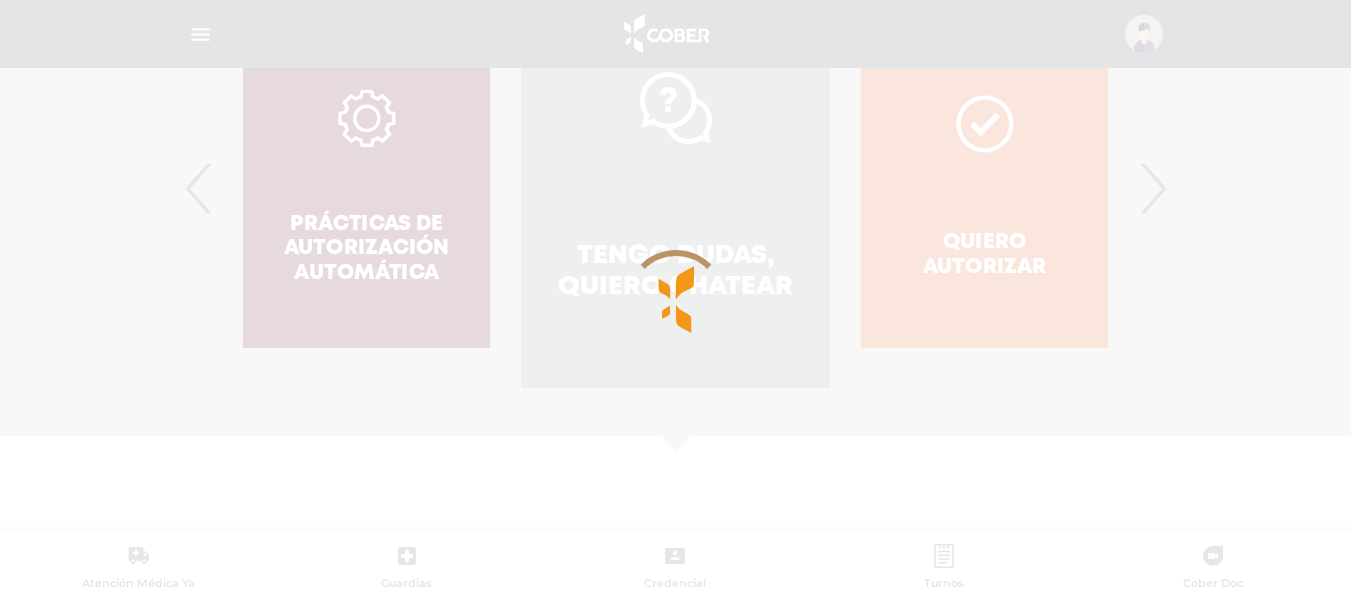 scroll, scrollTop: 673, scrollLeft: 0, axis: vertical 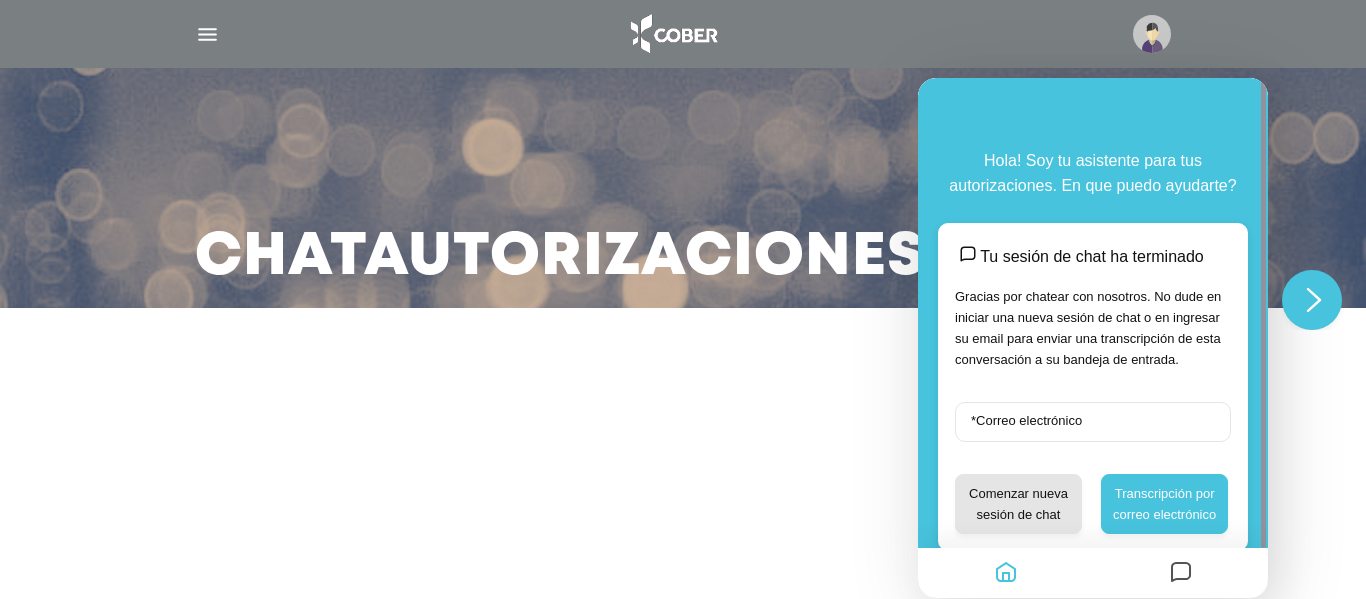click on "Close Chat This icon closes the chat window." 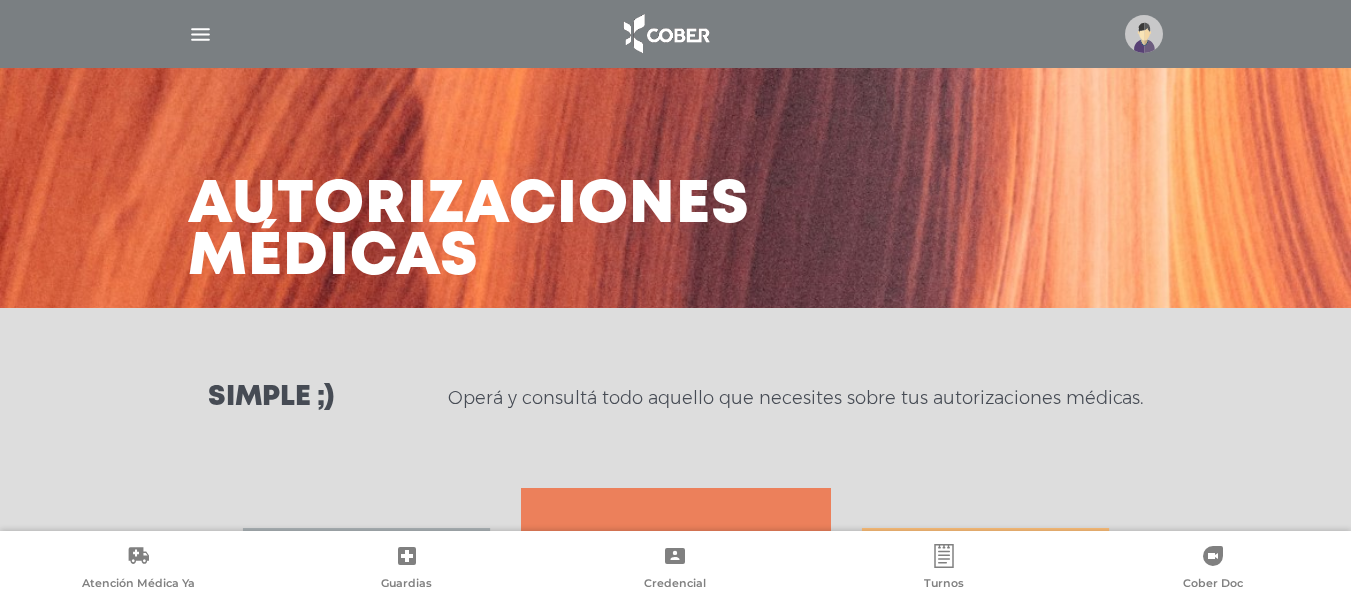 scroll, scrollTop: 5, scrollLeft: 0, axis: vertical 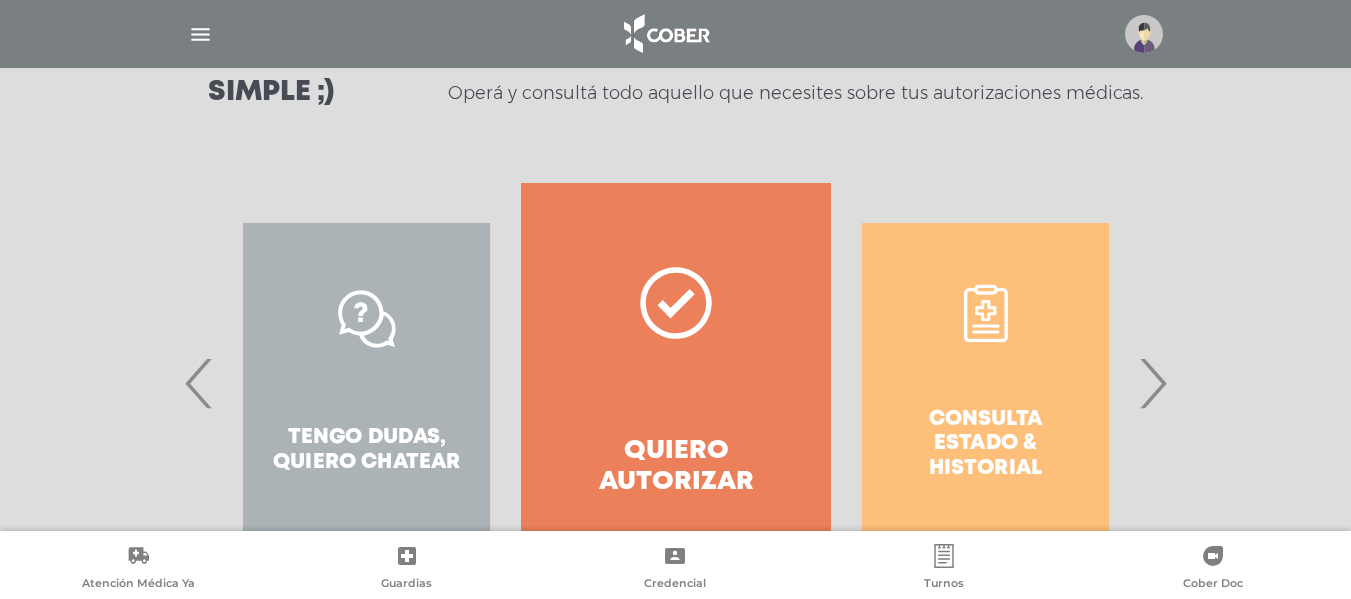 drag, startPoint x: 129, startPoint y: 380, endPoint x: 184, endPoint y: 384, distance: 55.145264 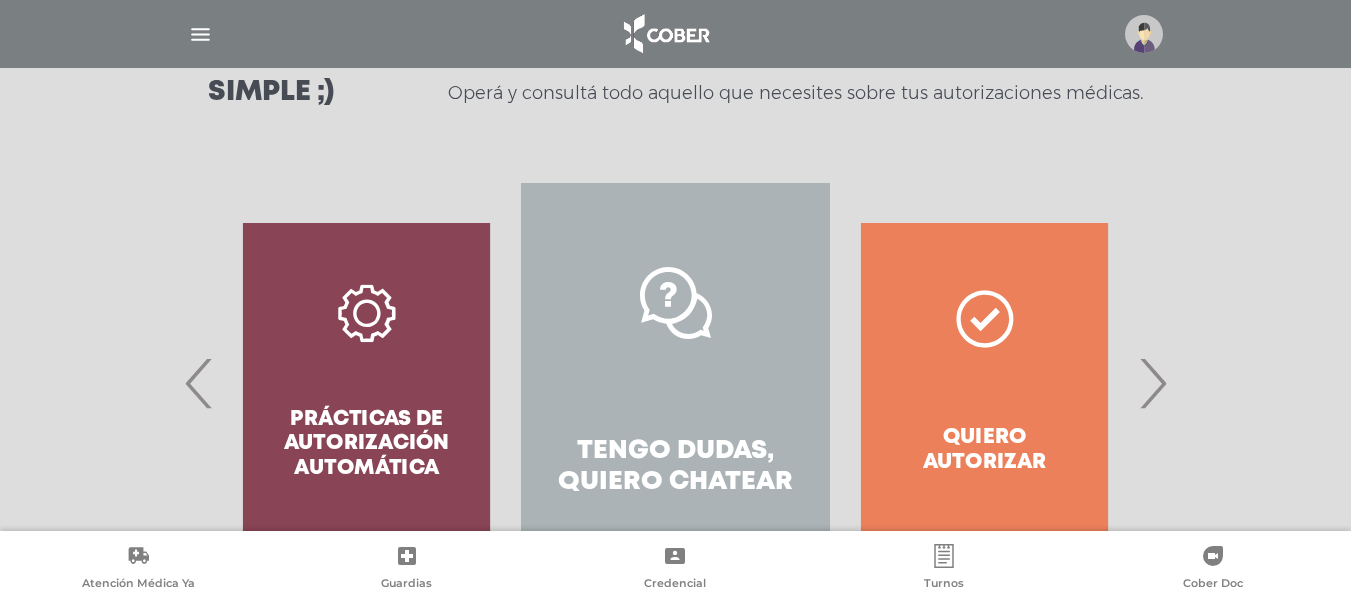 click on "Tengo dudas, quiero chatear" at bounding box center (675, 383) 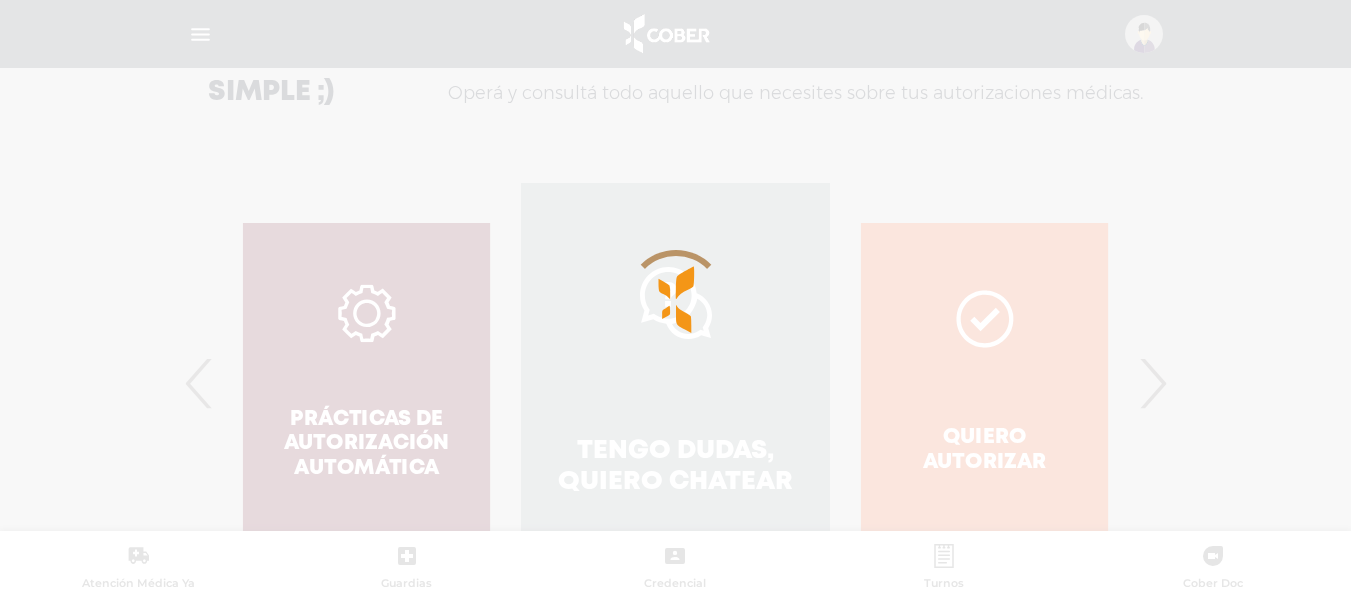 scroll, scrollTop: 510, scrollLeft: 0, axis: vertical 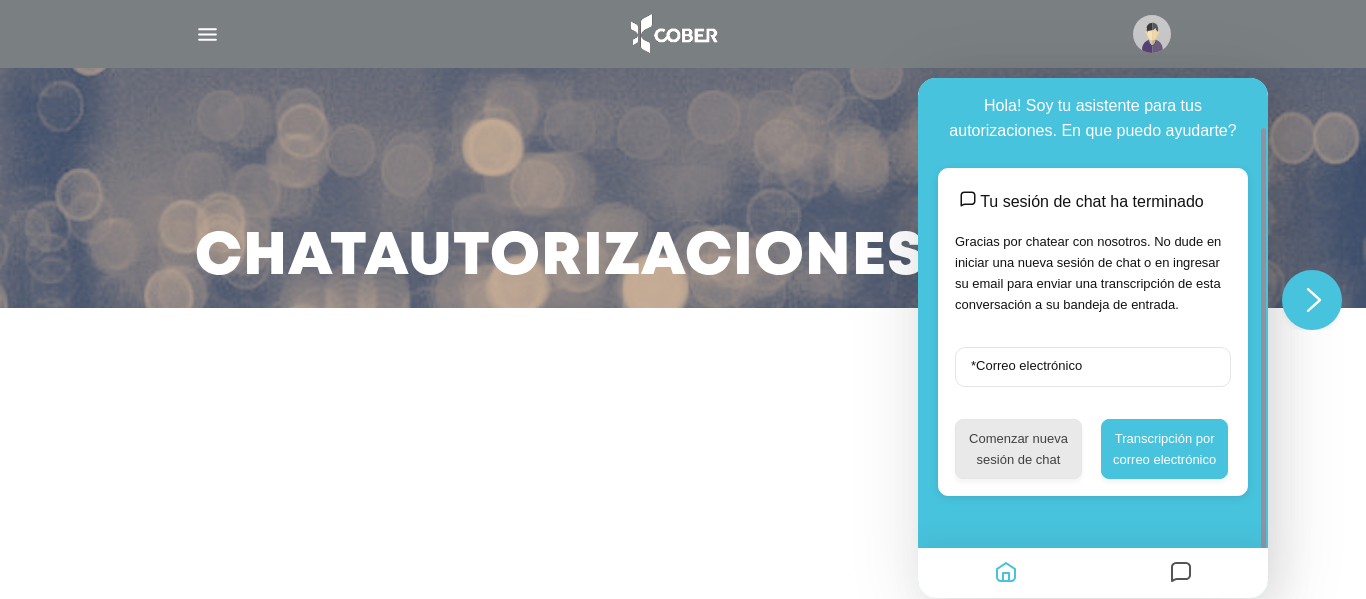 click on "Comenzar nueva sesión de chat" at bounding box center (1018, 449) 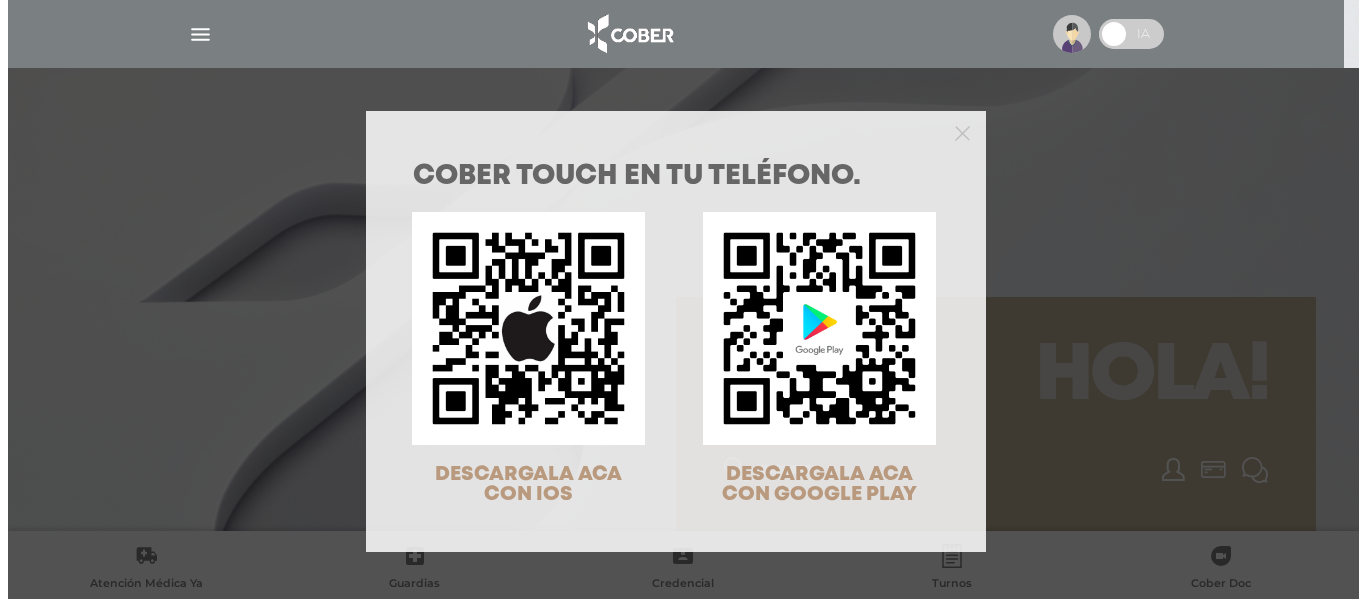 scroll, scrollTop: 0, scrollLeft: 0, axis: both 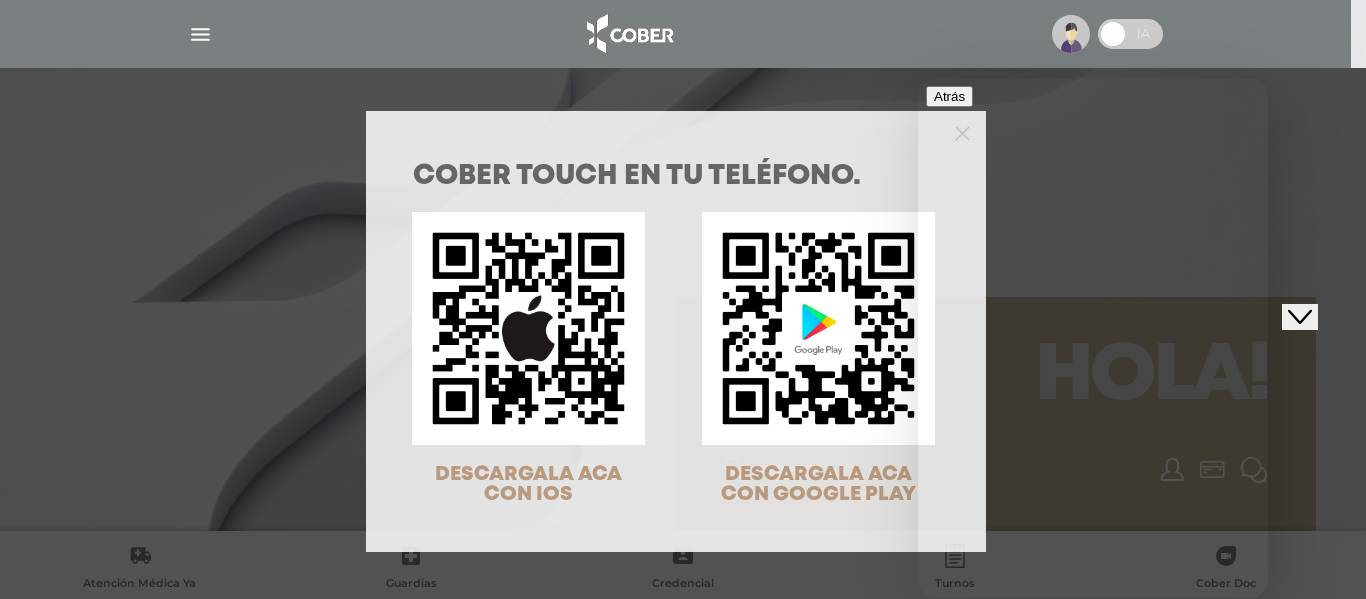 click on "Close Chat This icon closes the chat window." 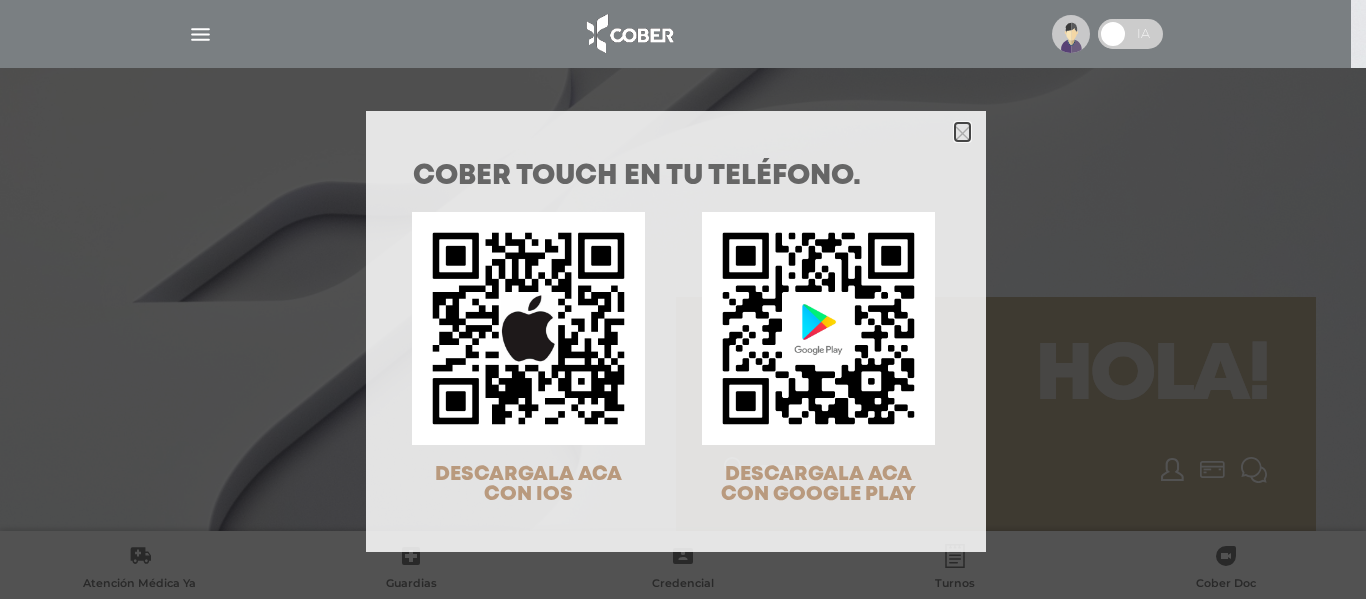 click 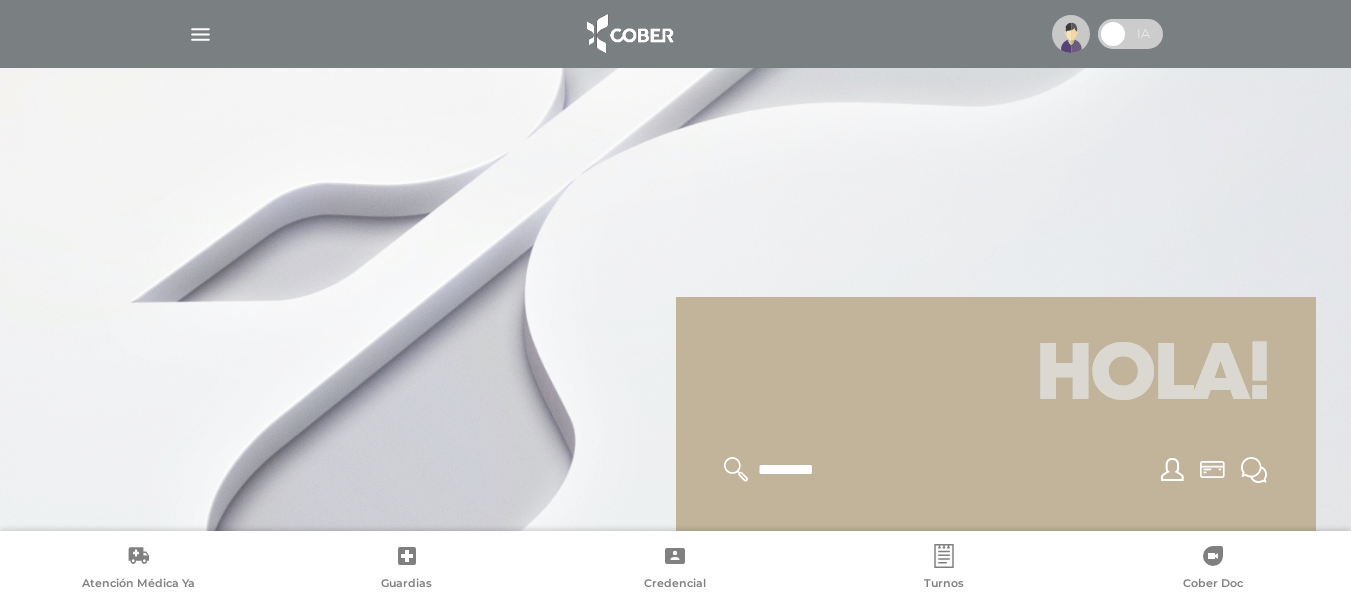 scroll, scrollTop: 300, scrollLeft: 0, axis: vertical 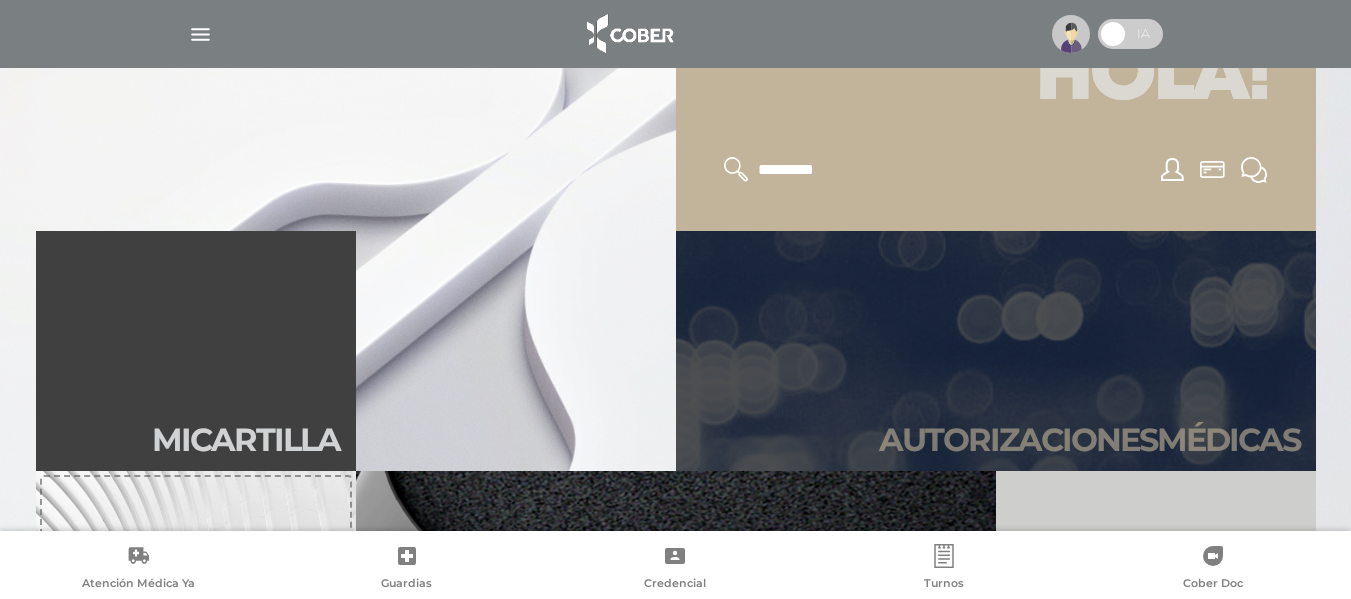 click on "Autori zaciones  médicas" at bounding box center [996, 351] 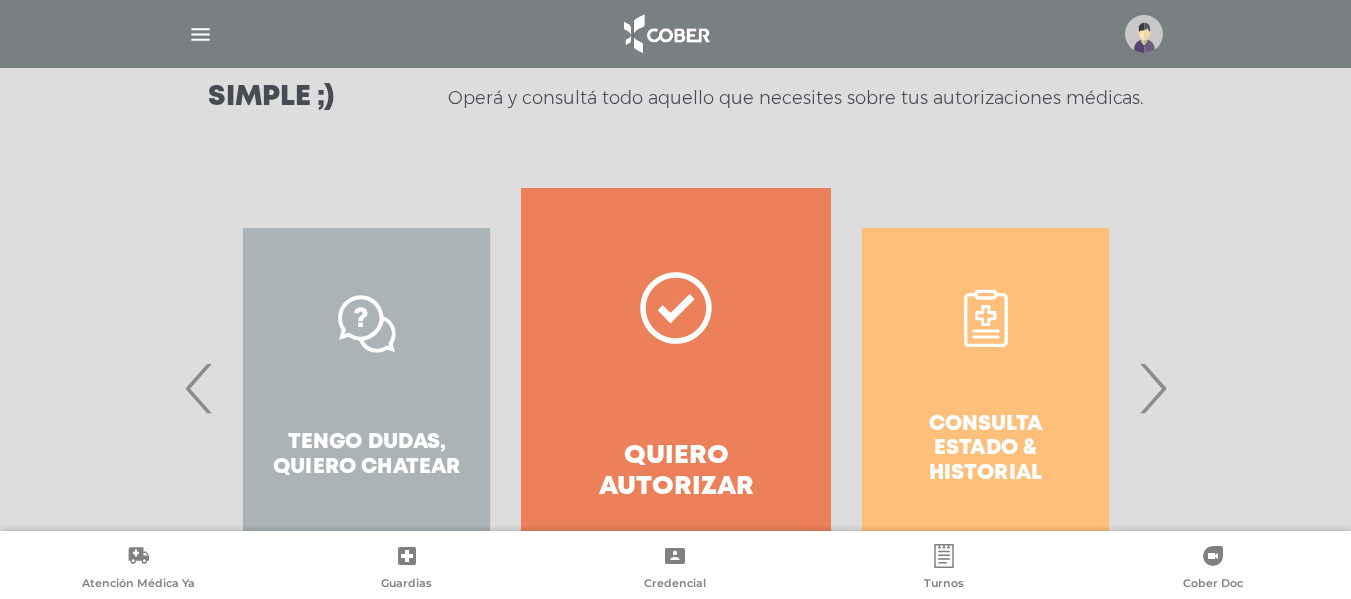 scroll, scrollTop: 400, scrollLeft: 0, axis: vertical 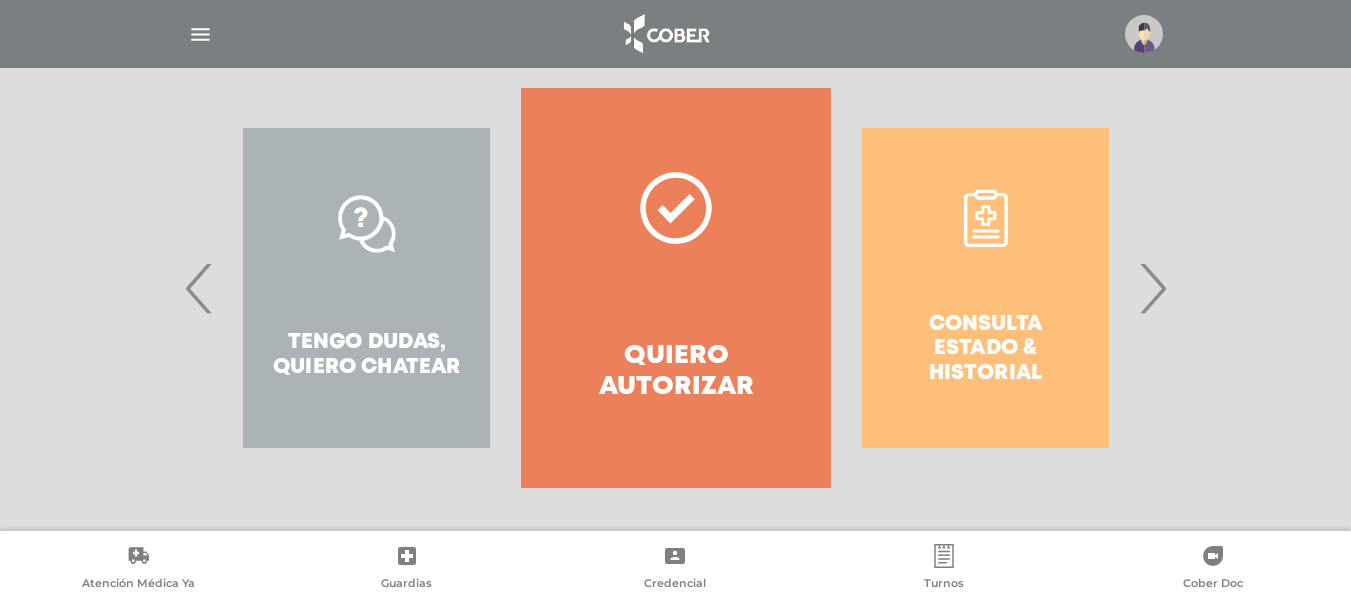 click on "›" at bounding box center (1152, 288) 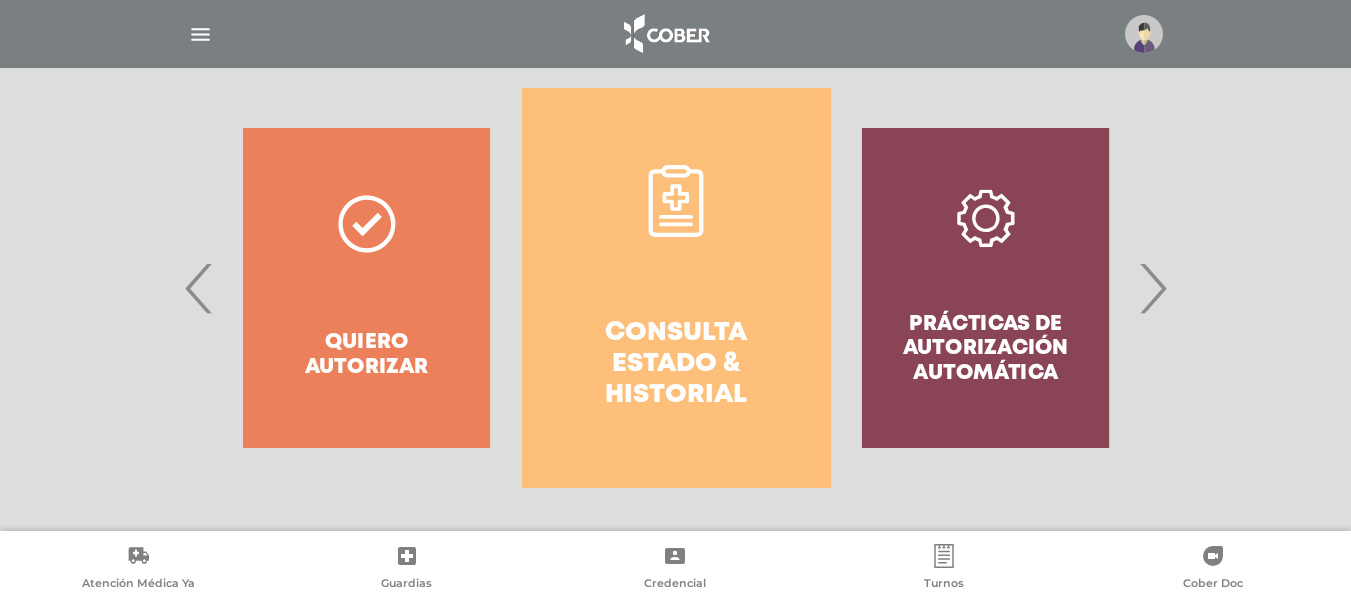 click on "Consulta estado & historial" at bounding box center (676, 365) 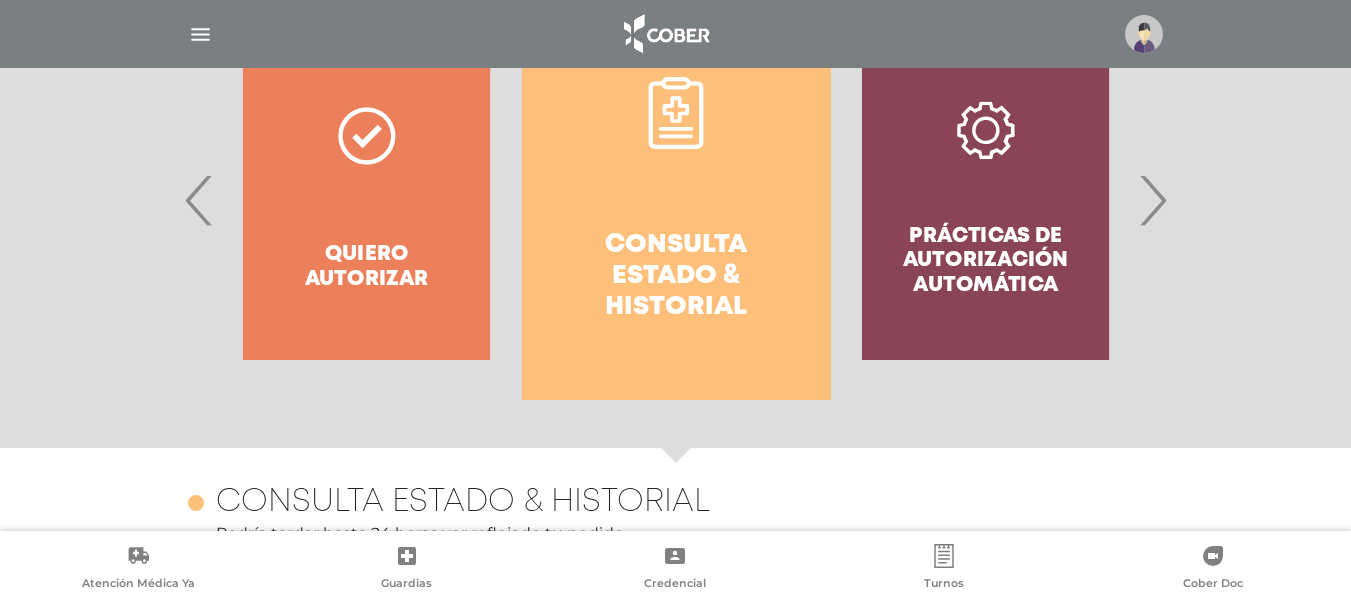 scroll, scrollTop: 388, scrollLeft: 0, axis: vertical 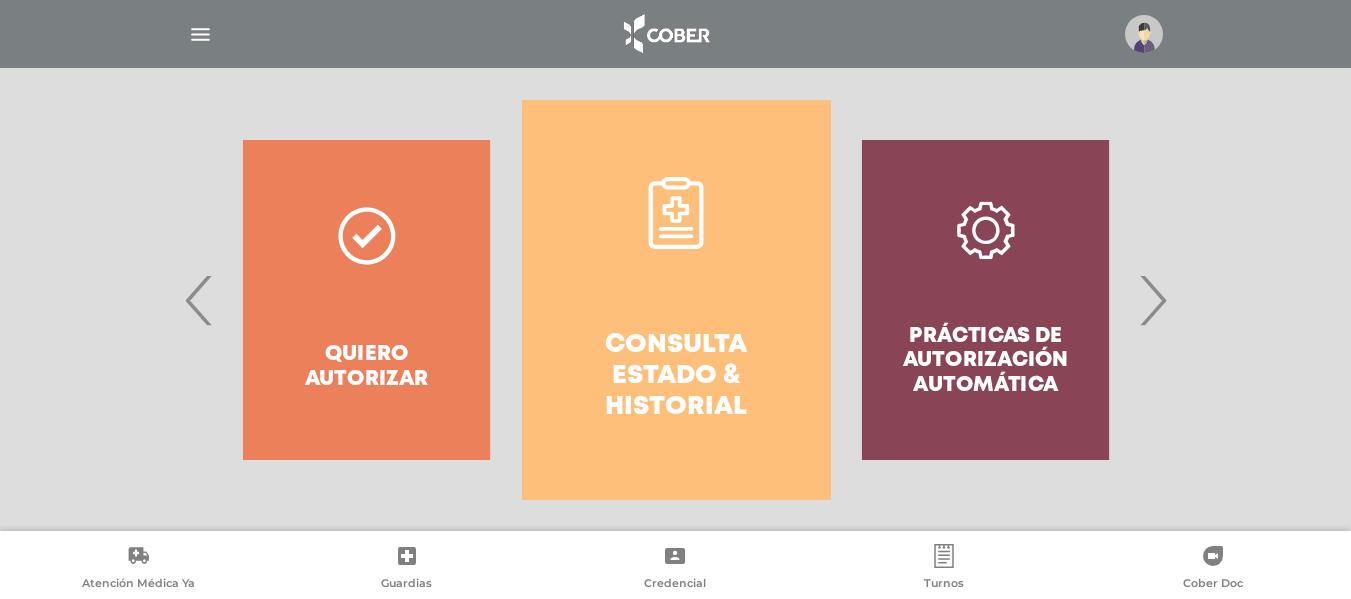 click on "›" at bounding box center (1152, 300) 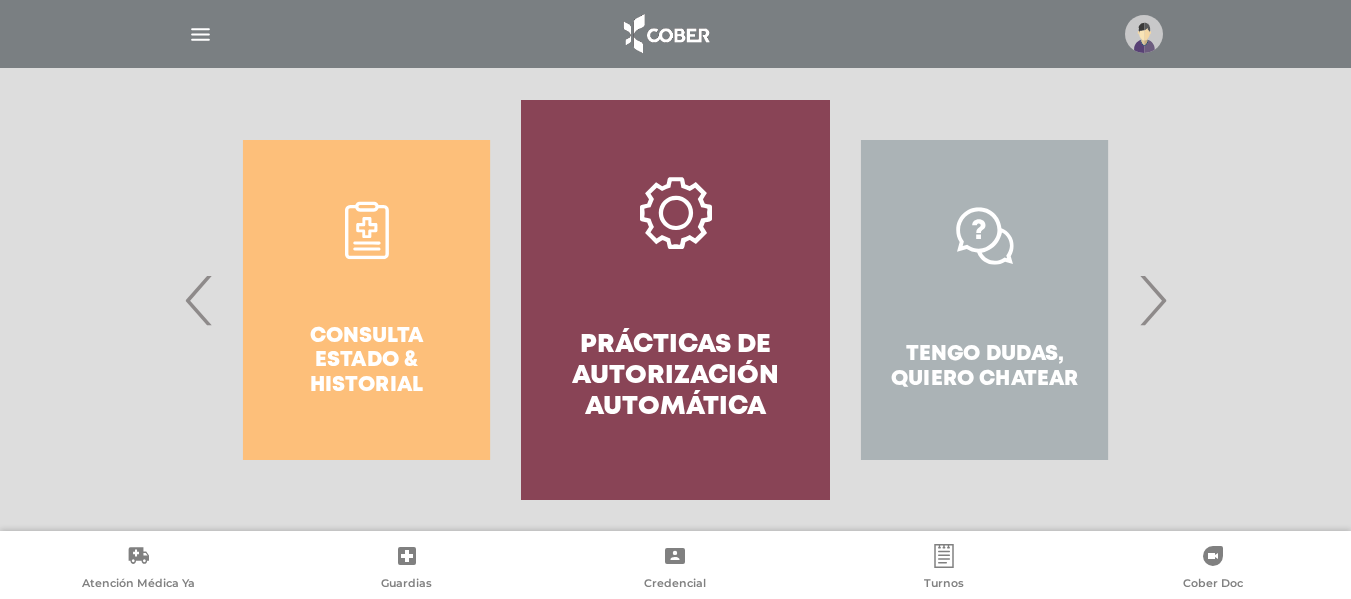 click on "›" at bounding box center [1152, 300] 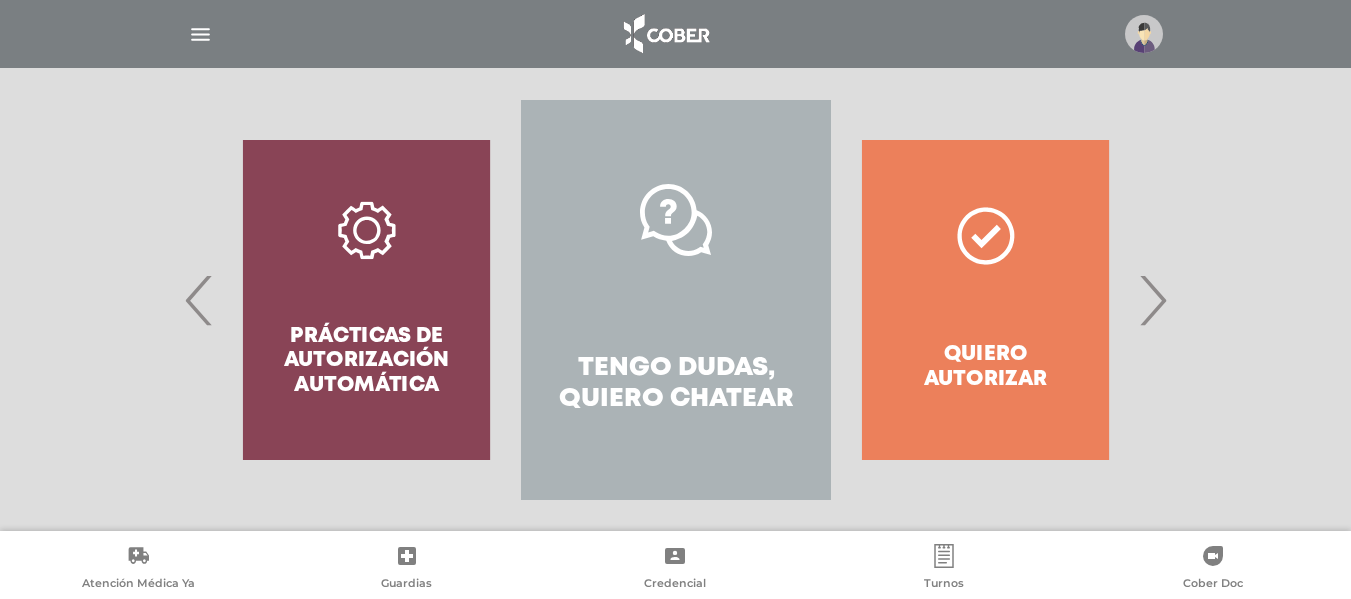 click on "Tengo dudas, quiero chatear" at bounding box center (675, 384) 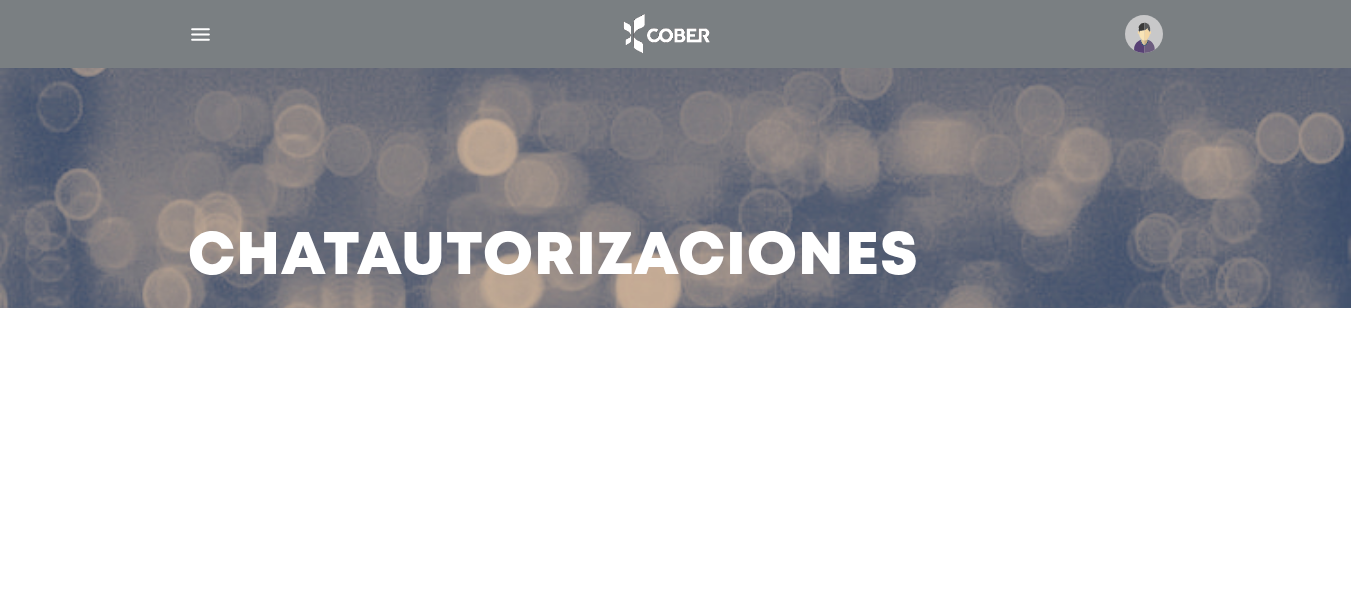 scroll, scrollTop: 0, scrollLeft: 0, axis: both 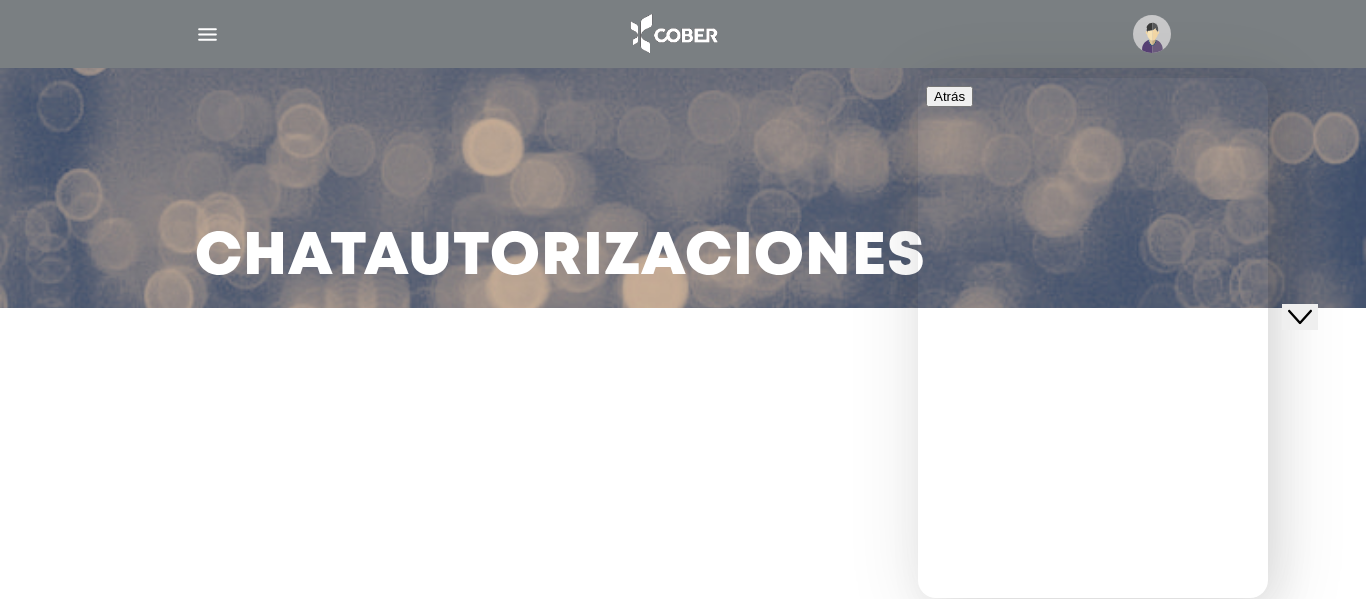 click on "Close Chat This icon closes the chat window." 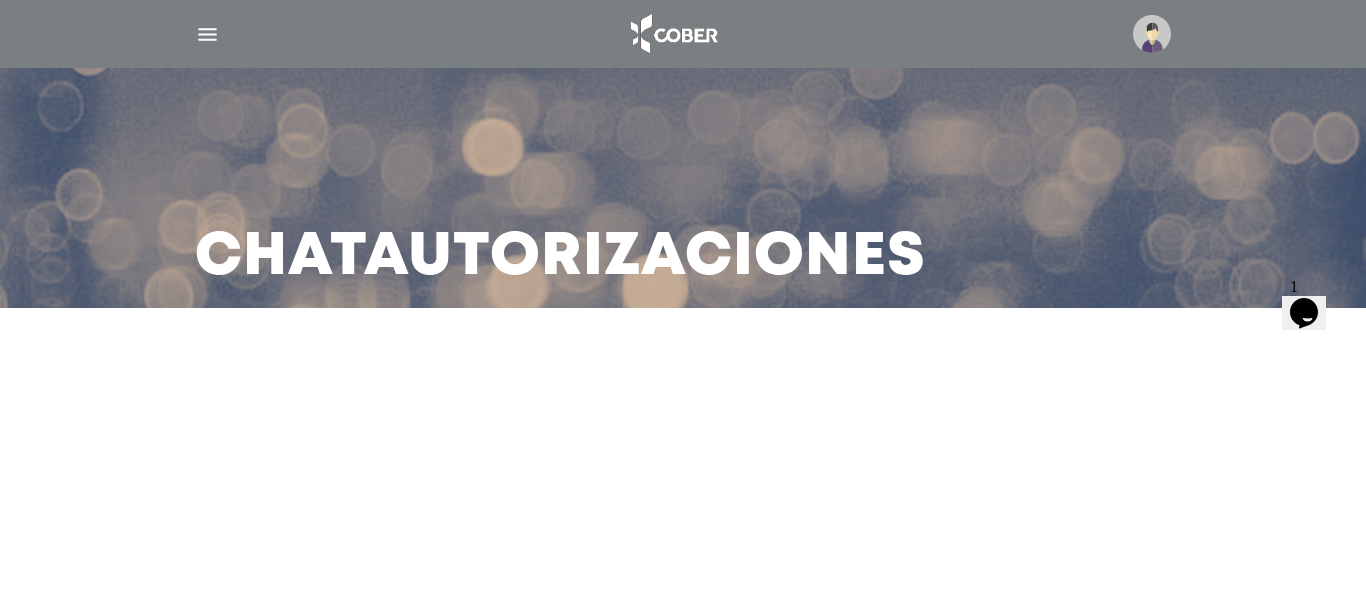 click 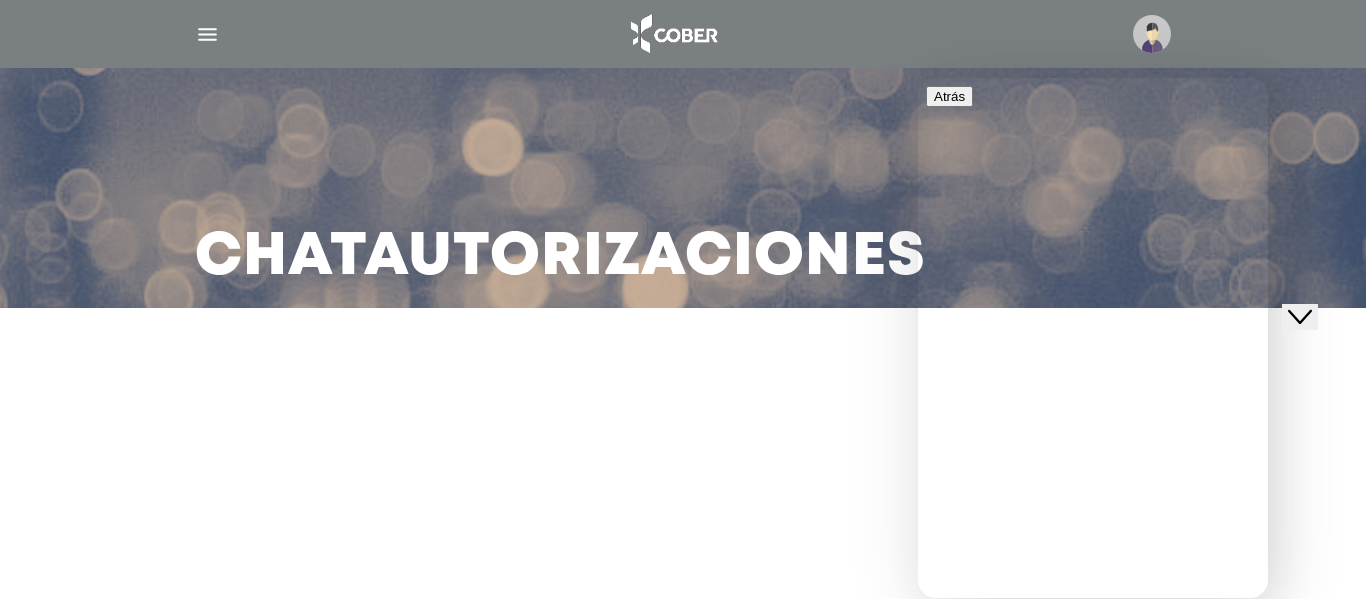 click on "Close Chat This icon closes the chat window." 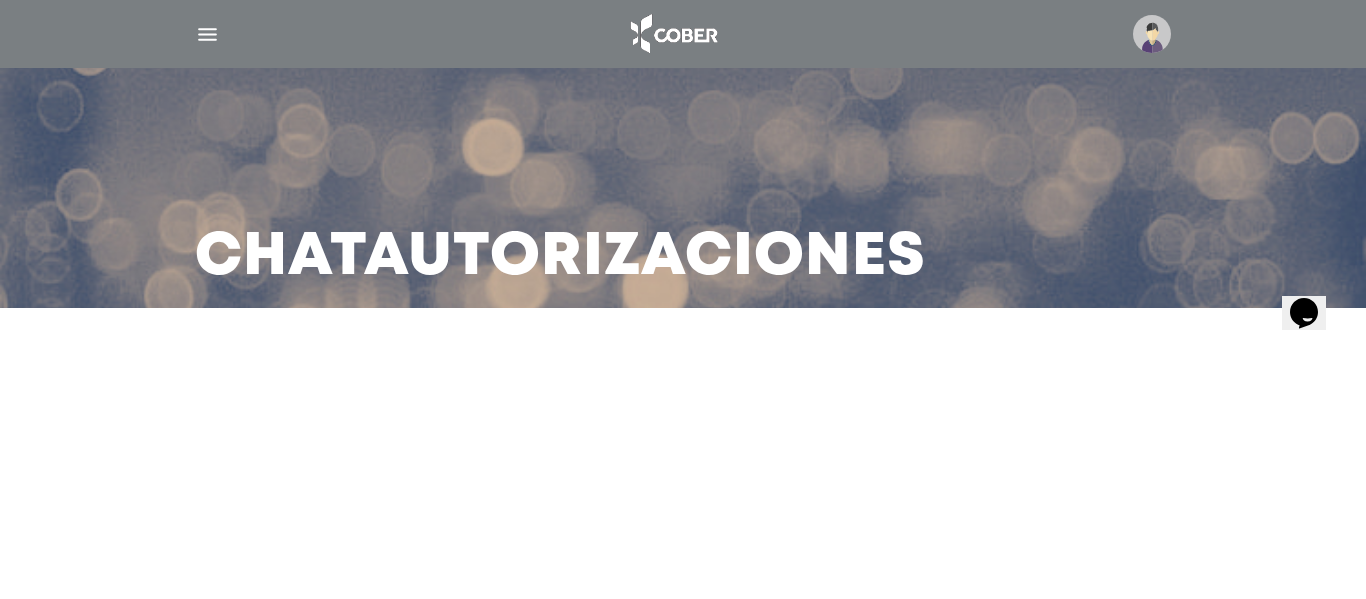 click 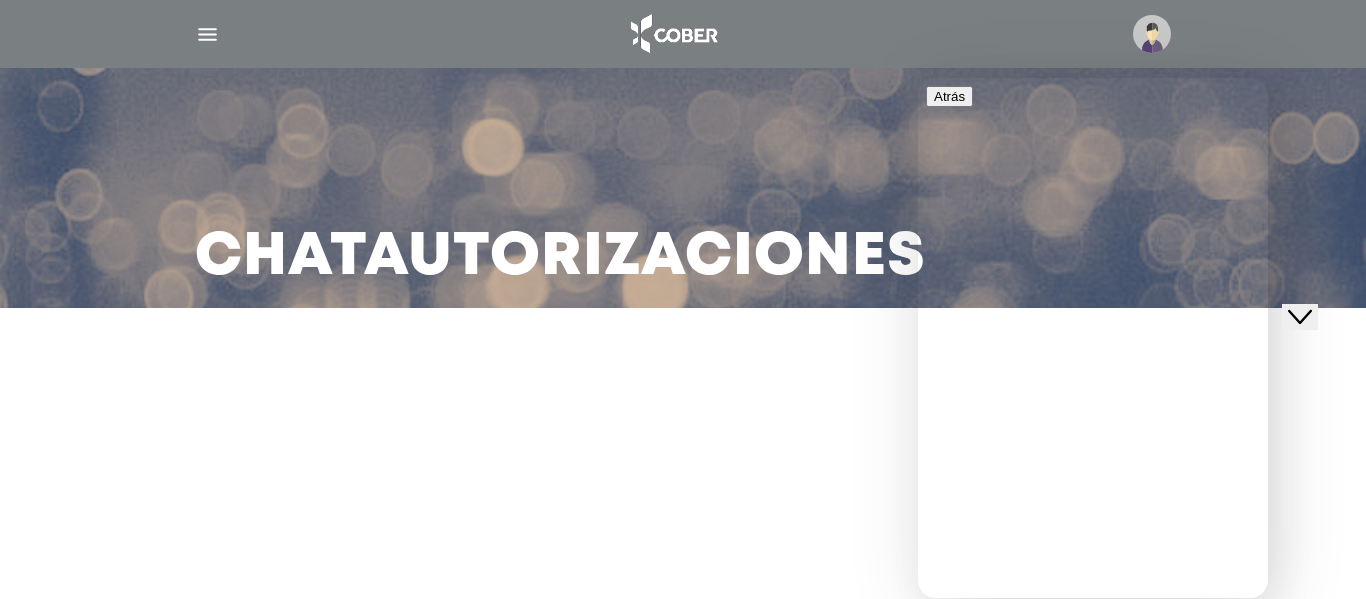 scroll, scrollTop: 55, scrollLeft: 0, axis: vertical 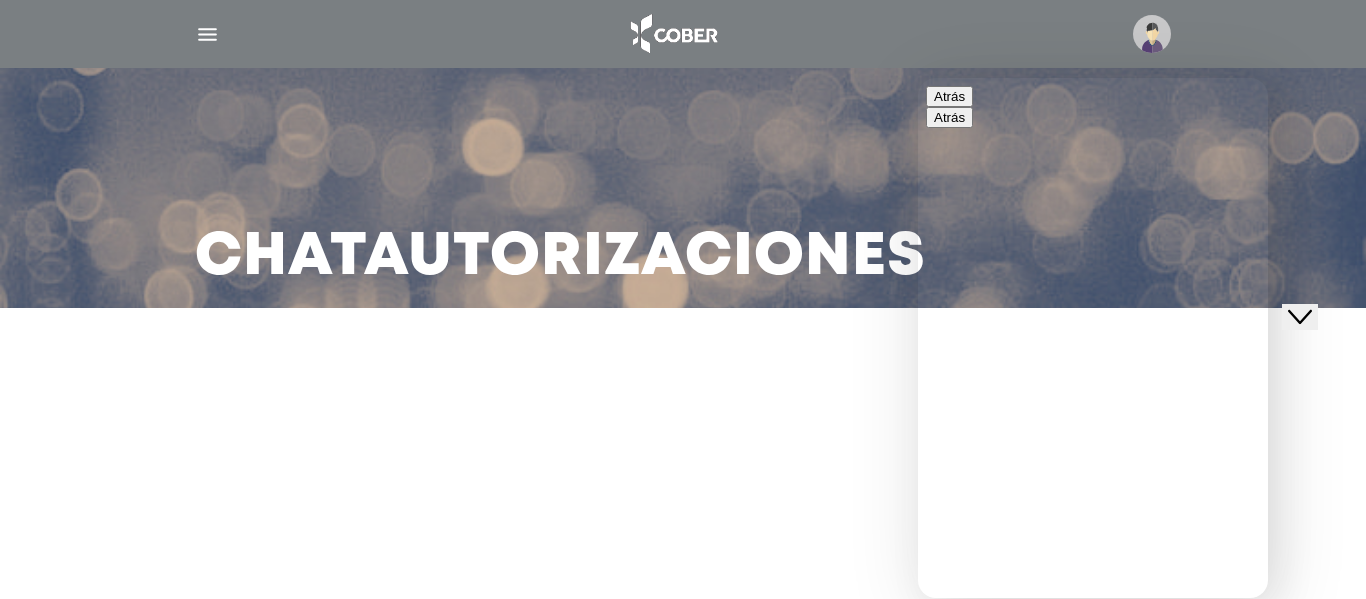 click on "**" at bounding box center [1013, 840] 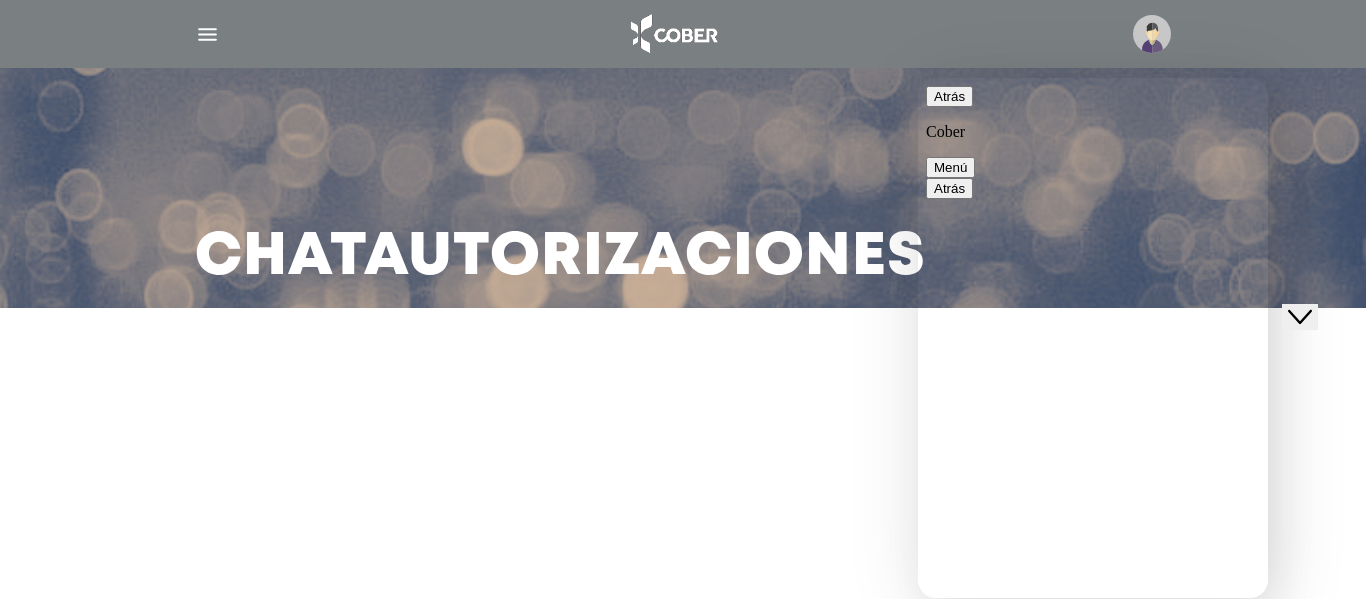 scroll, scrollTop: 238, scrollLeft: 0, axis: vertical 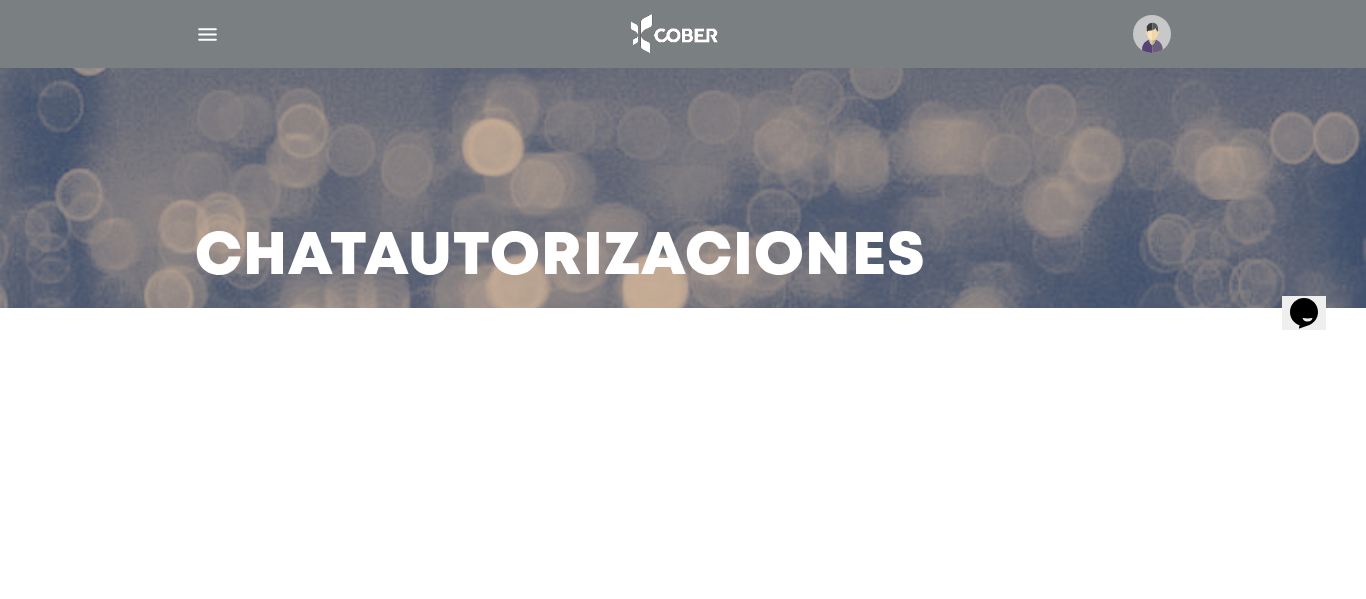 drag, startPoint x: 1327, startPoint y: 466, endPoint x: 1313, endPoint y: 367, distance: 99.985 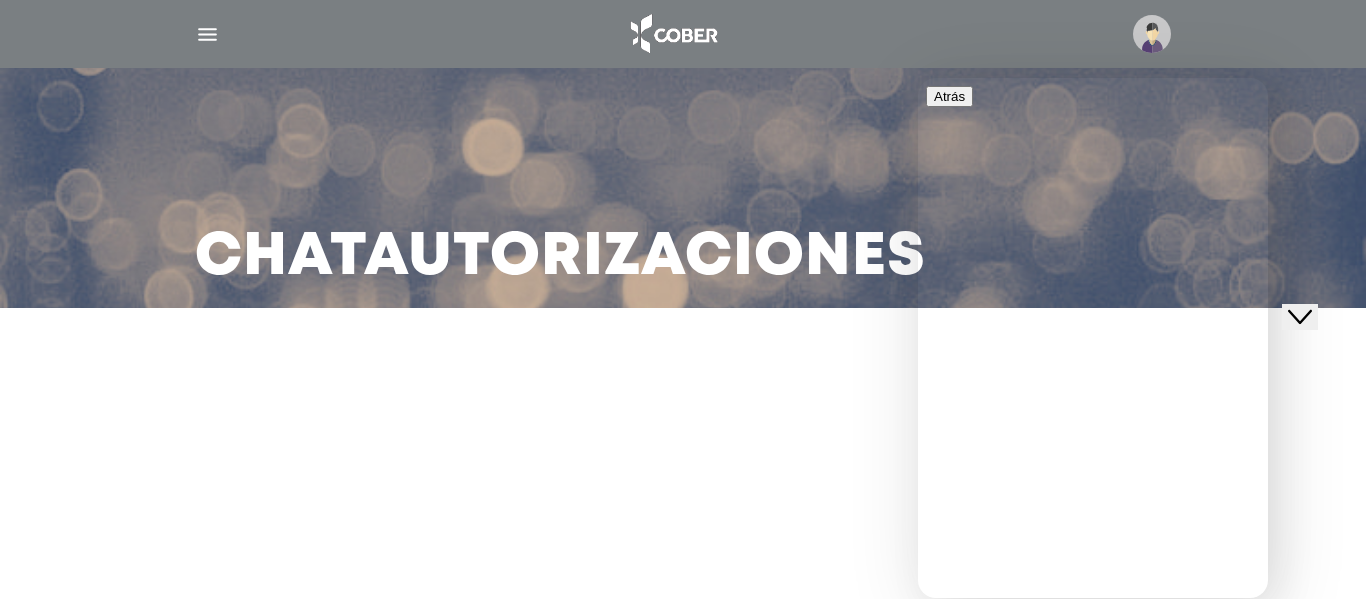 click on "Chat  Autorizaciones" at bounding box center (683, 299) 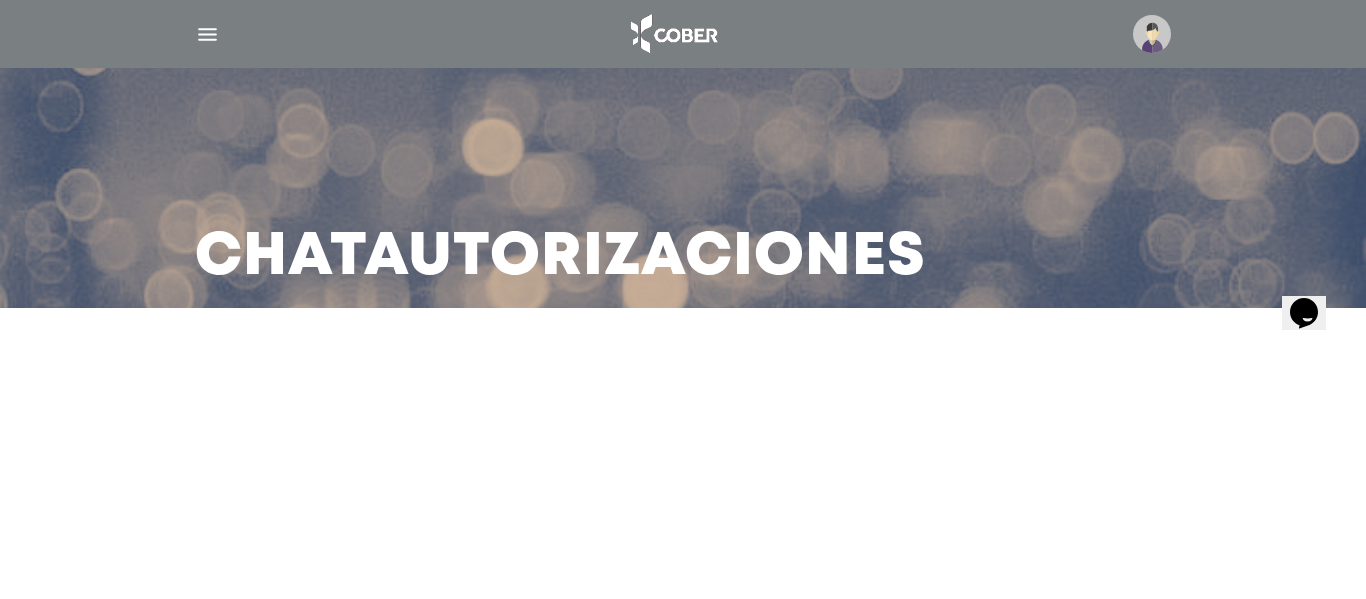 click 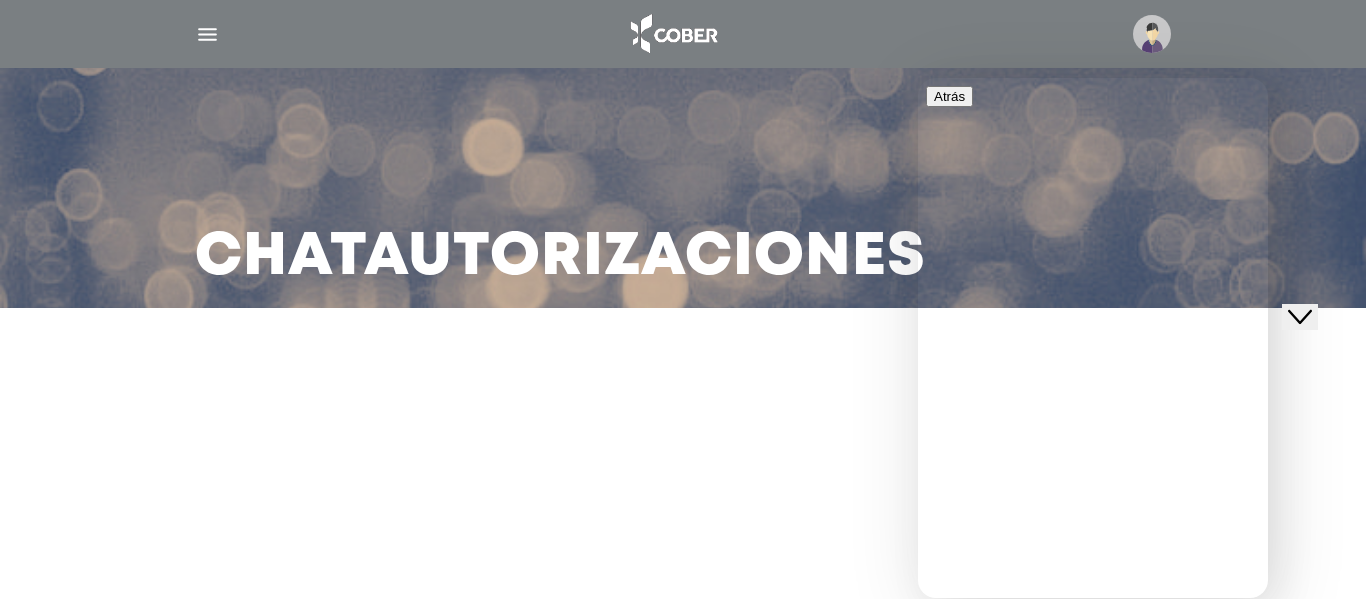 scroll, scrollTop: 55, scrollLeft: 0, axis: vertical 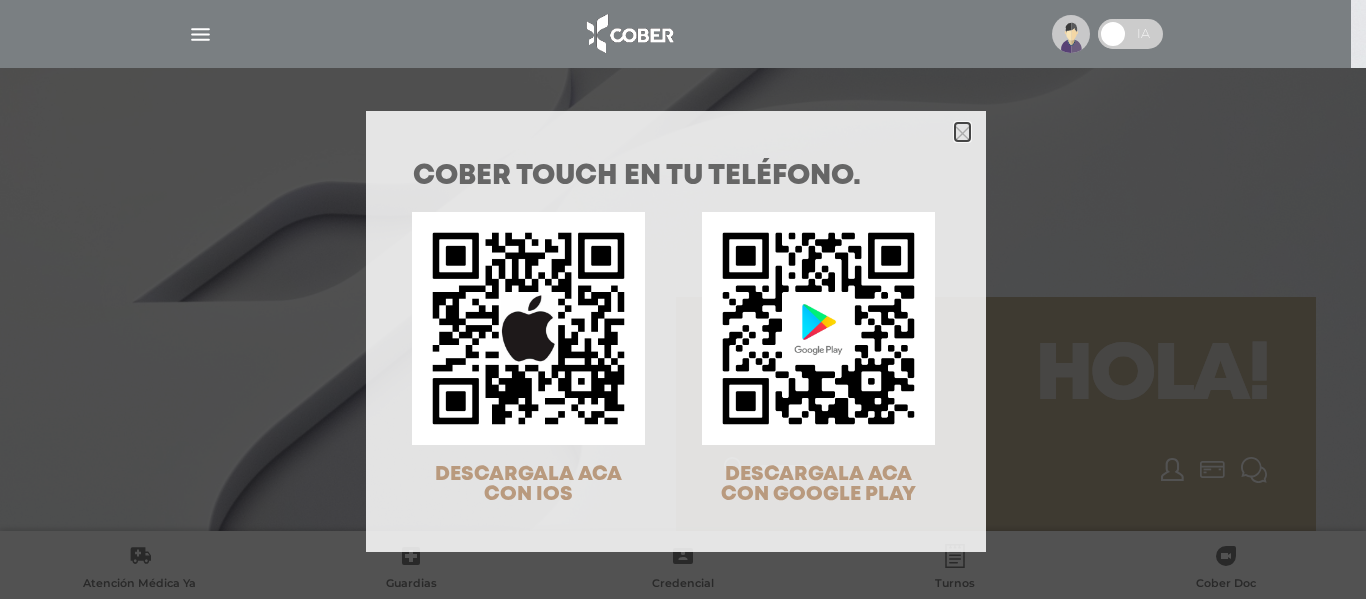 click 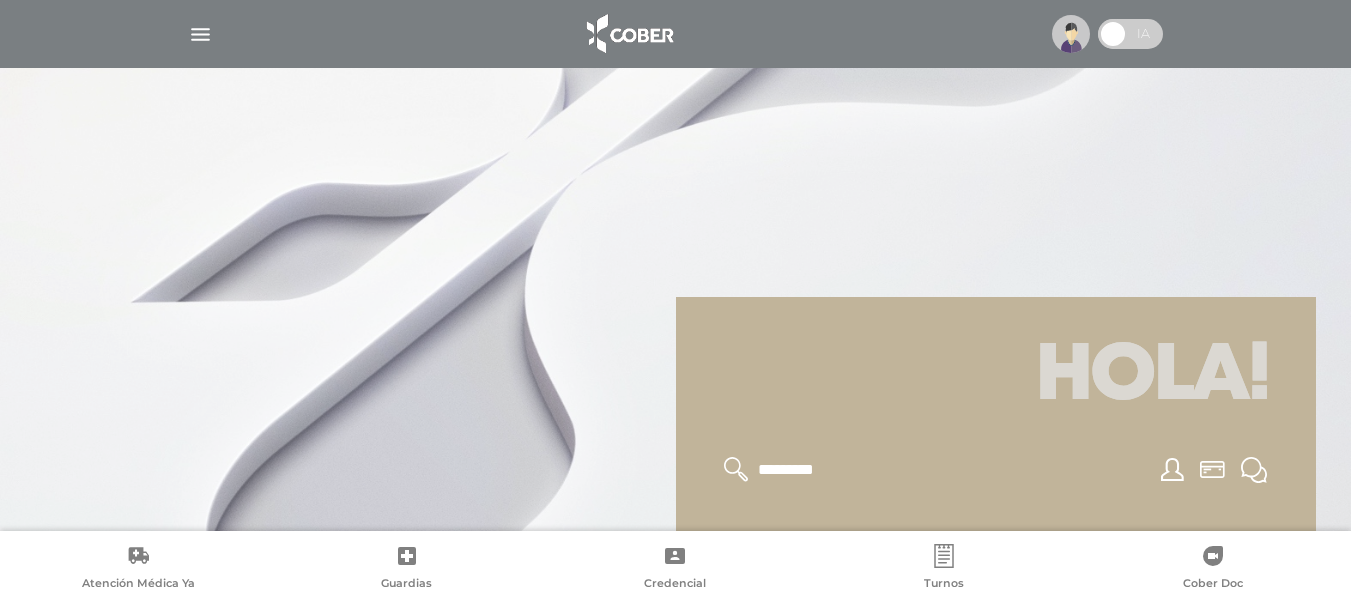 scroll, scrollTop: 500, scrollLeft: 0, axis: vertical 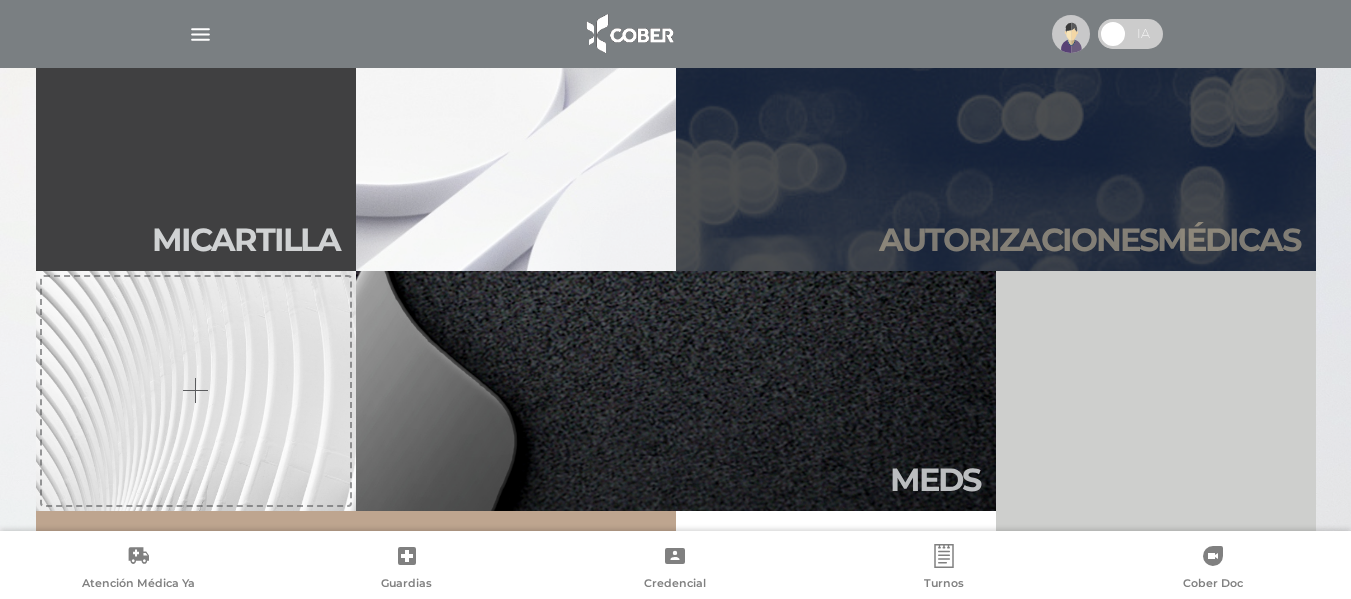 click on "Autori zaciones  médicas" at bounding box center [996, 151] 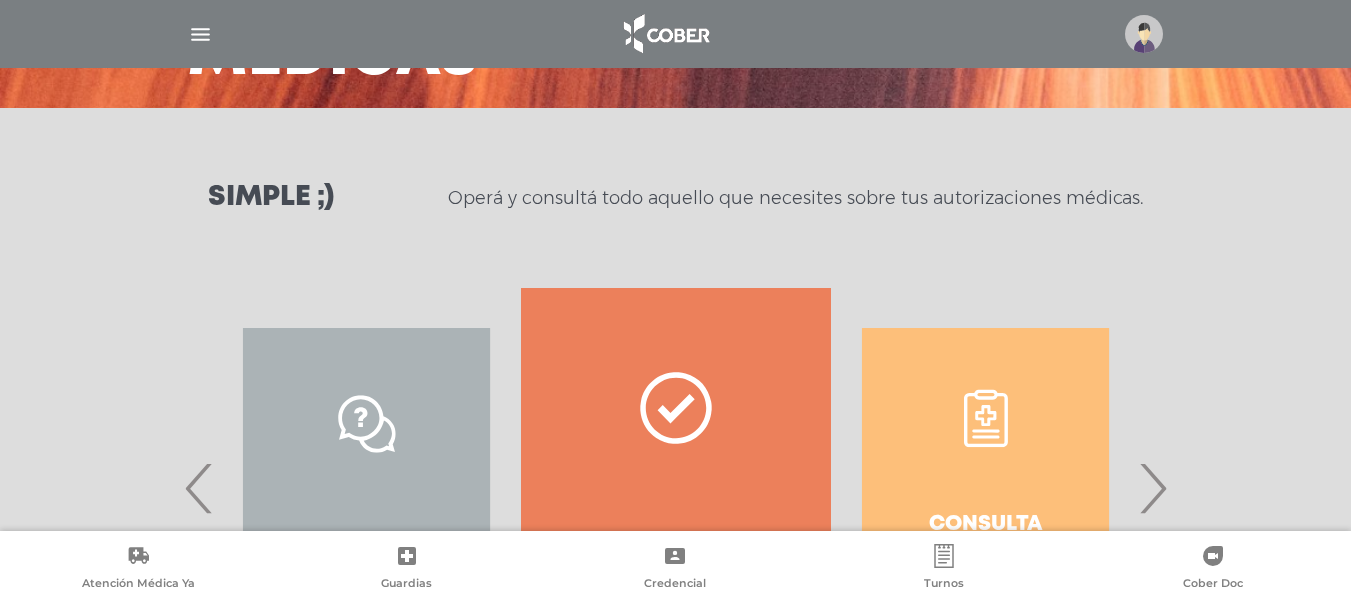 scroll, scrollTop: 400, scrollLeft: 0, axis: vertical 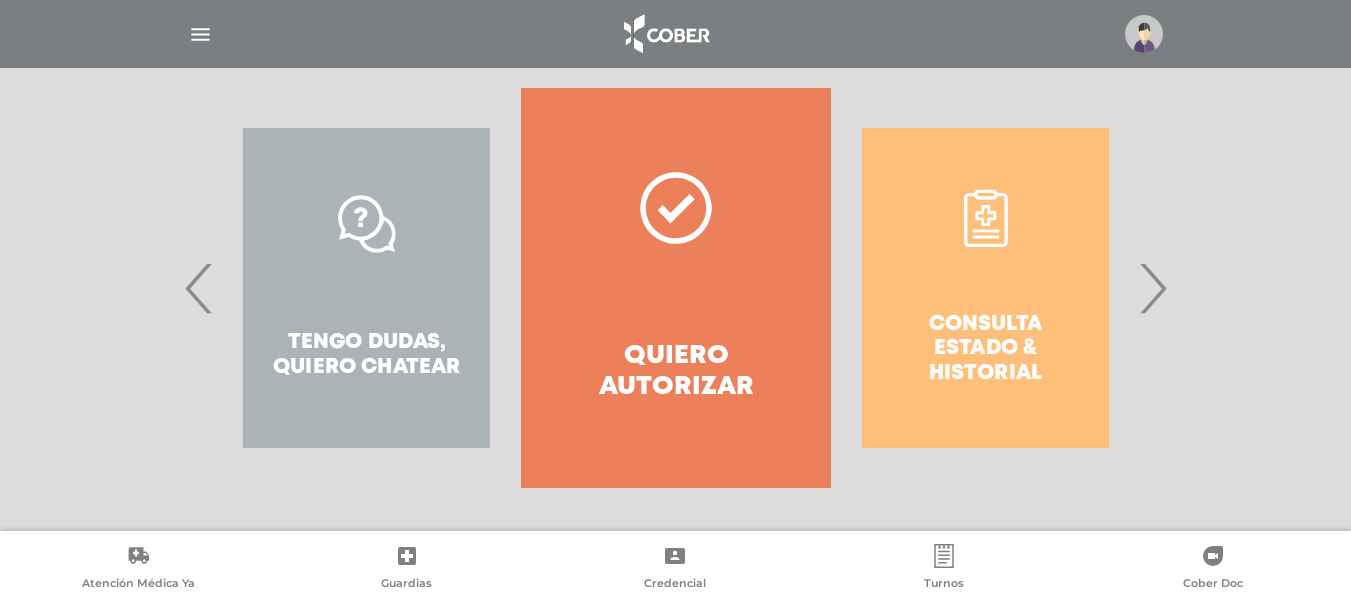 click on "›" at bounding box center (1152, 288) 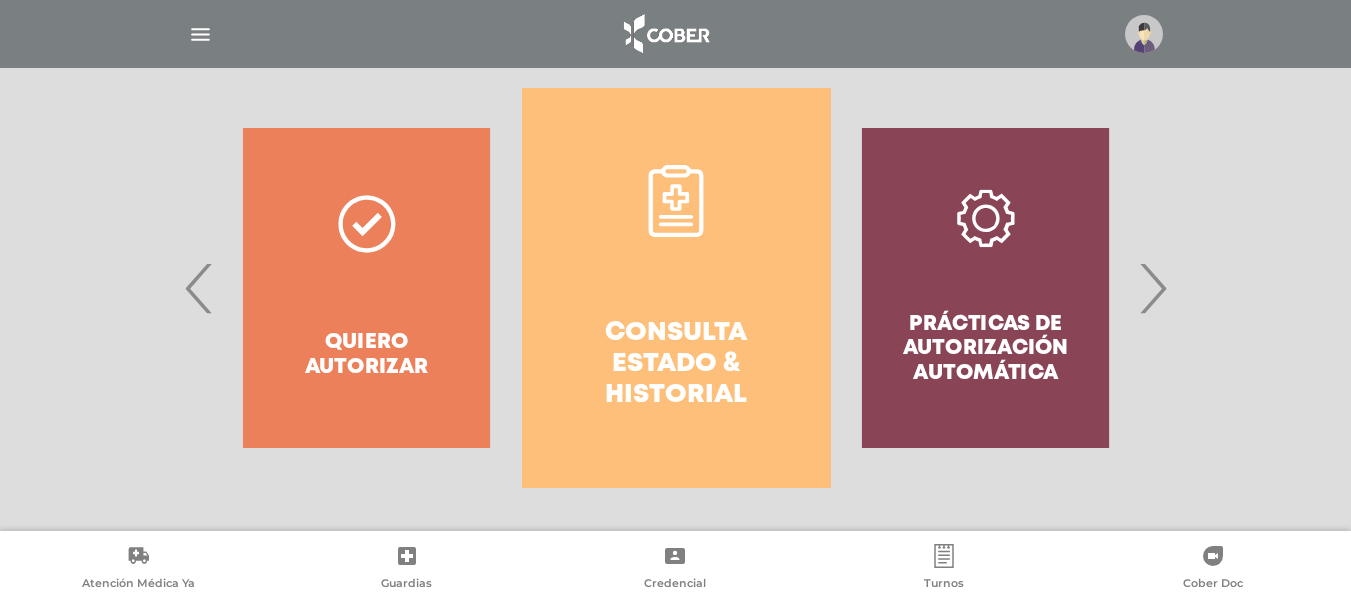 click on "Consulta estado & historial" at bounding box center [676, 288] 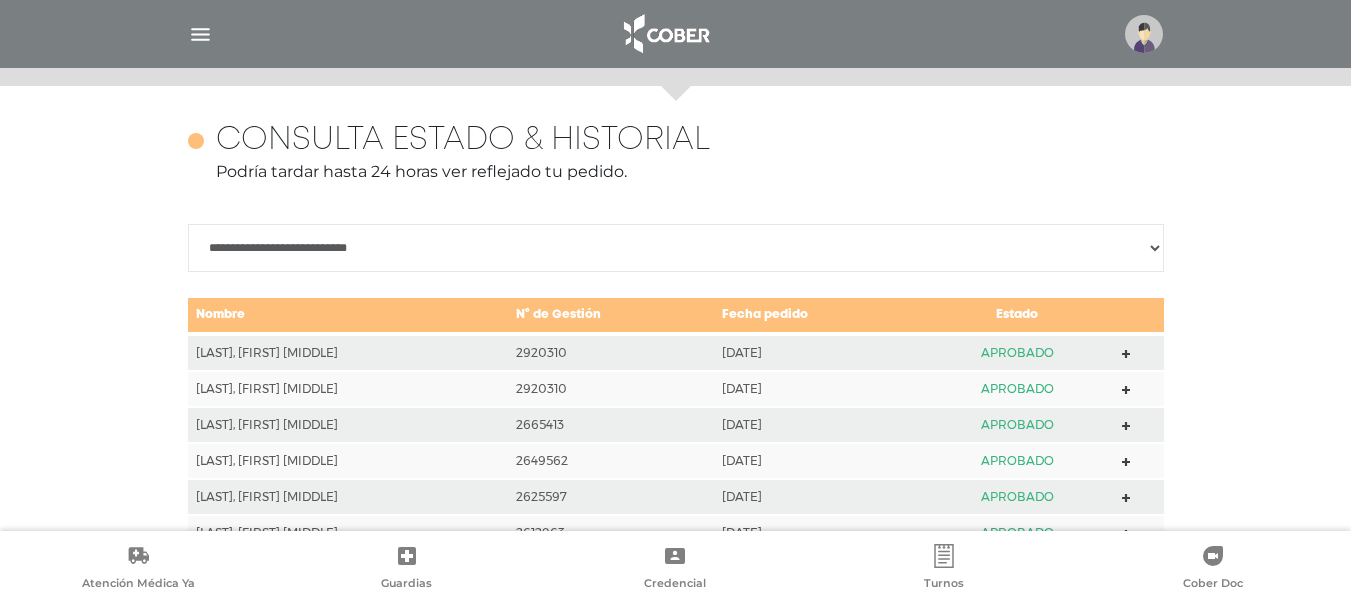 scroll, scrollTop: 888, scrollLeft: 0, axis: vertical 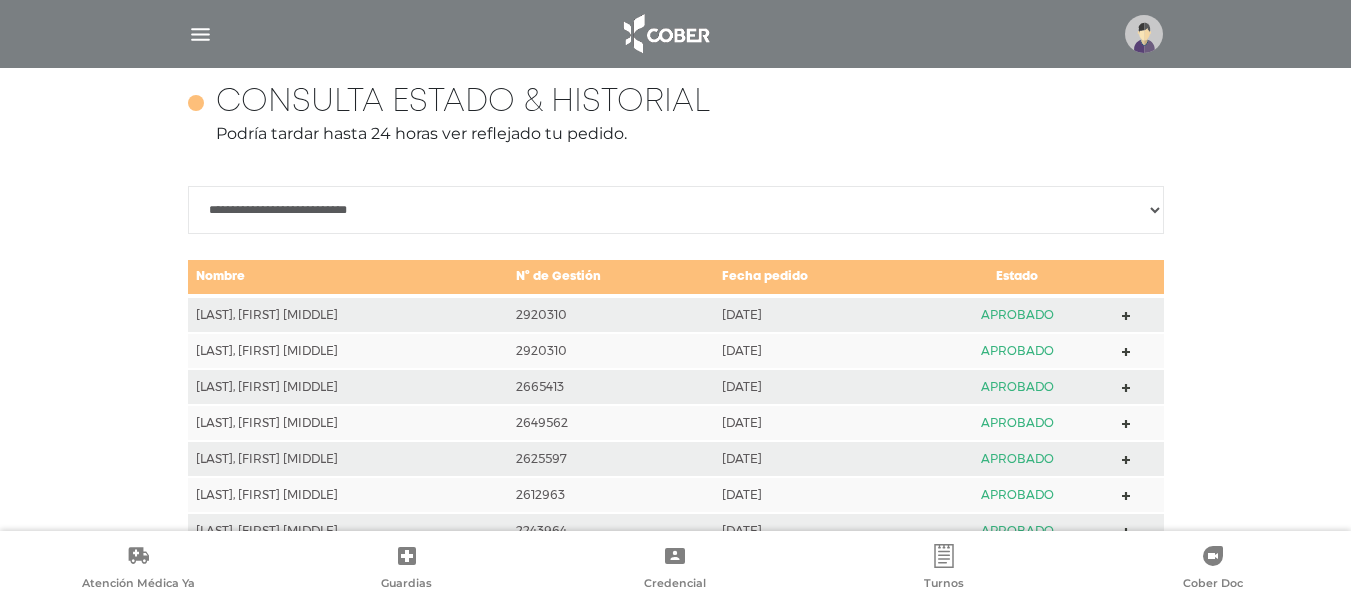 click on "**********" at bounding box center (675, 947) 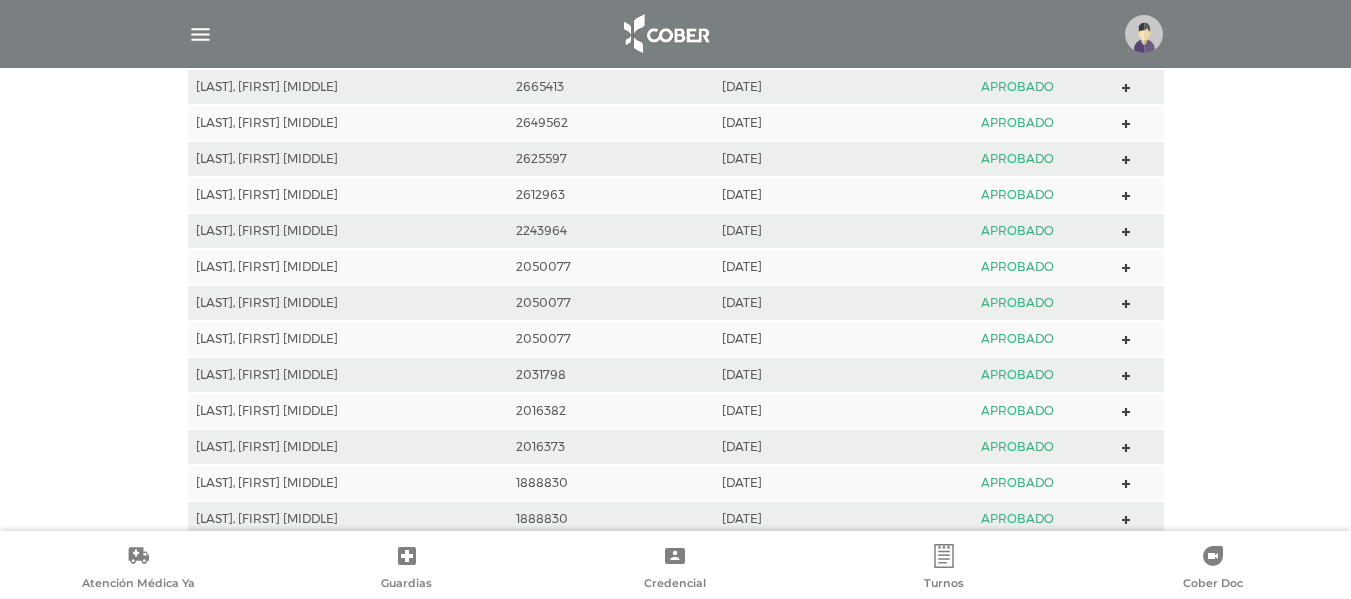 scroll, scrollTop: 1288, scrollLeft: 0, axis: vertical 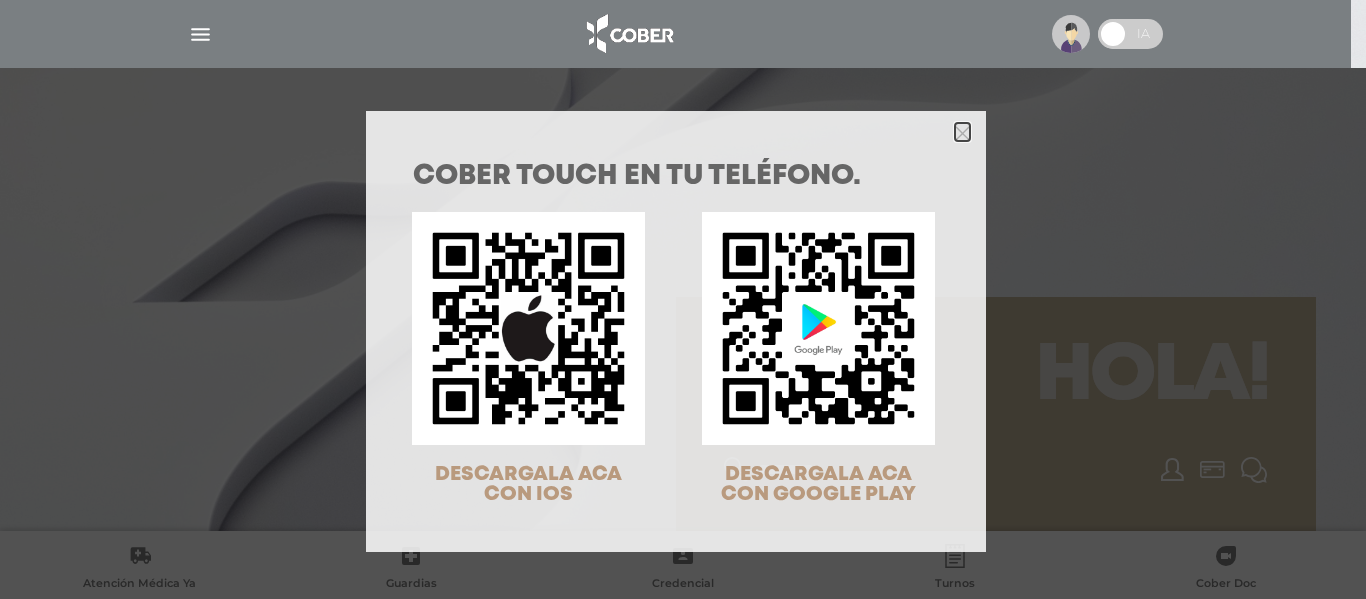 click 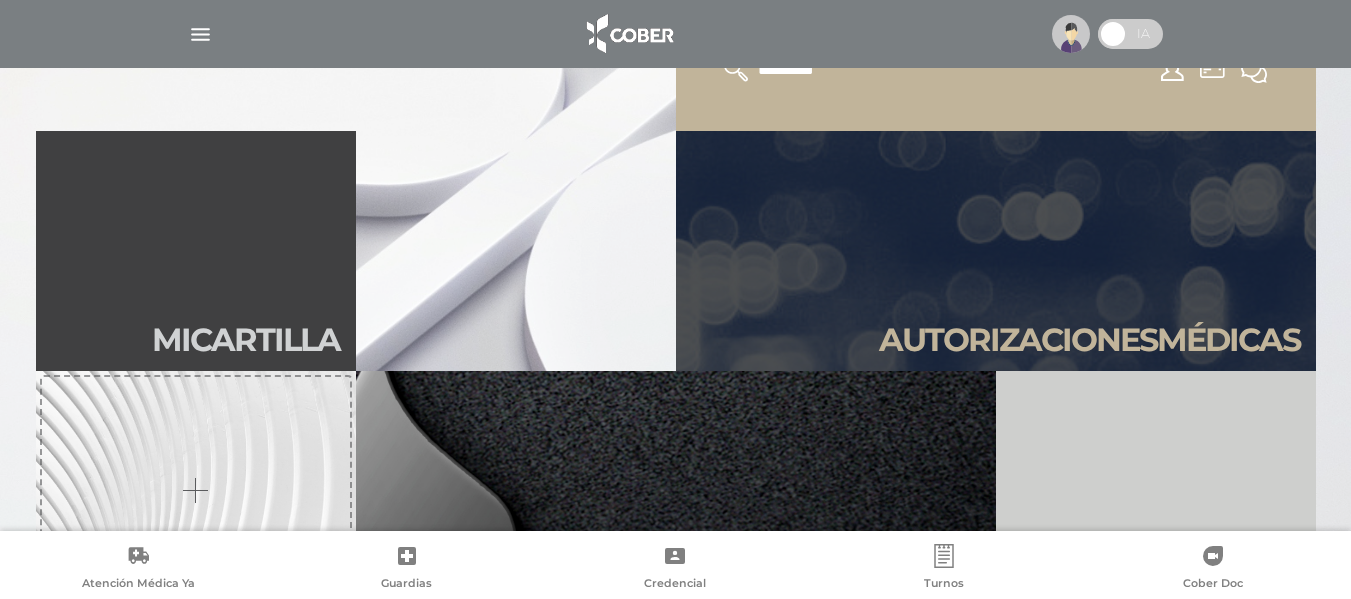 scroll, scrollTop: 600, scrollLeft: 0, axis: vertical 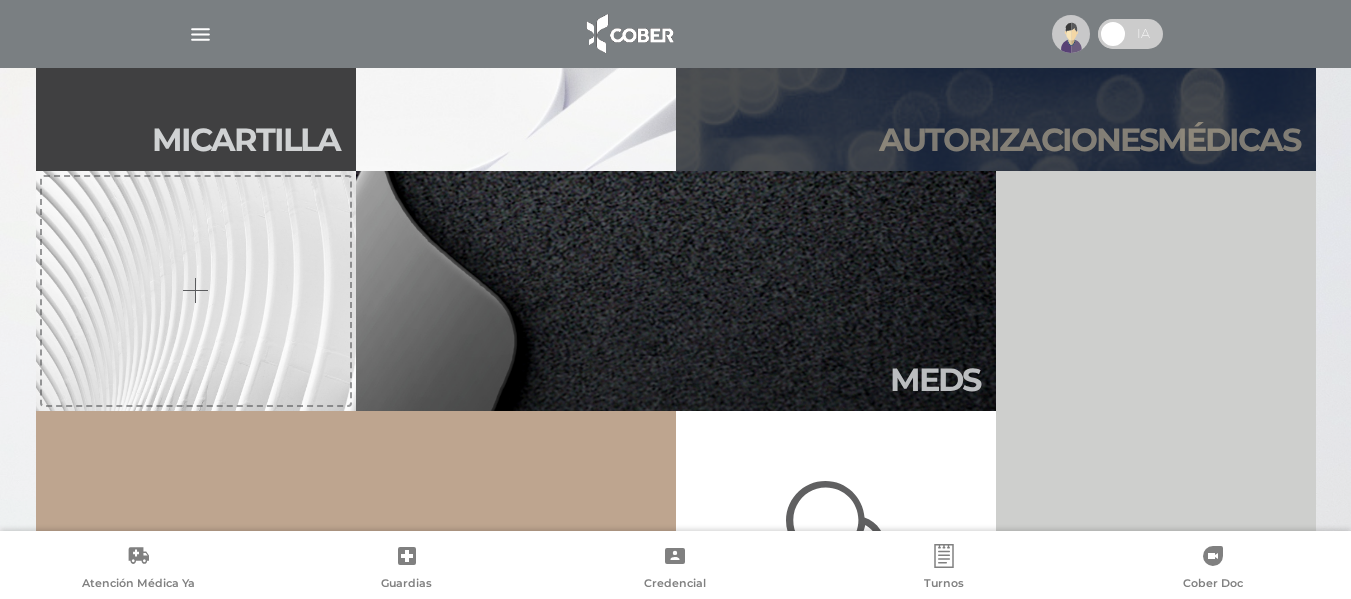 click on "Autori zaciones  médicas" at bounding box center [1089, 140] 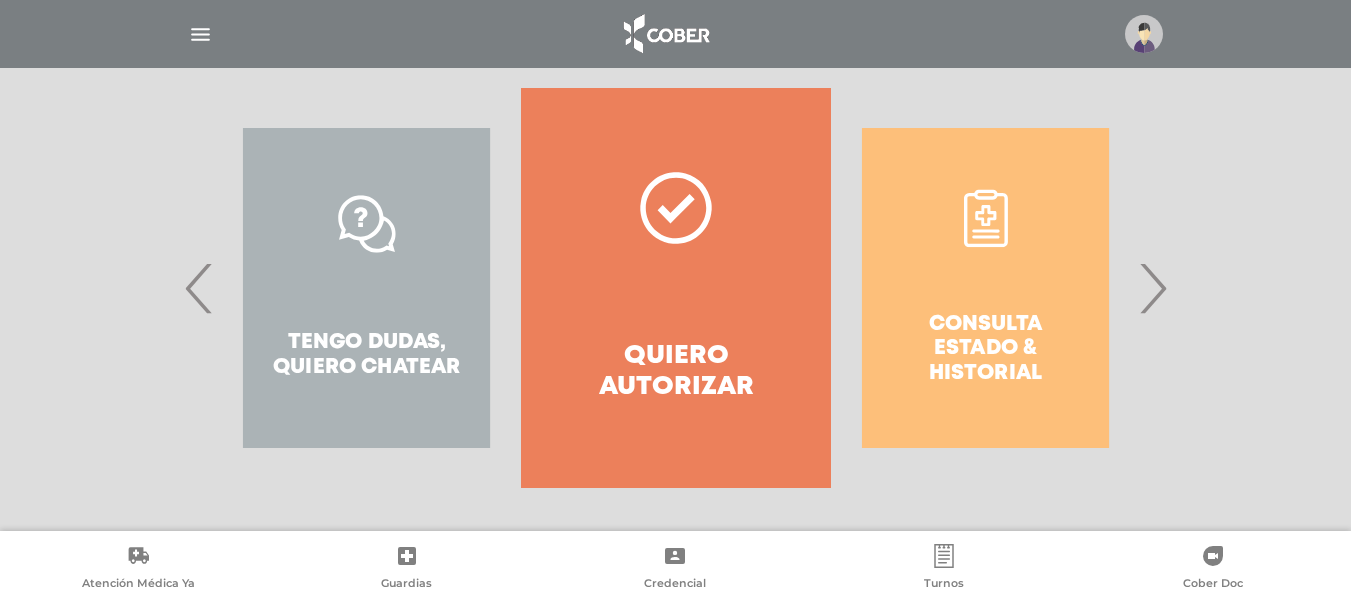 scroll, scrollTop: 405, scrollLeft: 0, axis: vertical 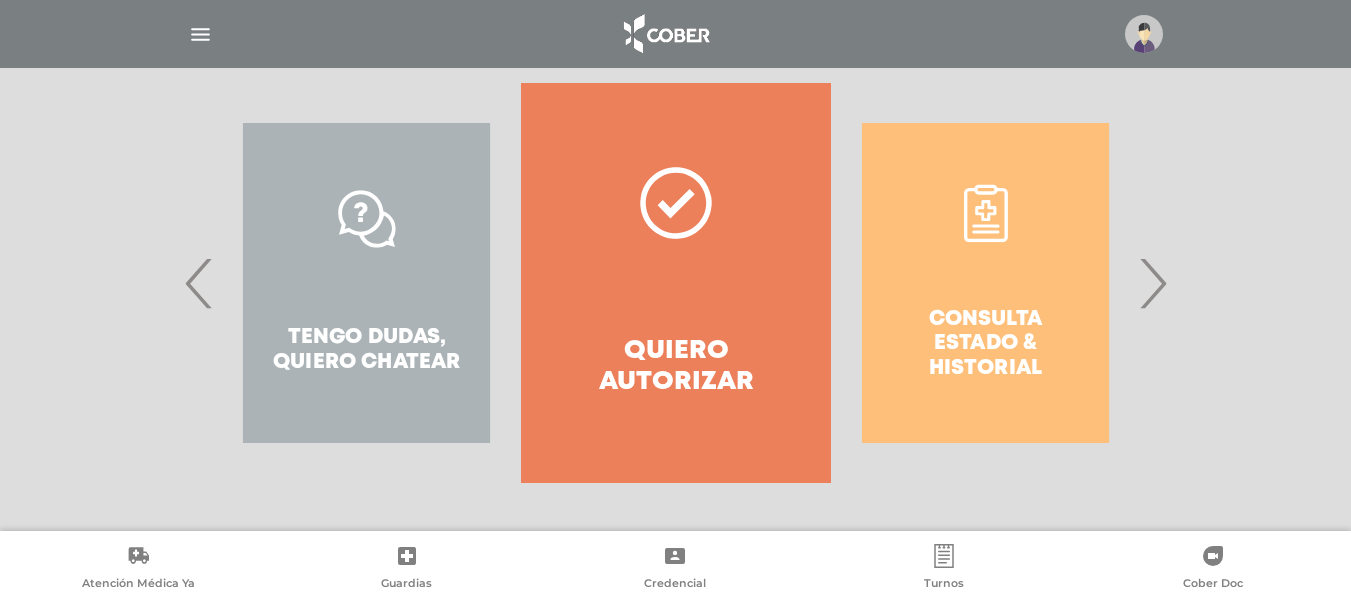 click on "›" at bounding box center [1152, 283] 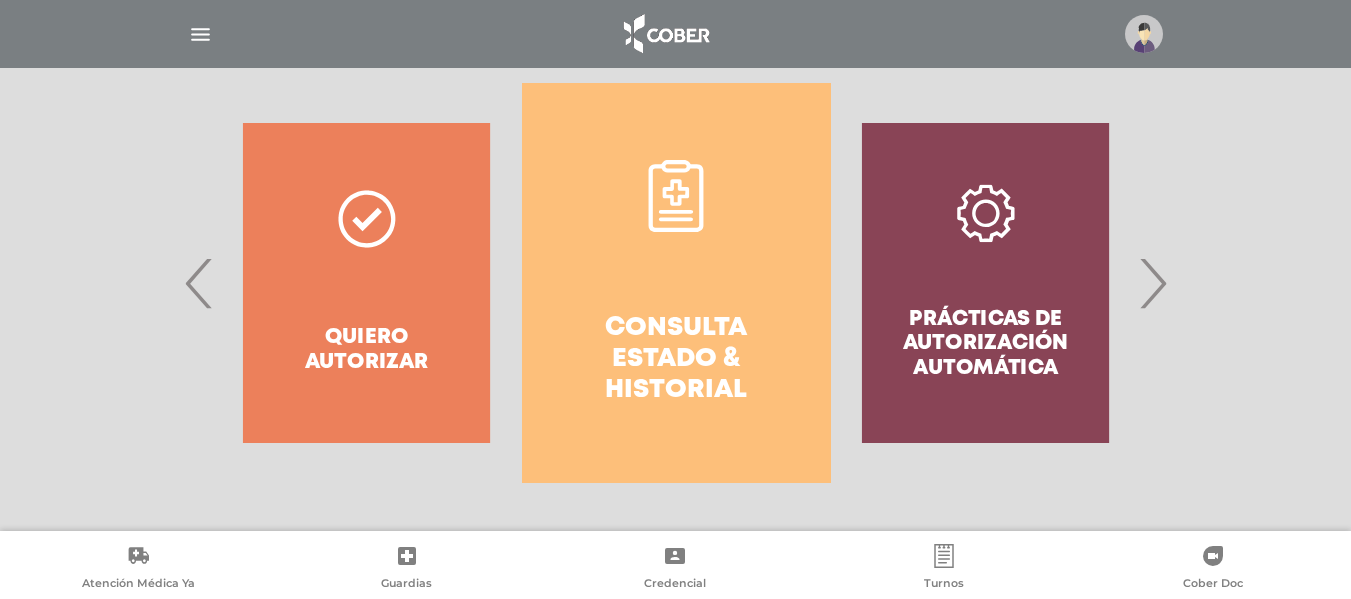 click on "›" at bounding box center [1152, 283] 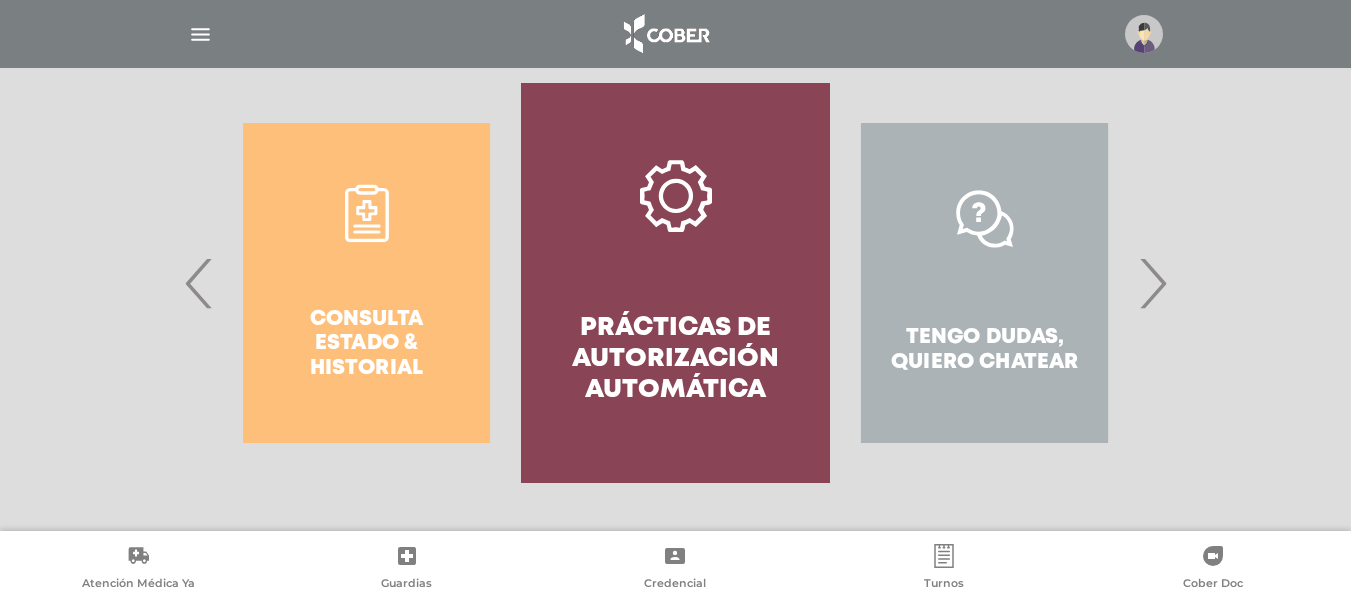 click on "›" at bounding box center [1152, 283] 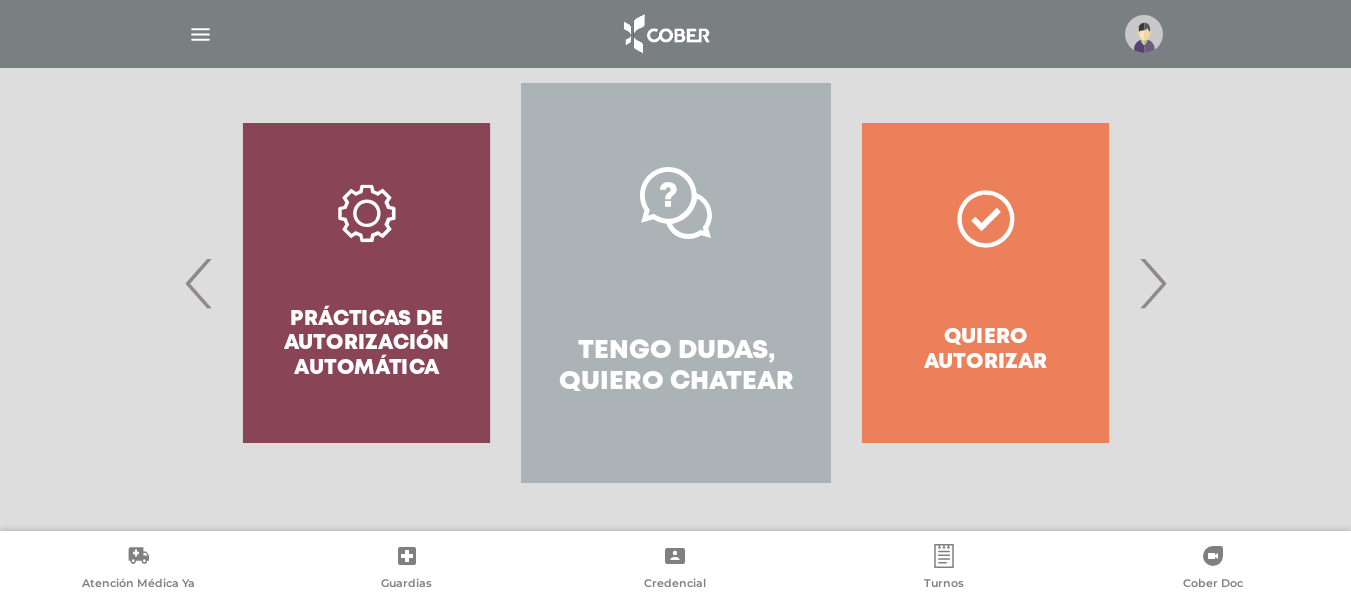 click on "Tengo dudas, quiero chatear" at bounding box center [675, 283] 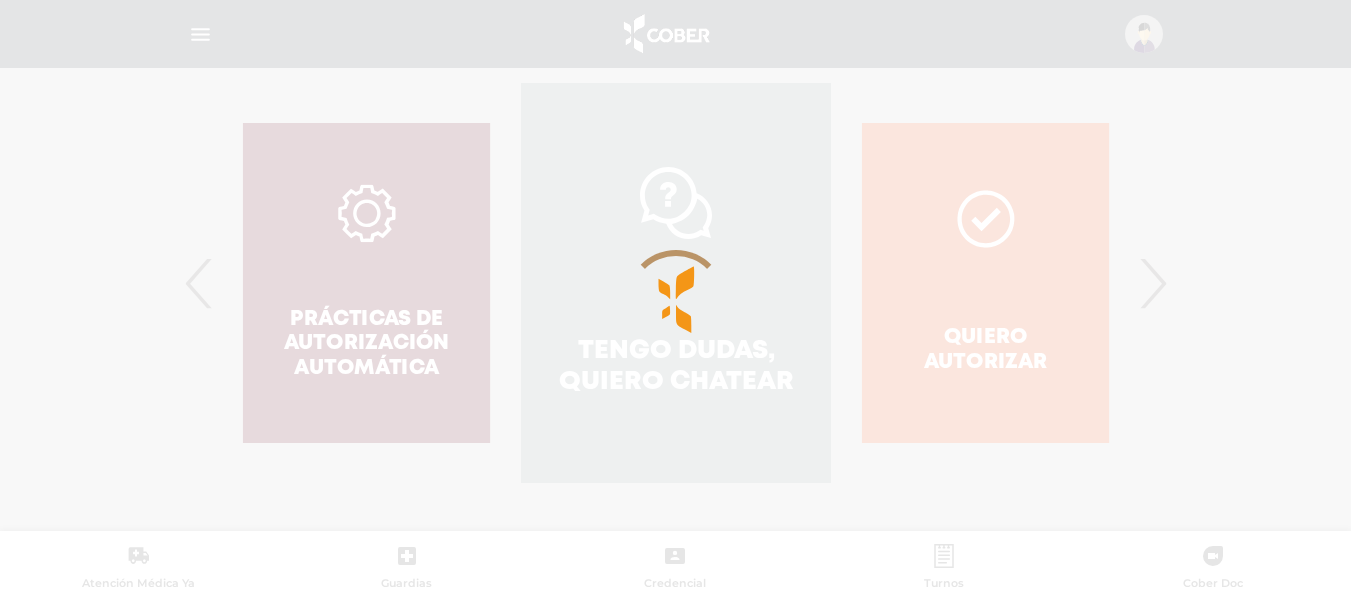 scroll, scrollTop: 650, scrollLeft: 0, axis: vertical 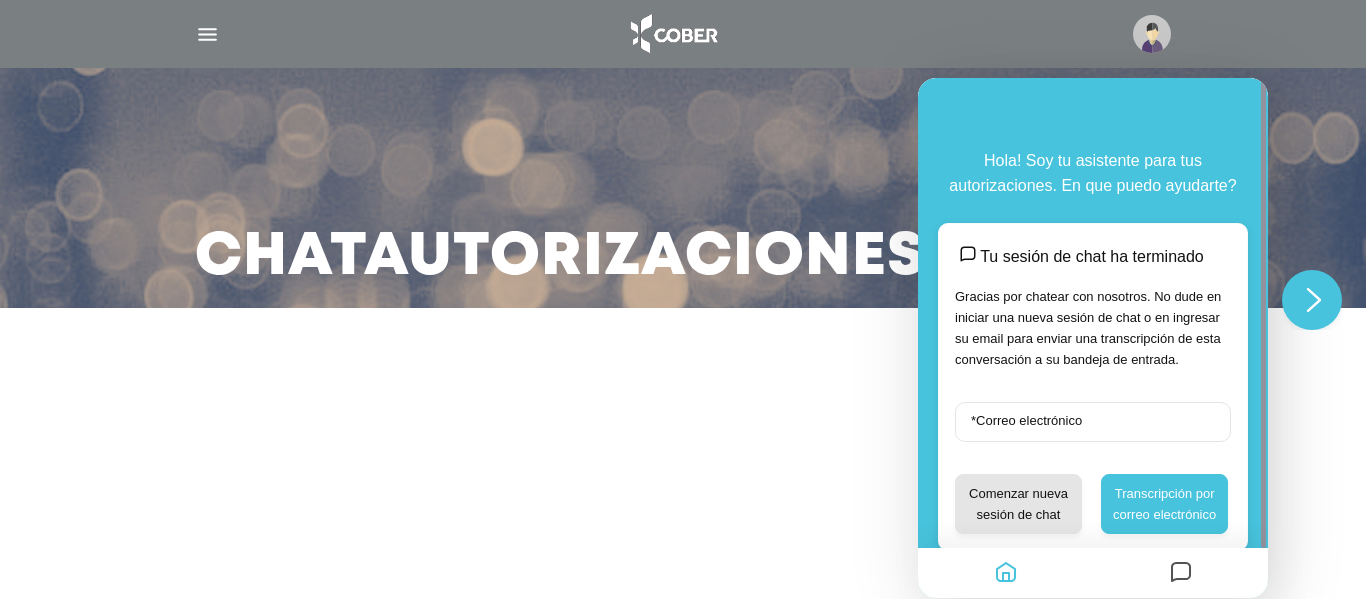 click on "Close Chat This icon closes the chat window." 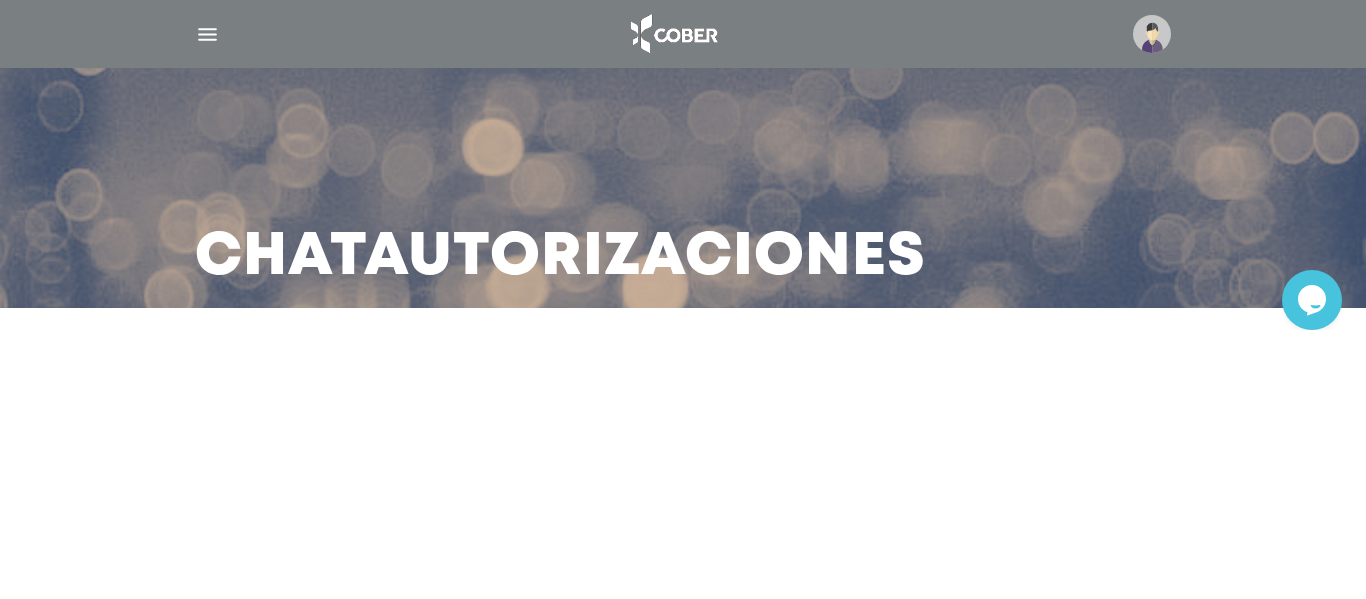 click at bounding box center (207, 34) 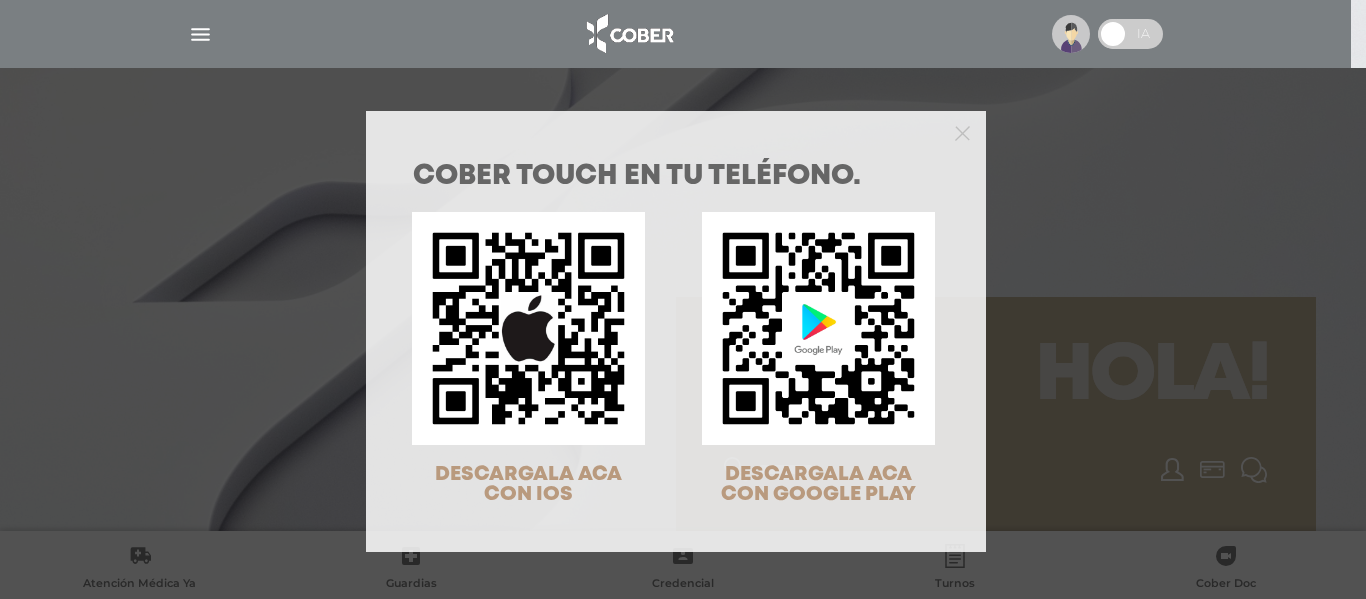 scroll, scrollTop: 0, scrollLeft: 0, axis: both 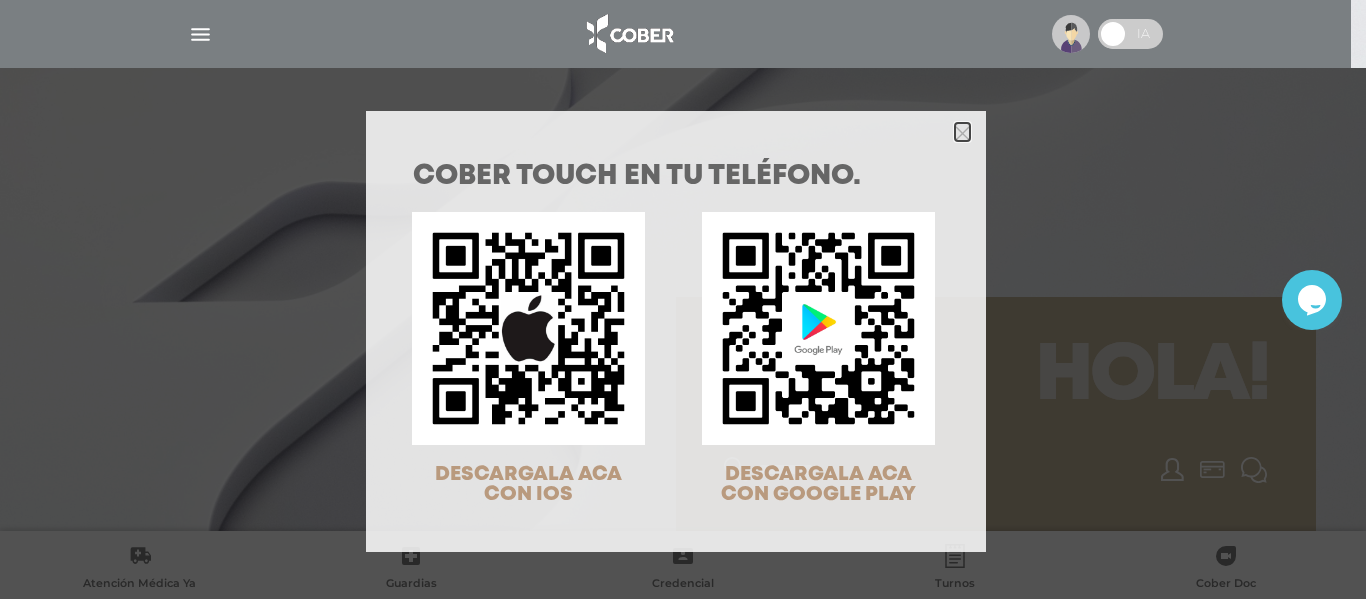click 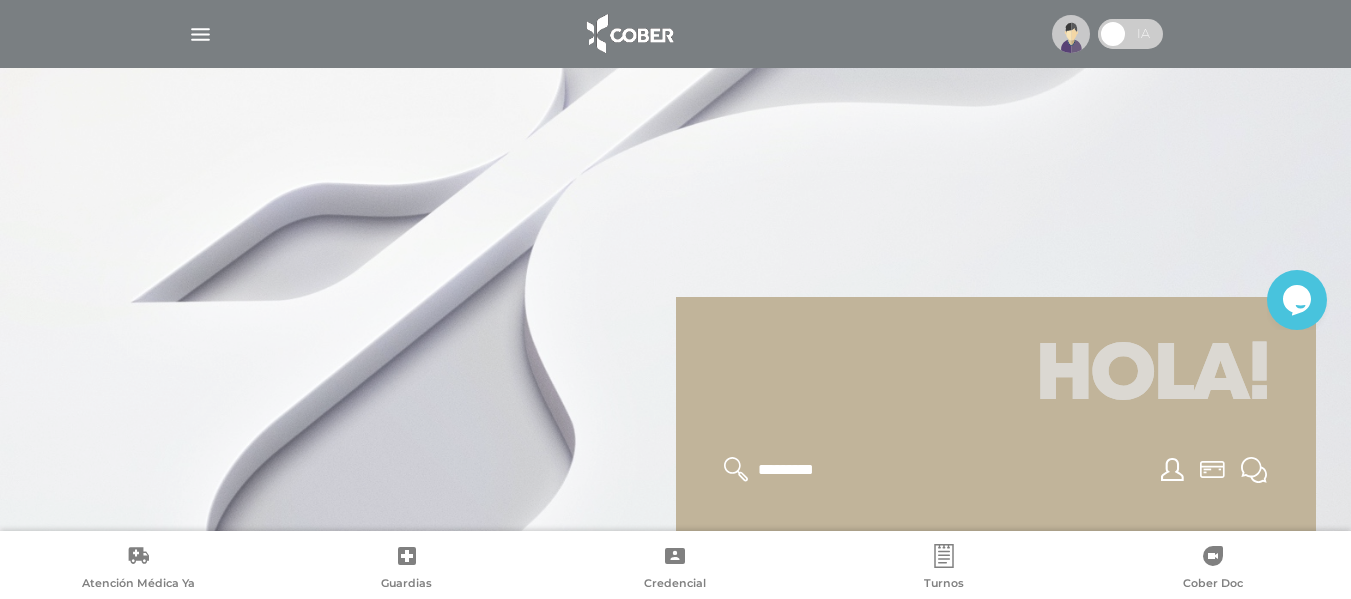 click 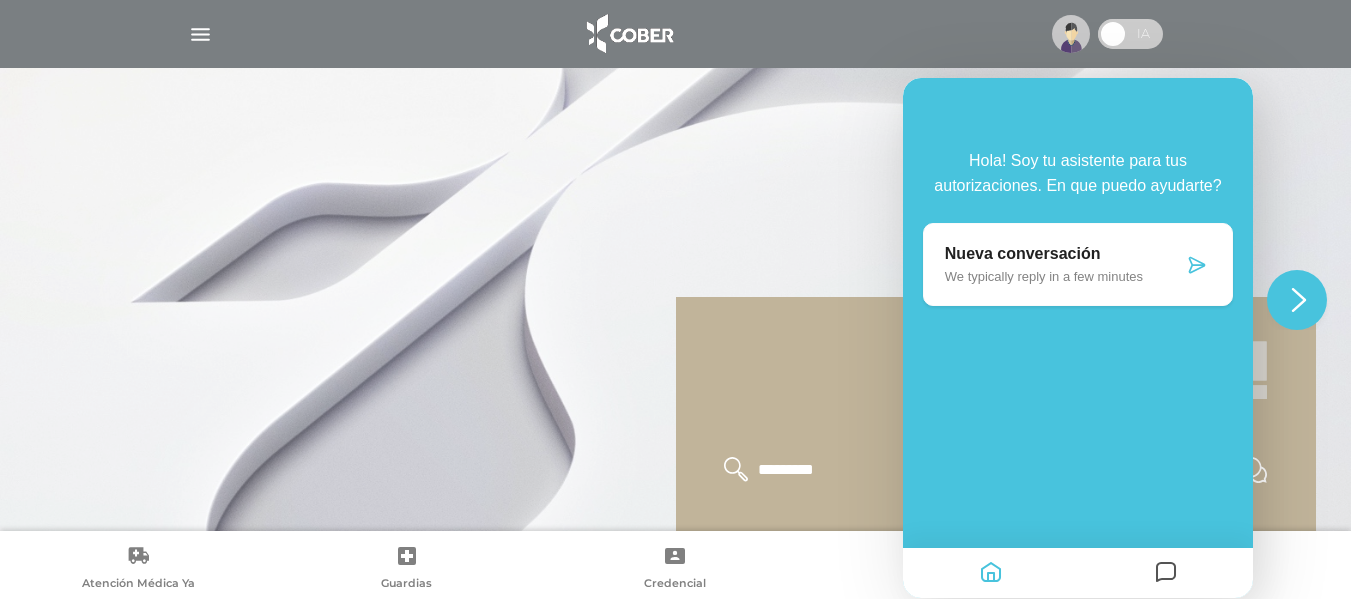 click on "Close Chat This icon closes the chat window." 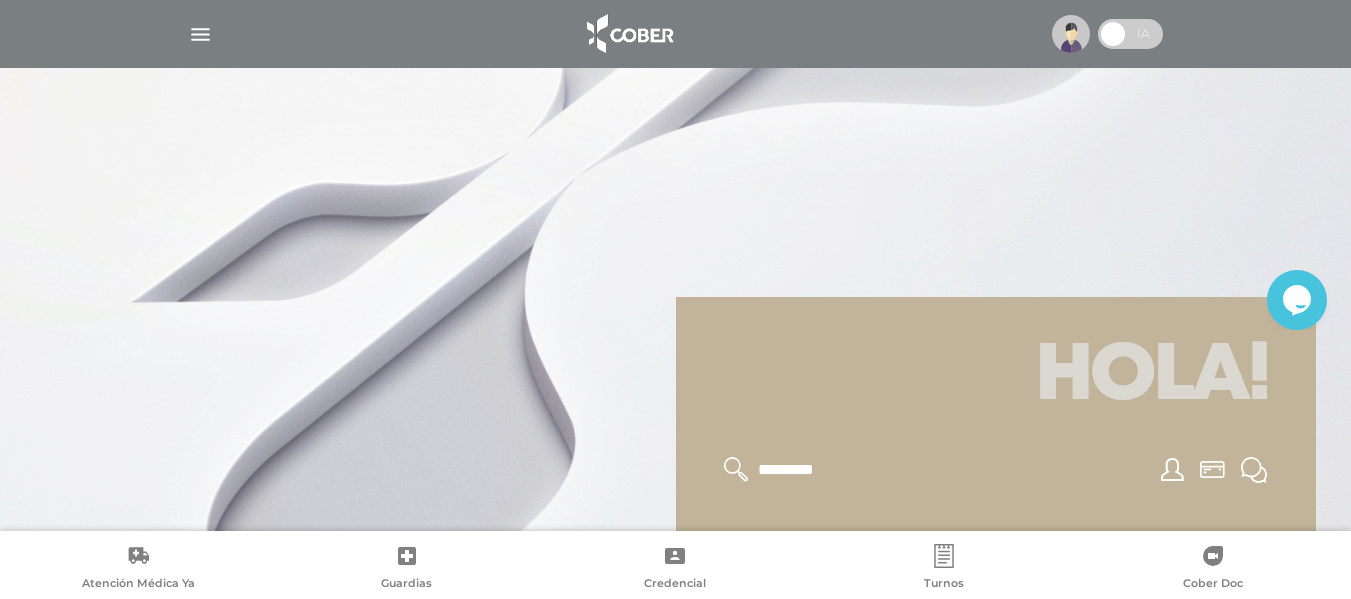 click on "Opens Chat This icon Opens the chat window." 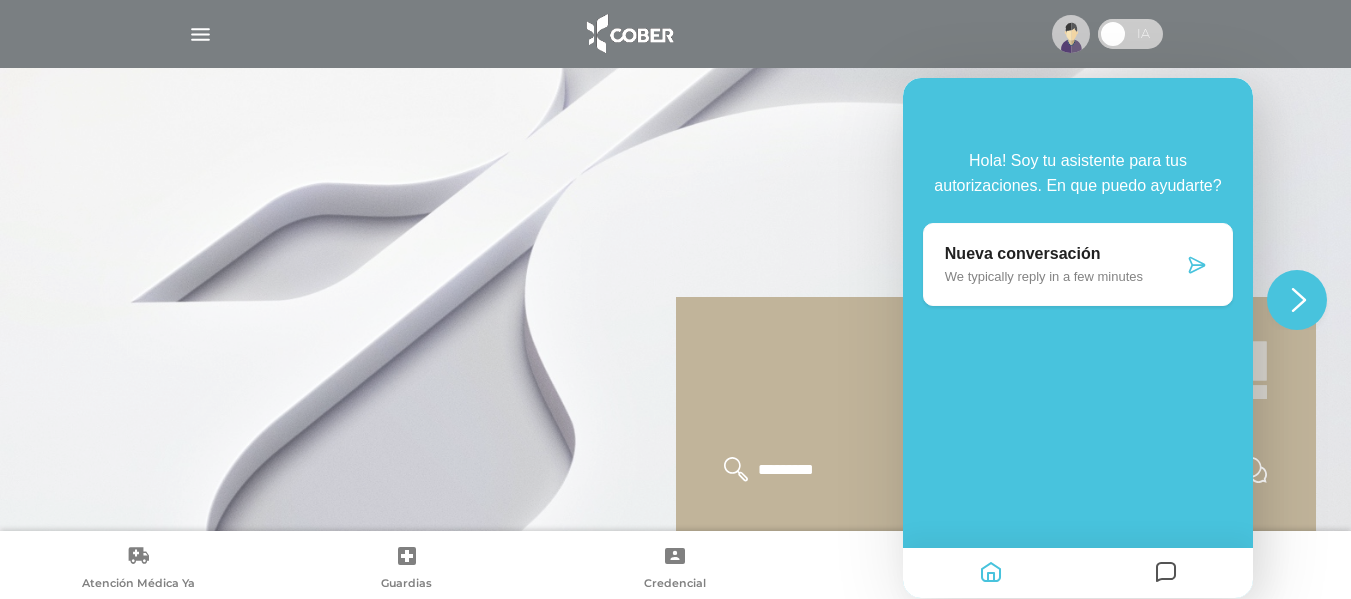 click at bounding box center (1197, 265) 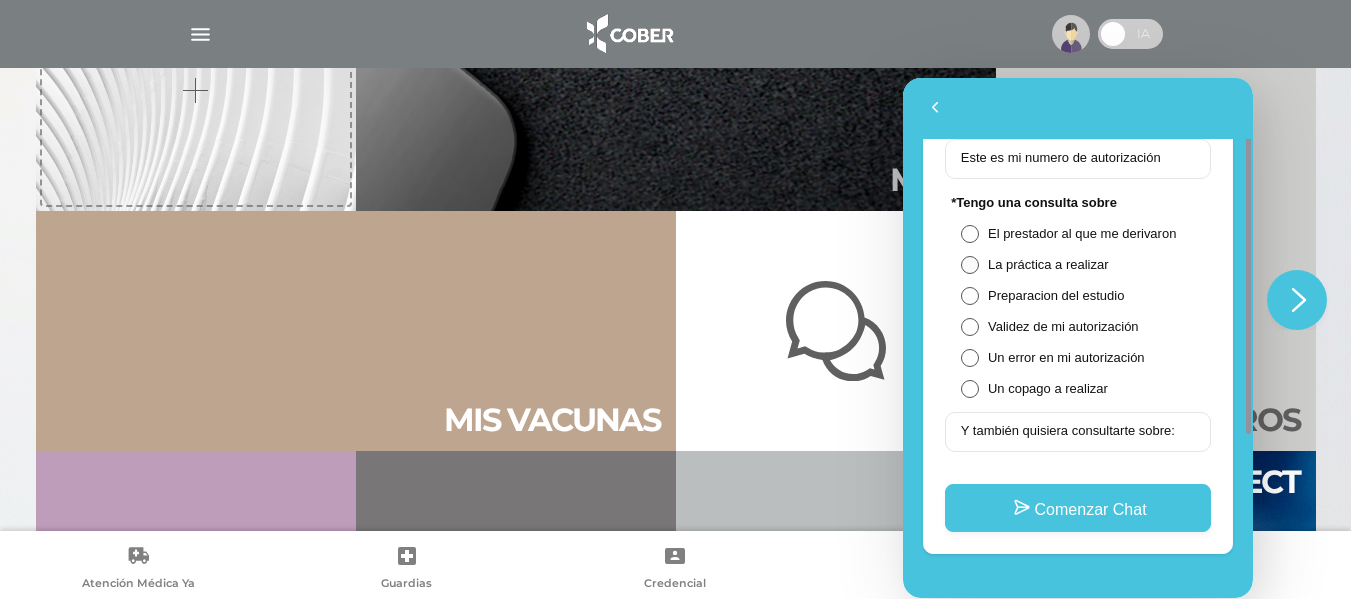 scroll, scrollTop: 0, scrollLeft: 0, axis: both 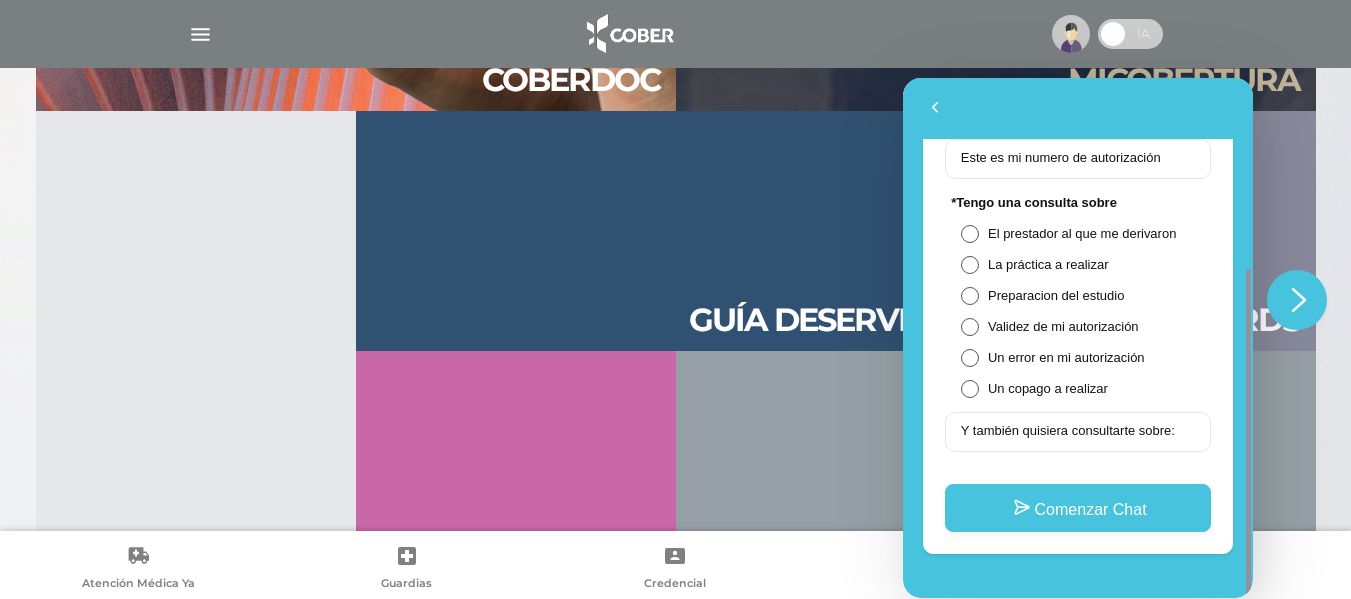 click on "Mis  aten ciones" at bounding box center (996, 471) 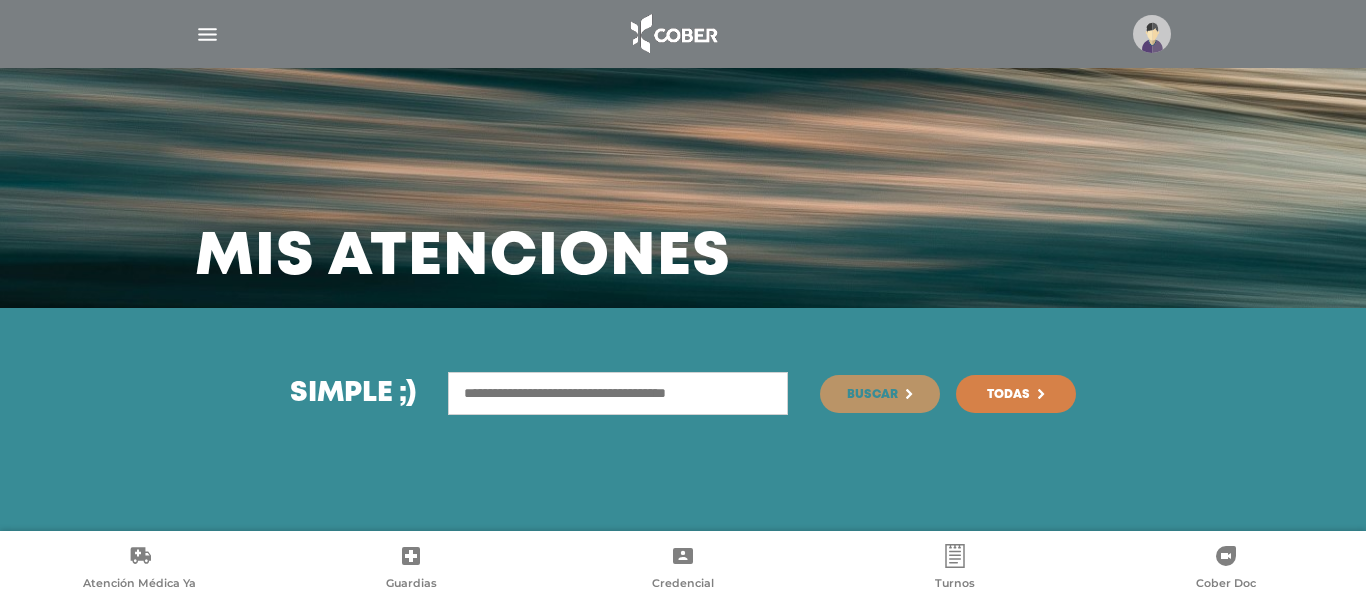 scroll, scrollTop: 0, scrollLeft: 0, axis: both 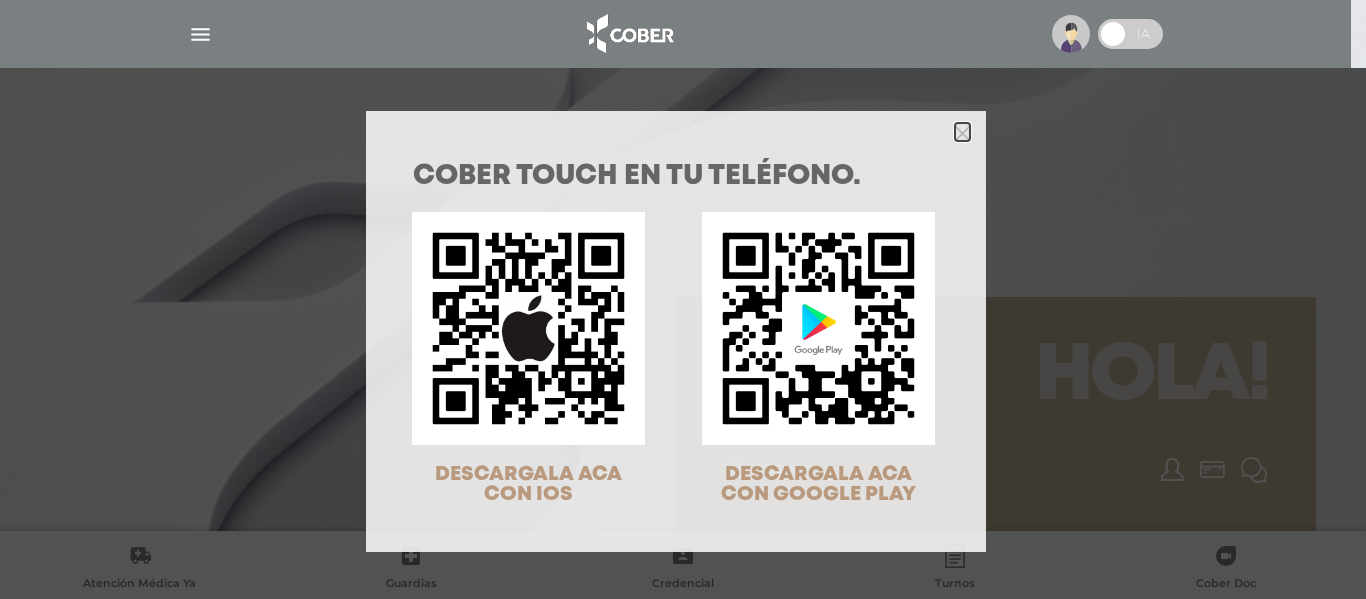 click 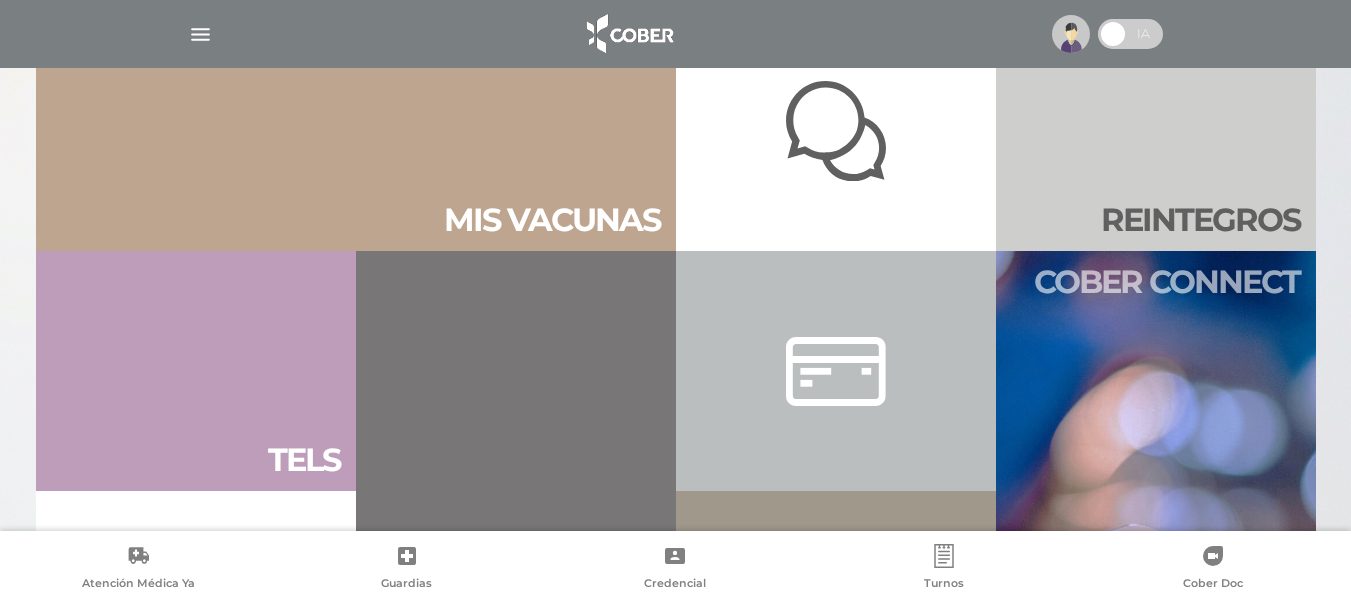 scroll, scrollTop: 1100, scrollLeft: 0, axis: vertical 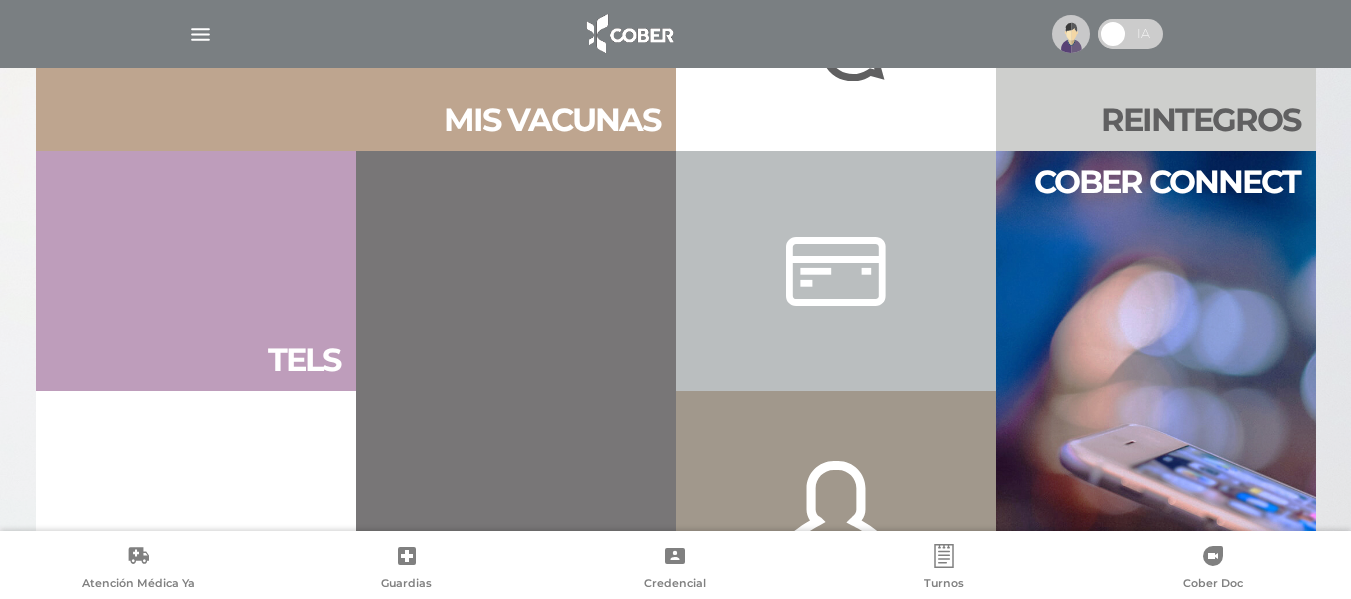 click on "Cober connect" at bounding box center (1156, 391) 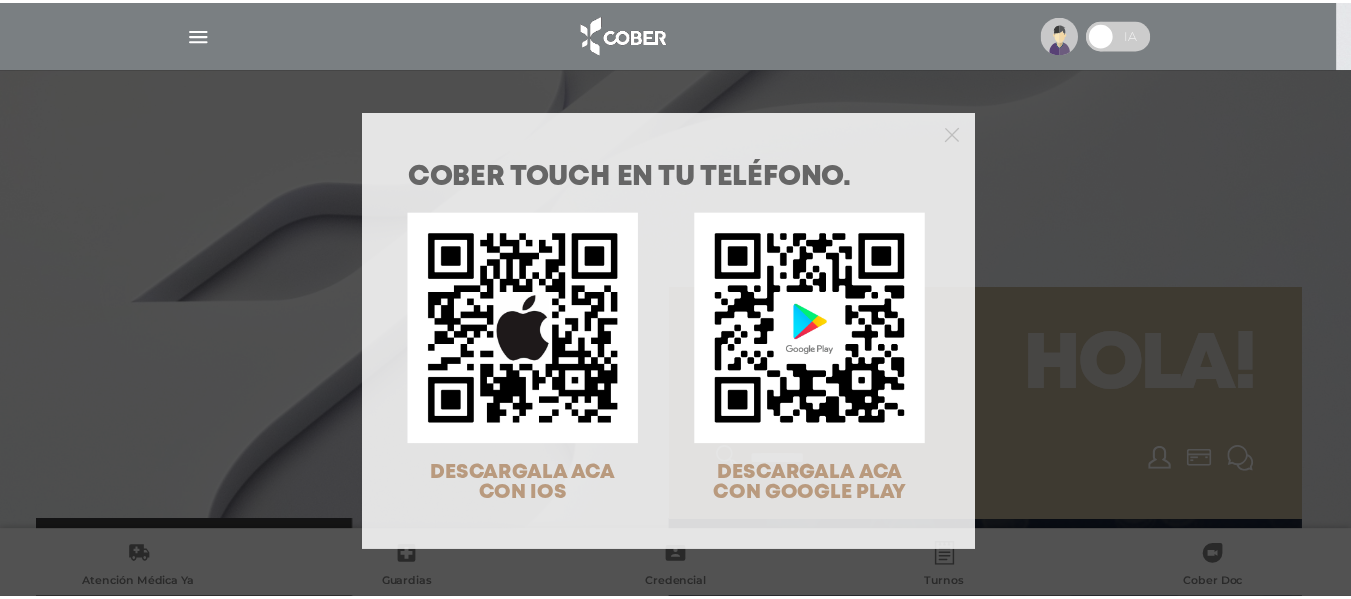 scroll, scrollTop: 0, scrollLeft: 0, axis: both 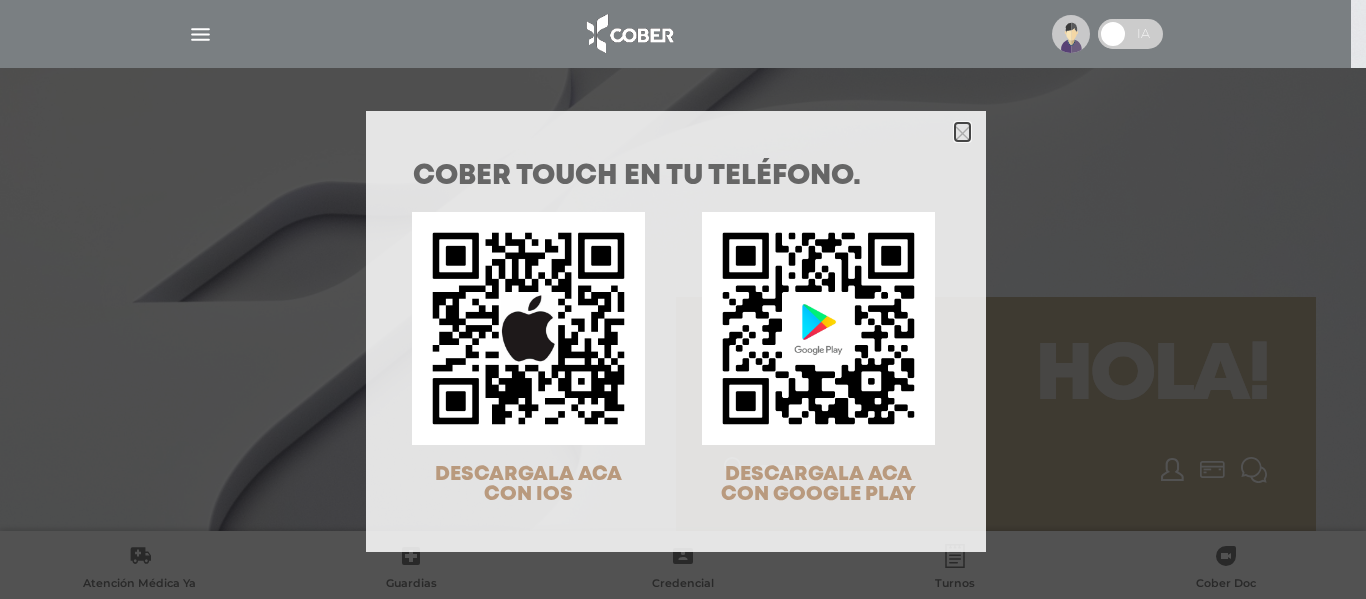 click 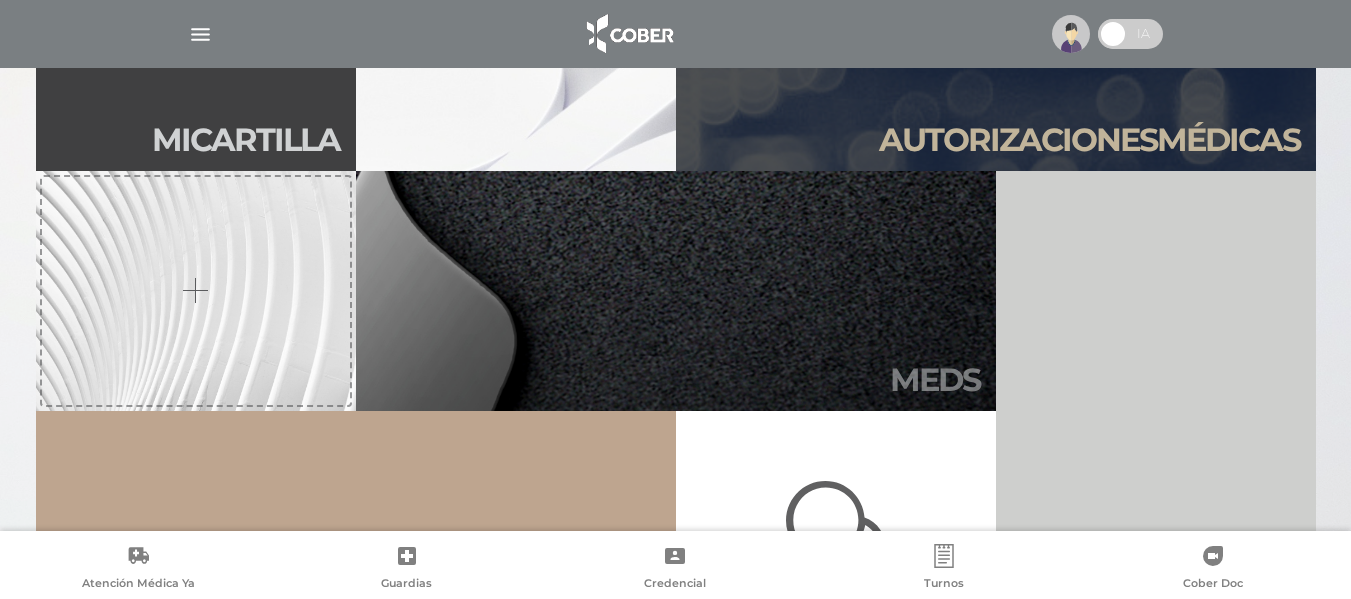 scroll, scrollTop: 500, scrollLeft: 0, axis: vertical 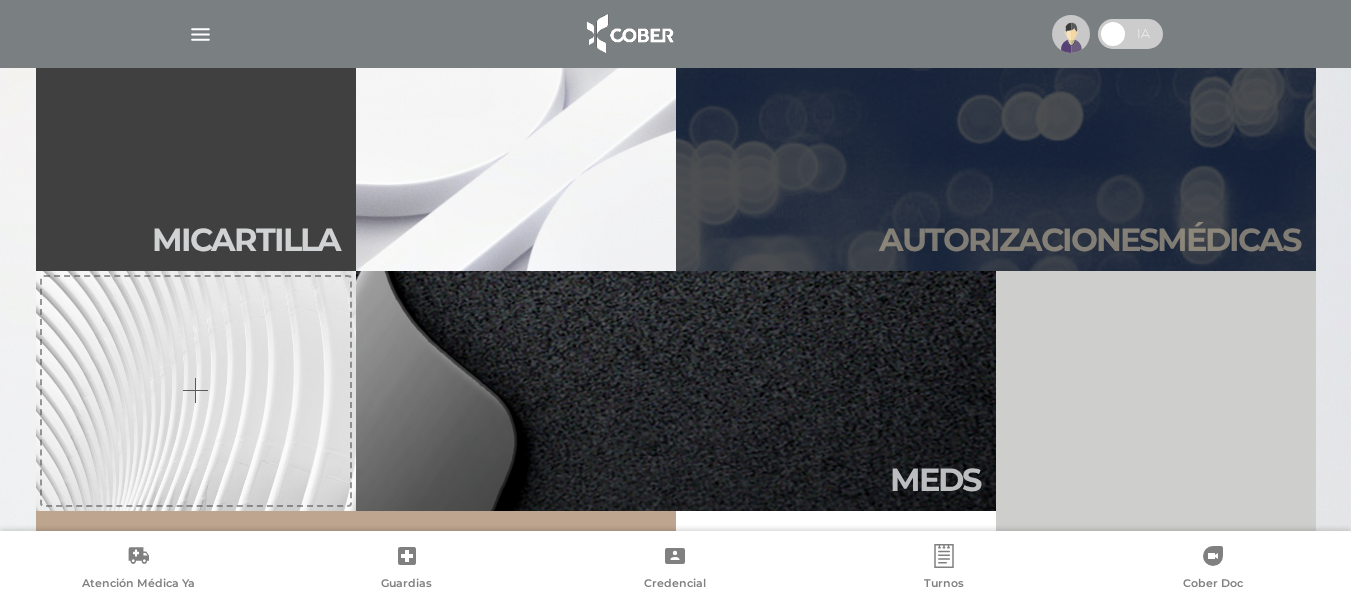 click on "Autori zaciones  médicas" at bounding box center [996, 151] 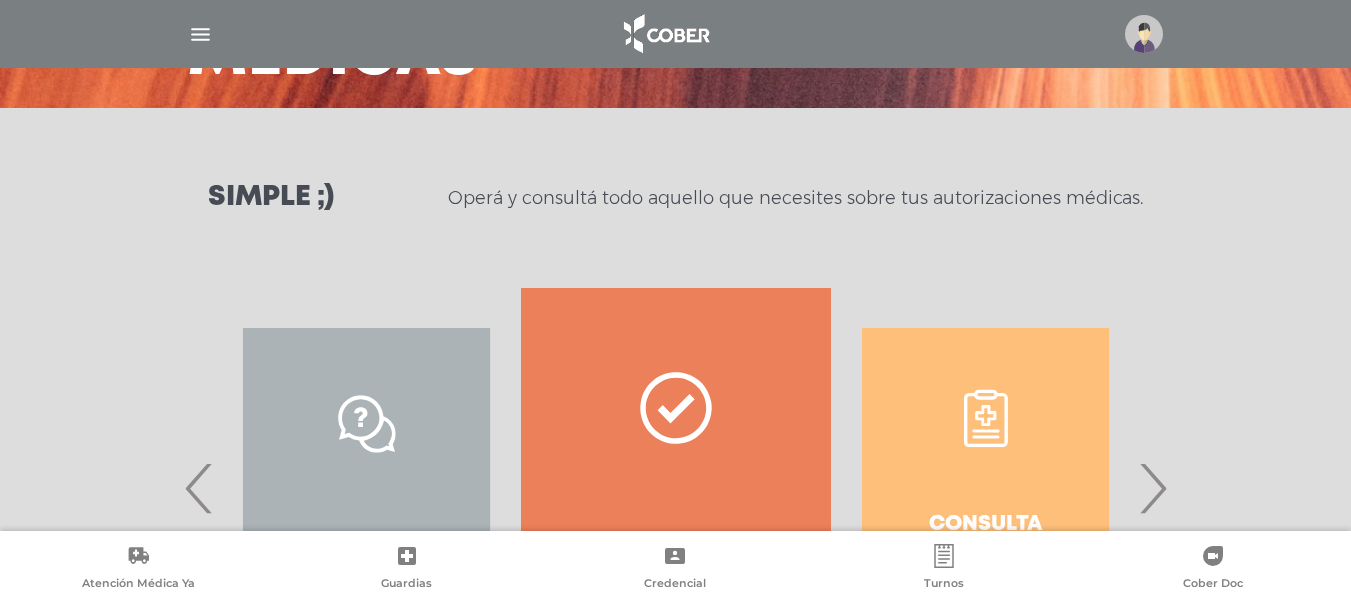 scroll, scrollTop: 300, scrollLeft: 0, axis: vertical 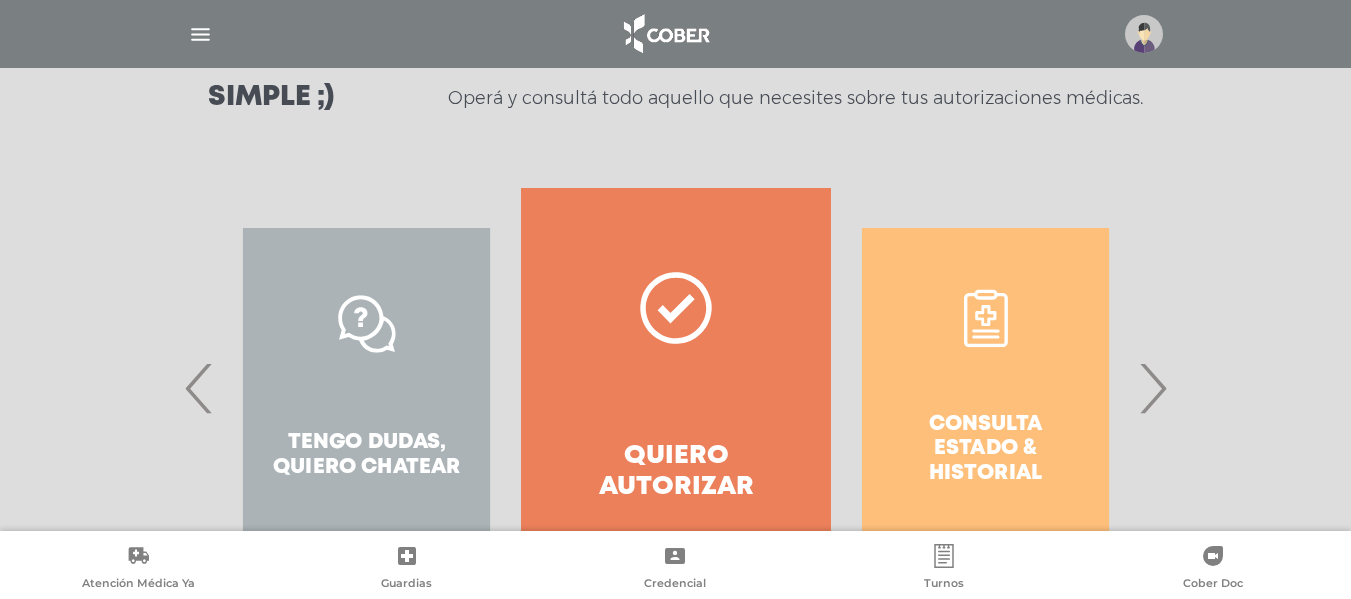 click on "›" at bounding box center (1152, 388) 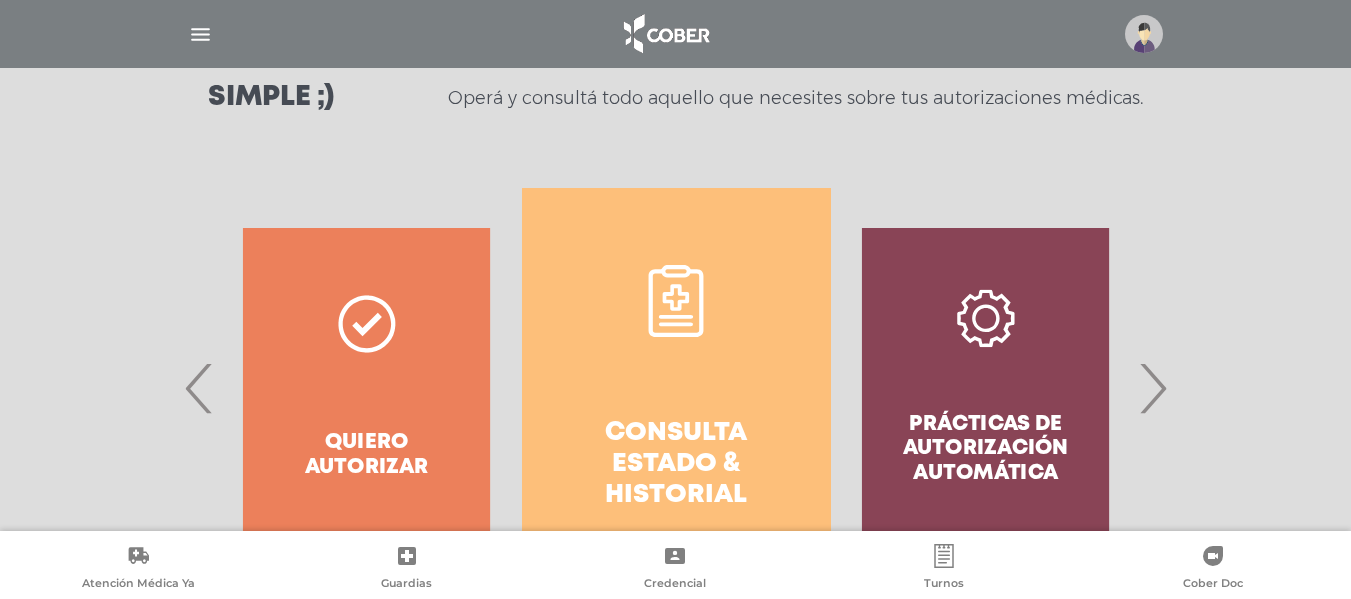 click on "Consulta estado & historial" at bounding box center [676, 388] 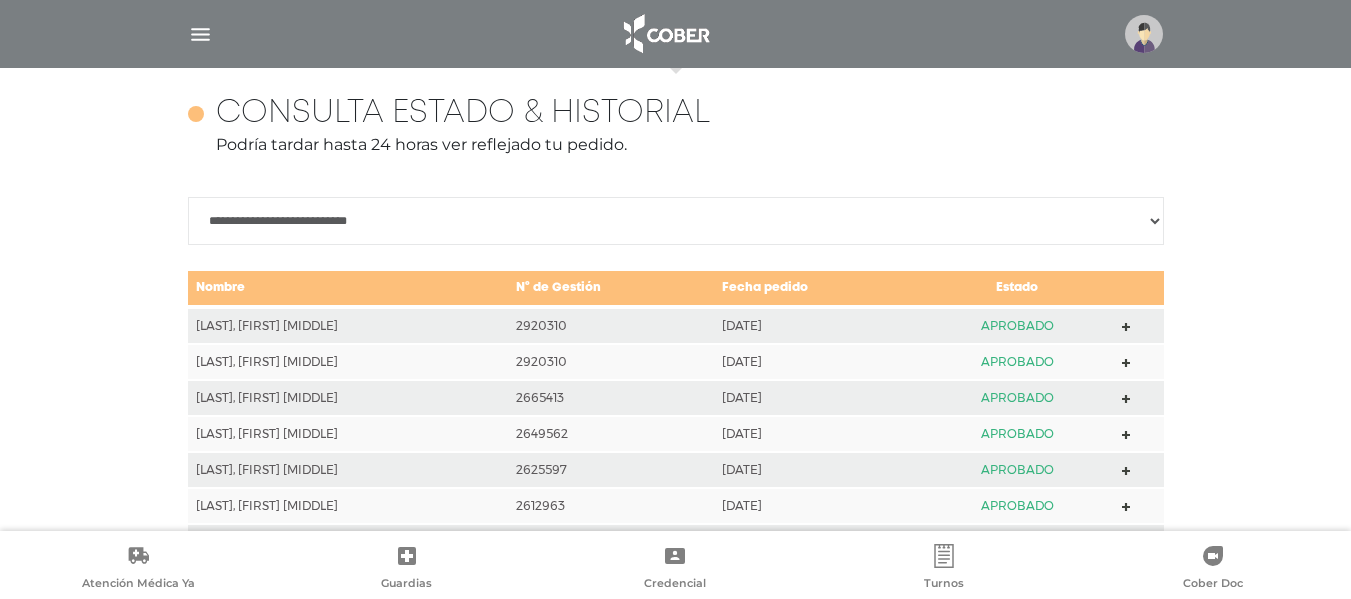 scroll, scrollTop: 888, scrollLeft: 0, axis: vertical 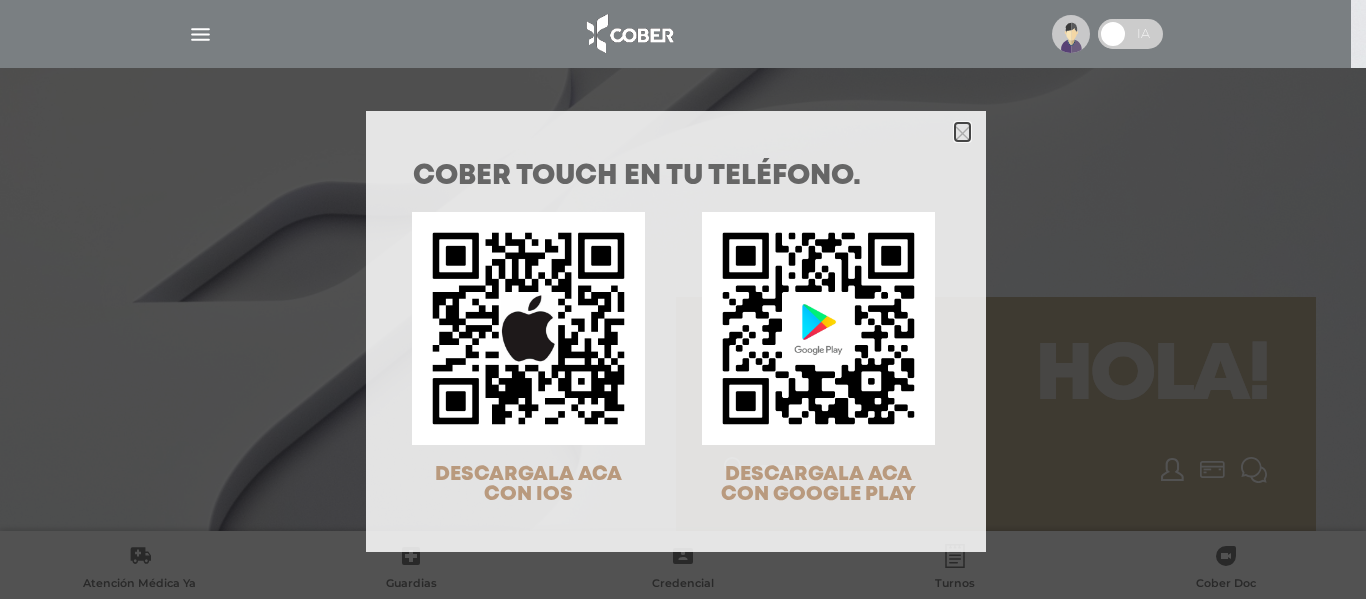 click 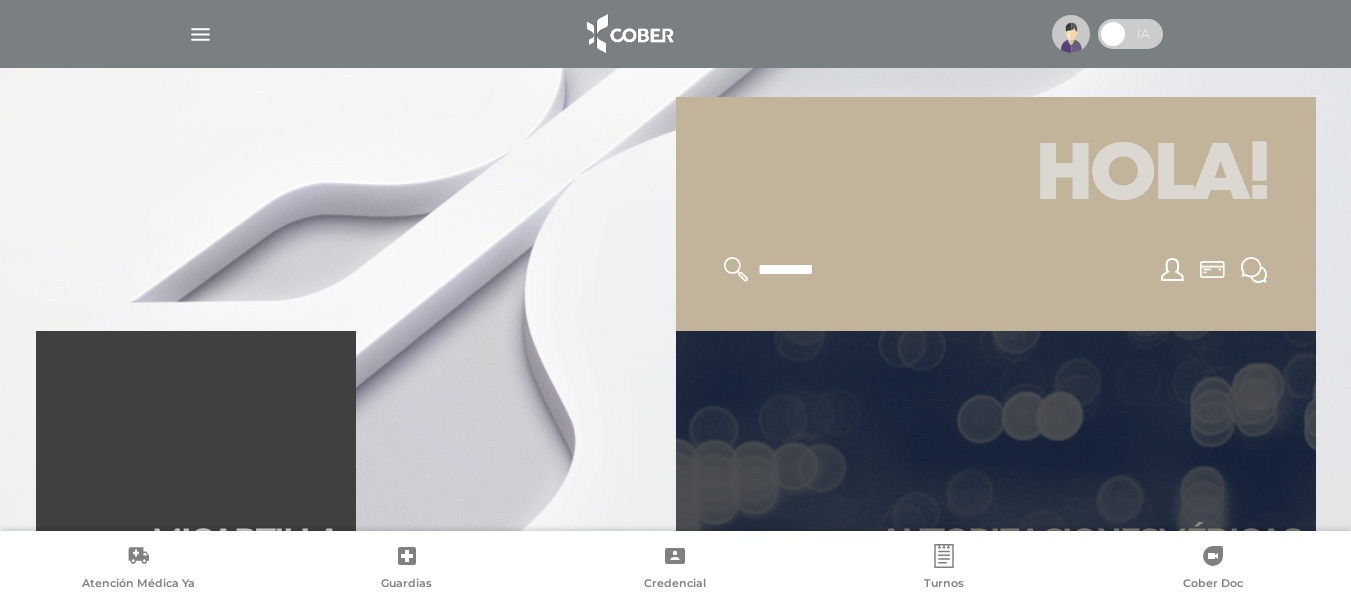 scroll, scrollTop: 400, scrollLeft: 0, axis: vertical 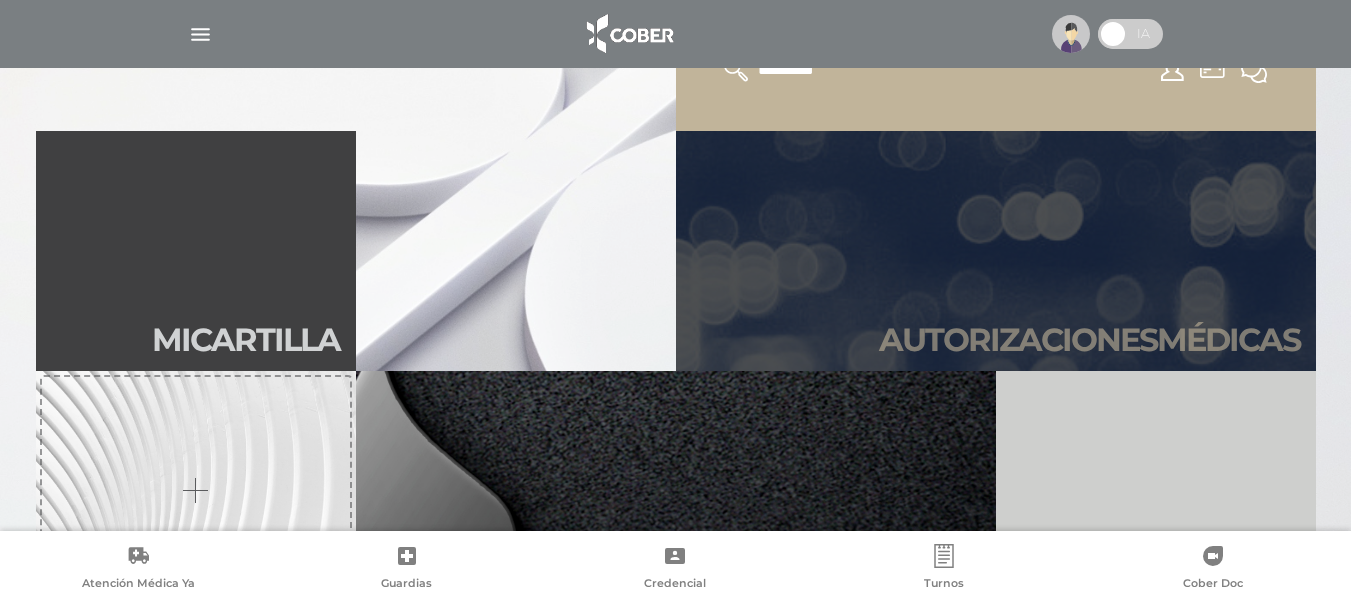 click on "Autori zaciones  médicas" at bounding box center [996, 251] 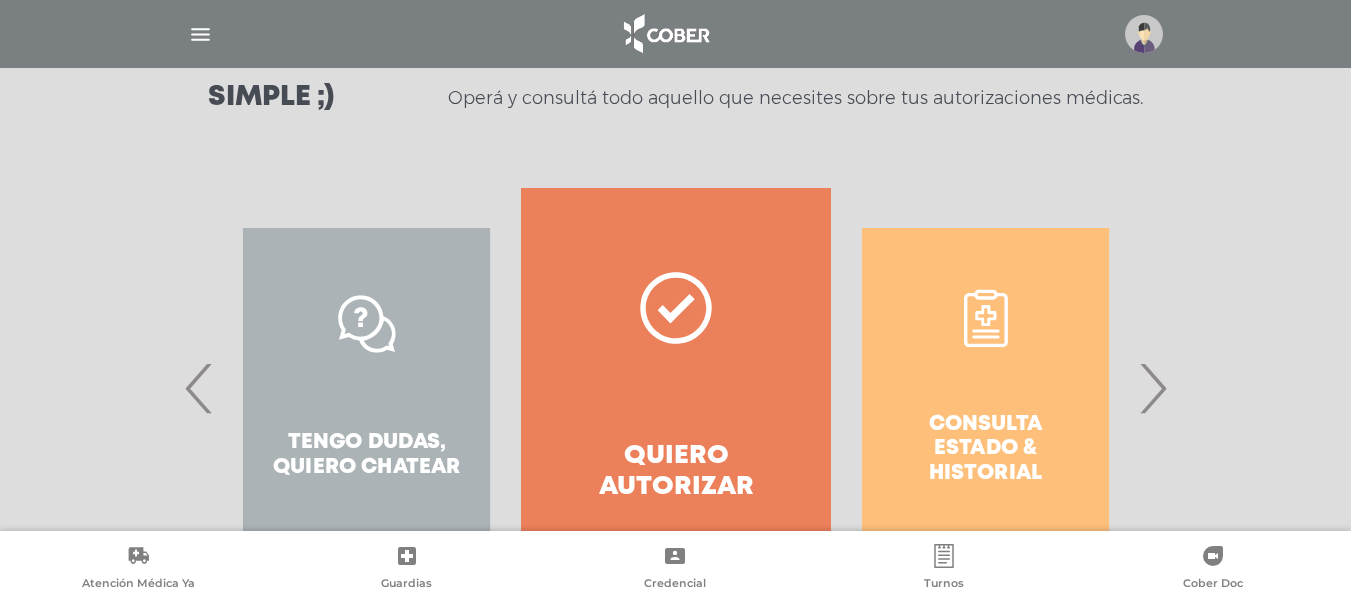 scroll, scrollTop: 400, scrollLeft: 0, axis: vertical 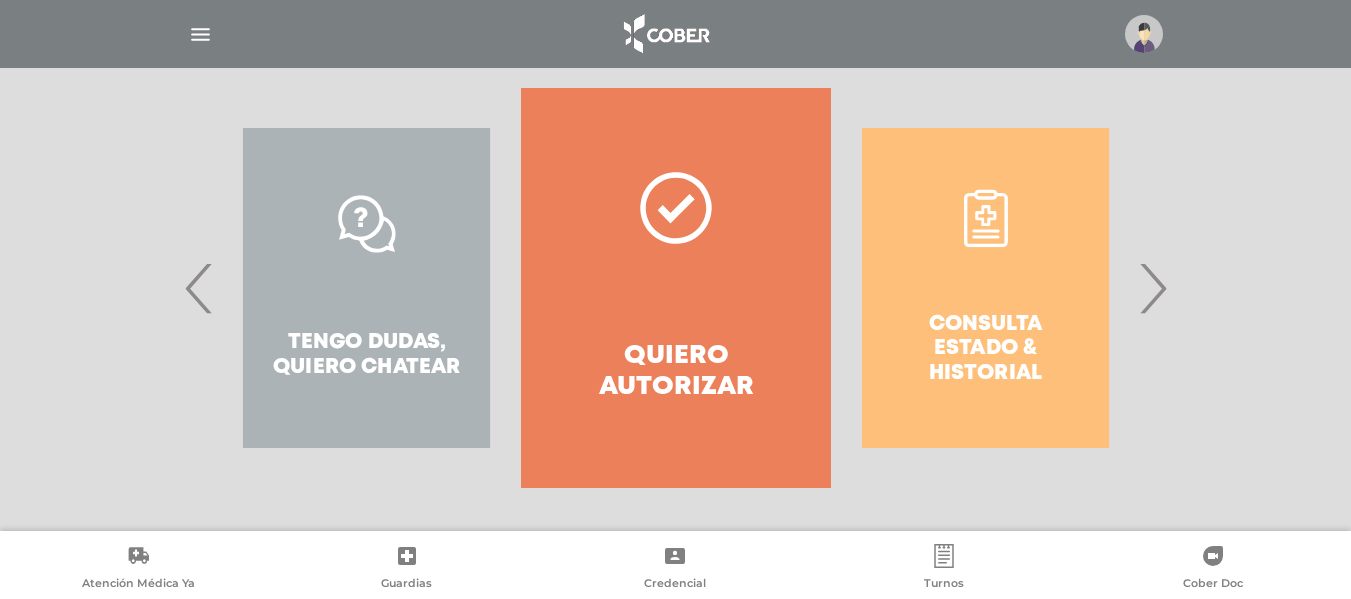 click on "Consulta estado & historial" at bounding box center (985, 288) 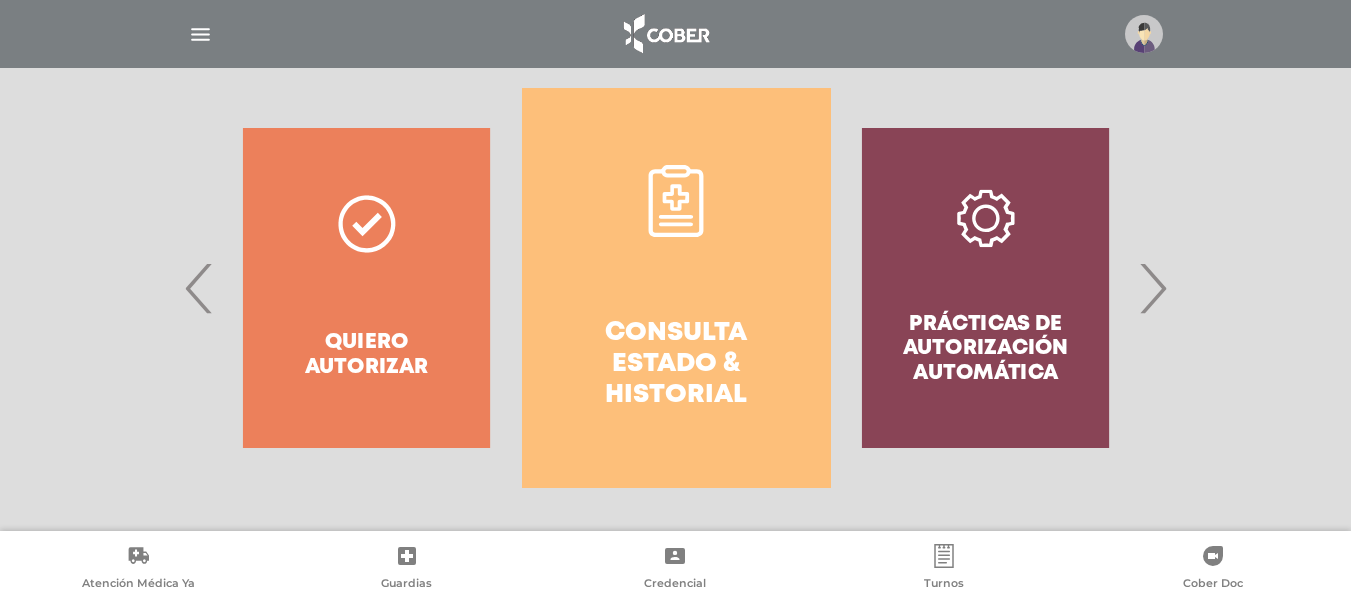 click on "Consulta estado & historial" at bounding box center [676, 288] 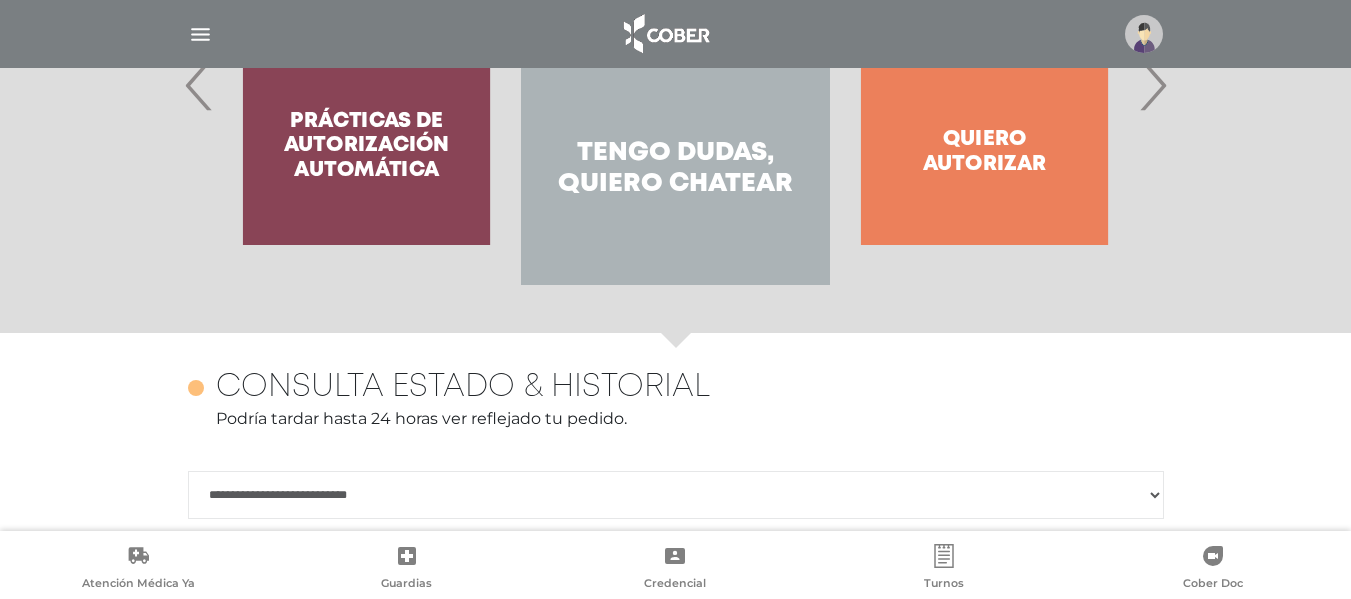 scroll, scrollTop: 403, scrollLeft: 0, axis: vertical 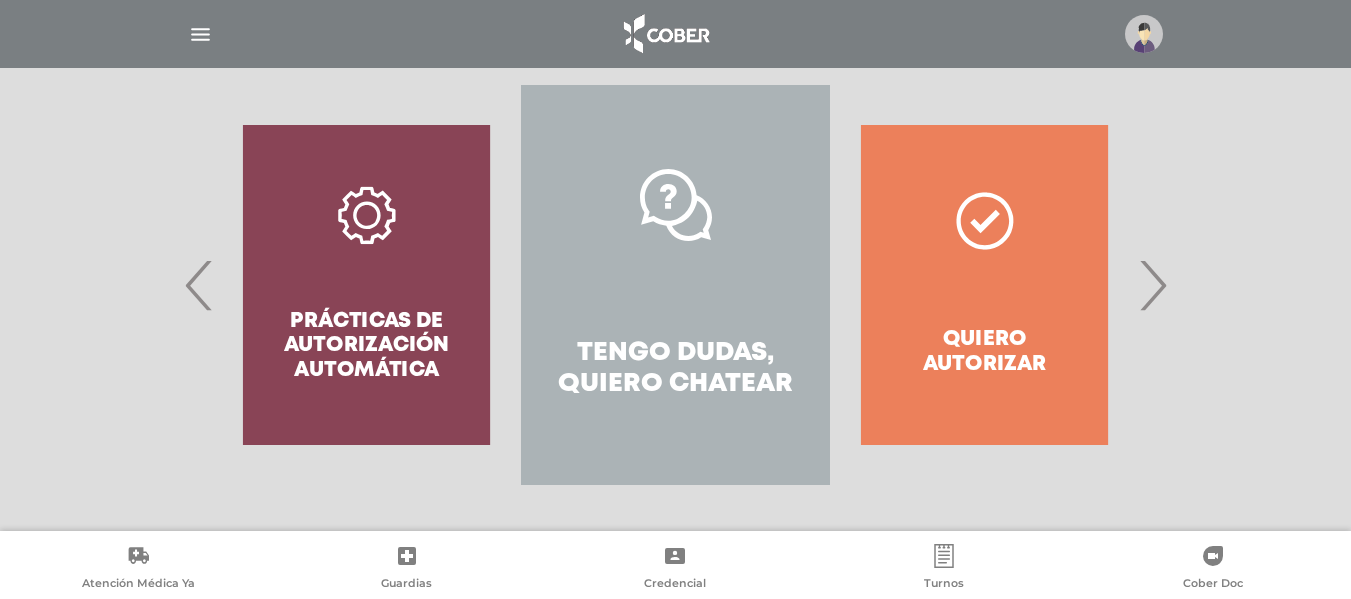 click on "Tengo dudas, quiero chatear" at bounding box center (675, 285) 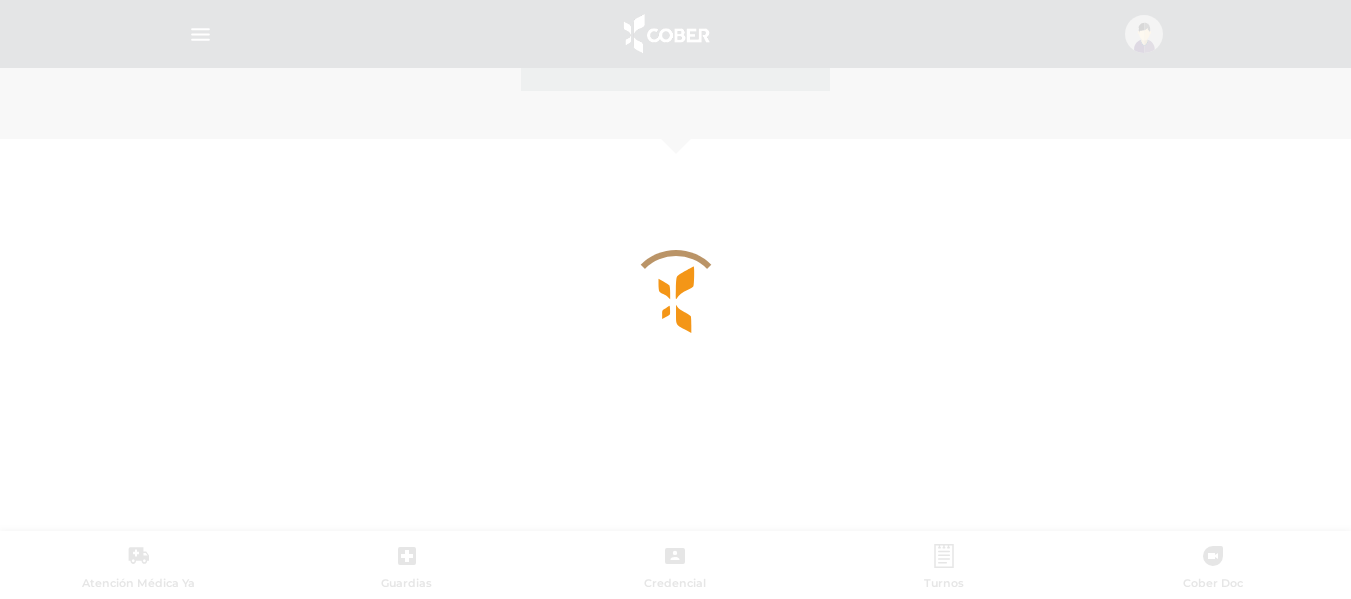 scroll, scrollTop: 843, scrollLeft: 0, axis: vertical 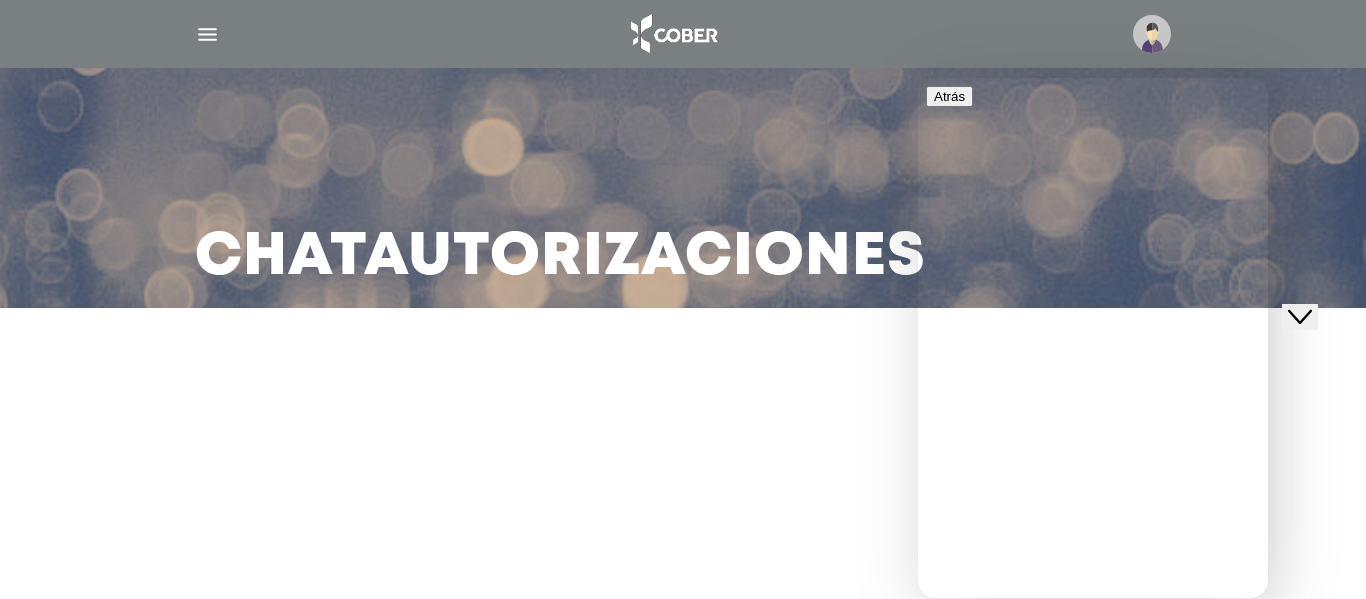 click on "Close Chat This icon closes the chat window." 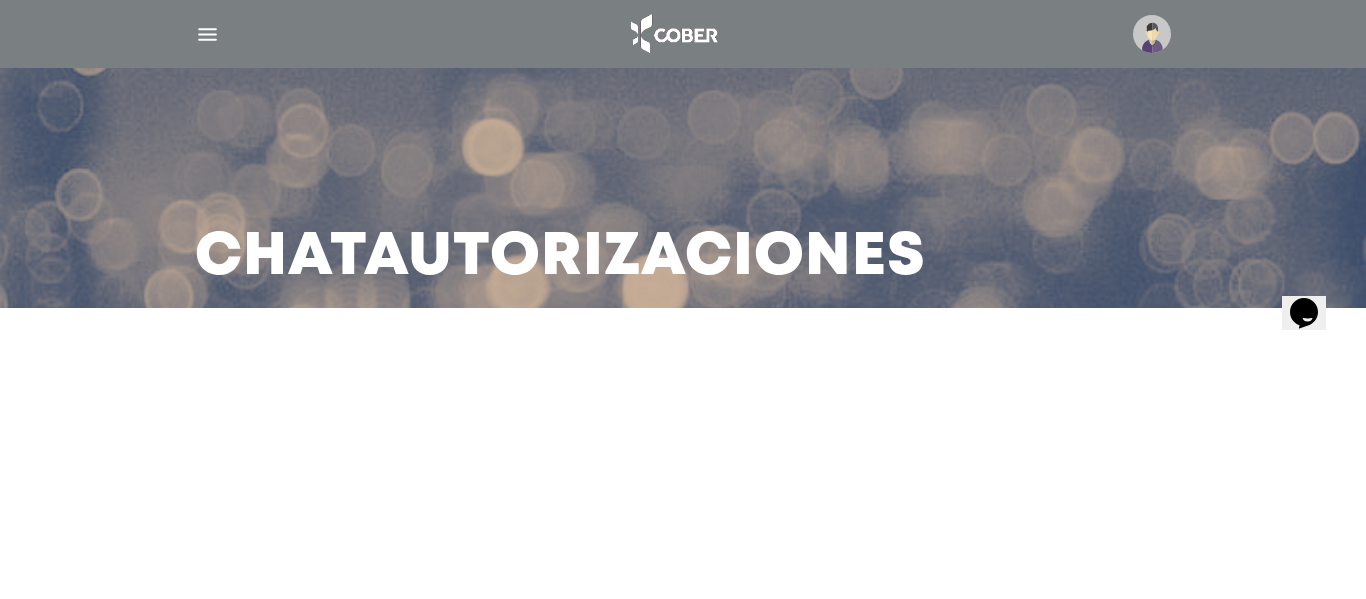 click 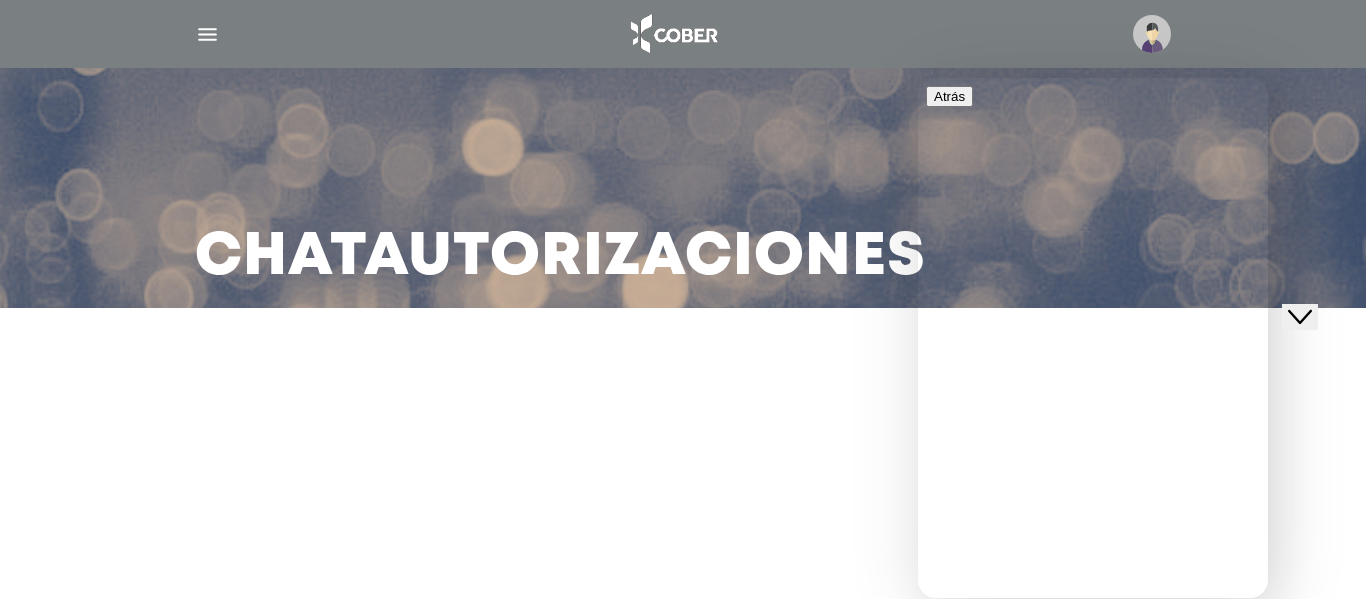 click on "Close Chat This icon closes the chat window." 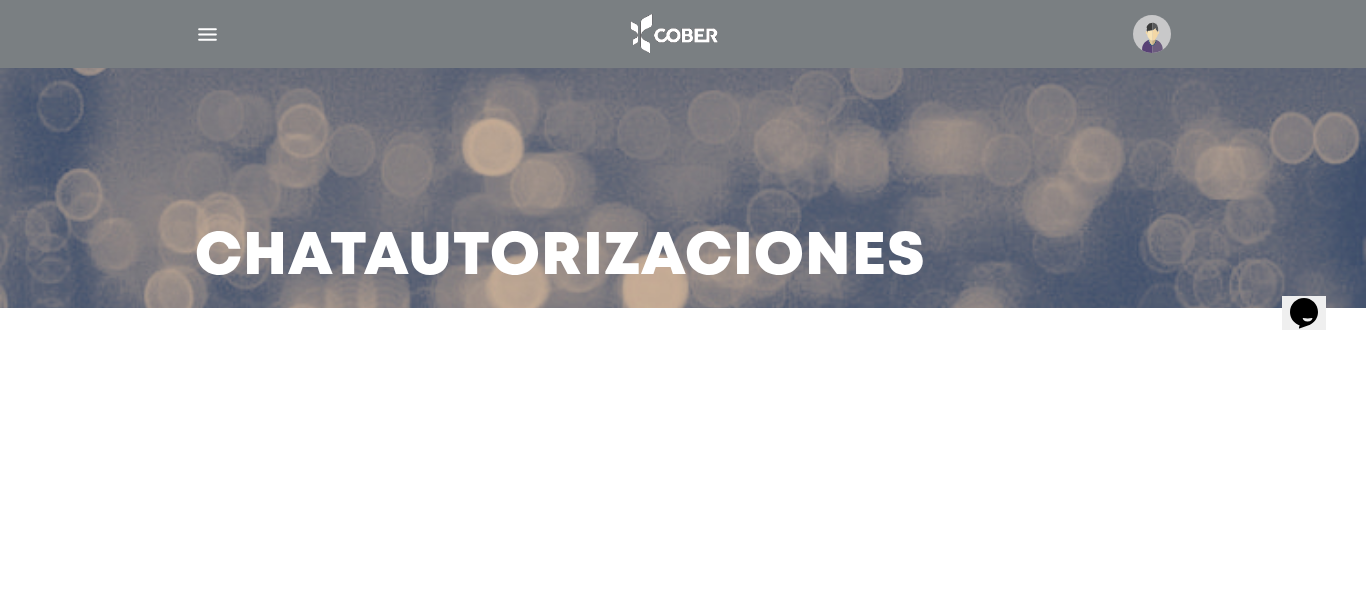 click 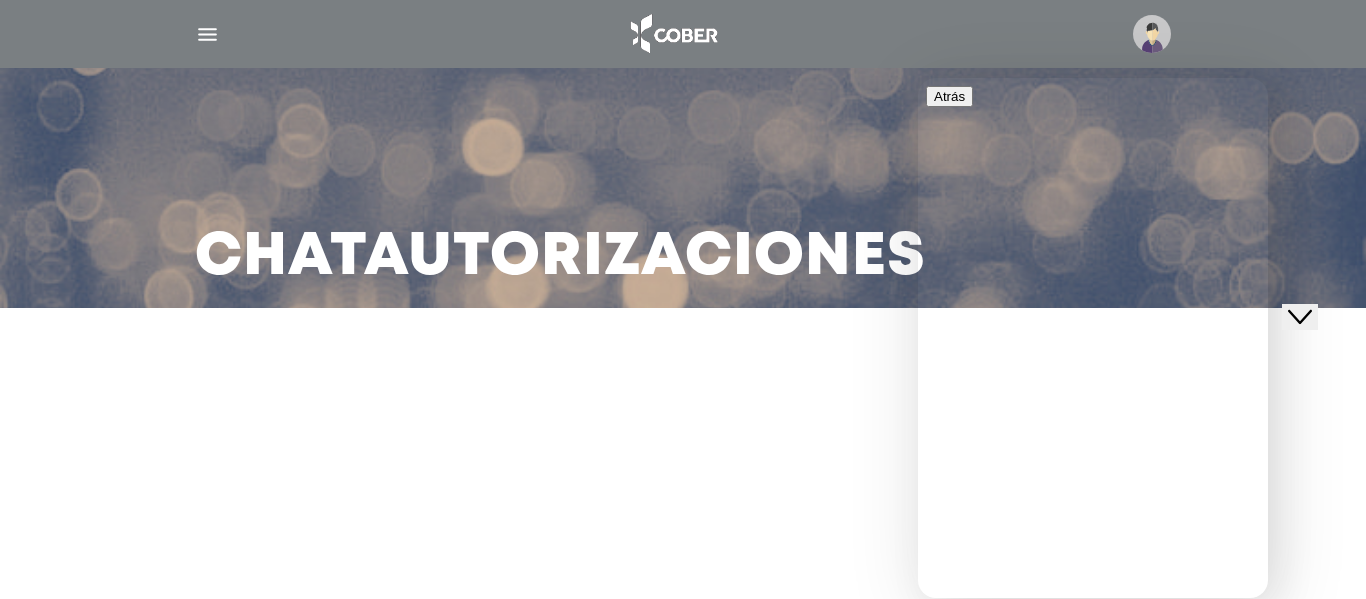 click on "We typically reply in a few minutes" at bounding box center [1093, 738] 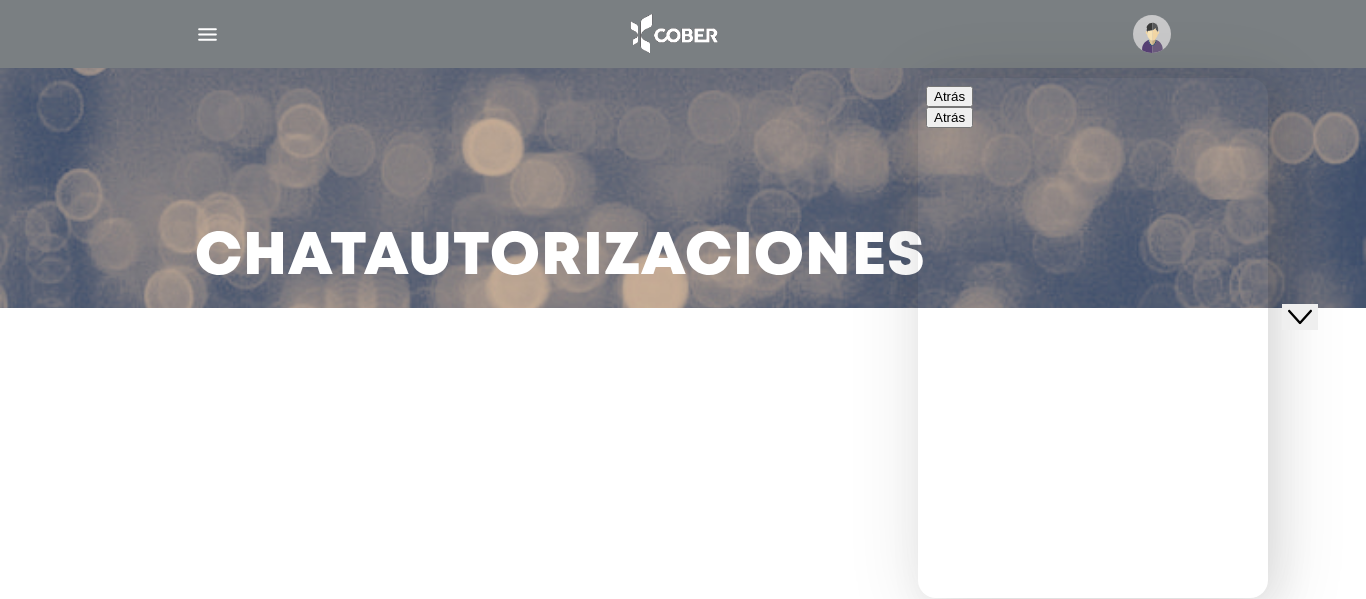 scroll, scrollTop: 300, scrollLeft: 0, axis: vertical 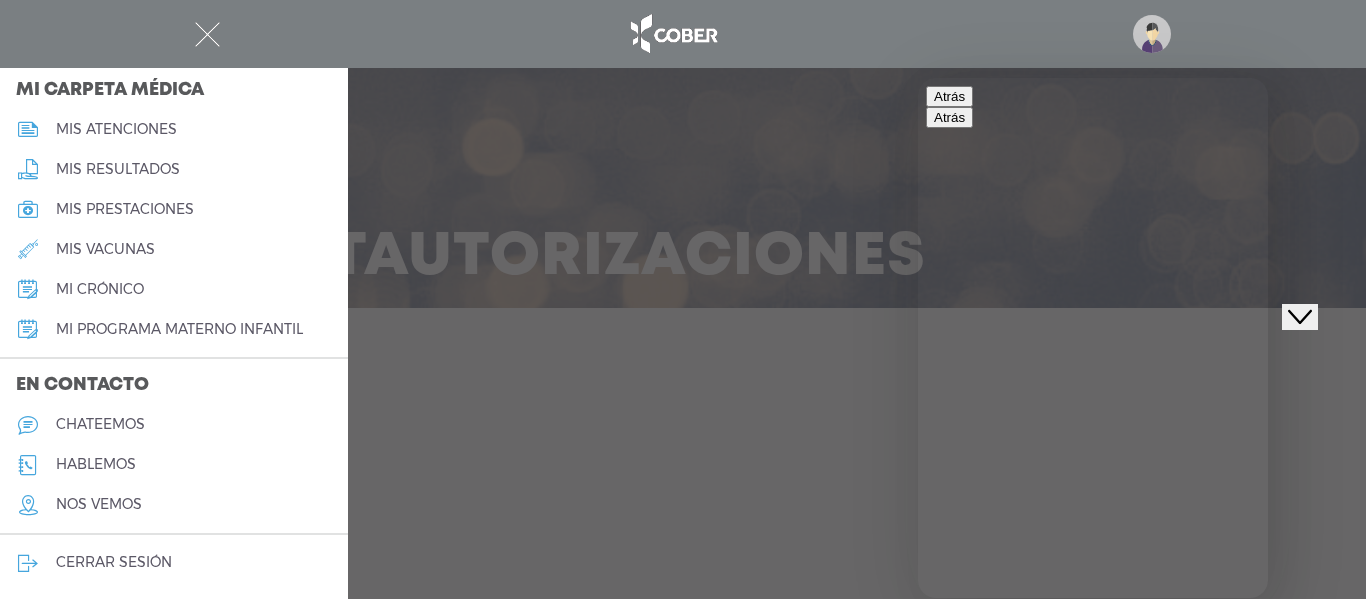click on "hablemos" at bounding box center (96, 464) 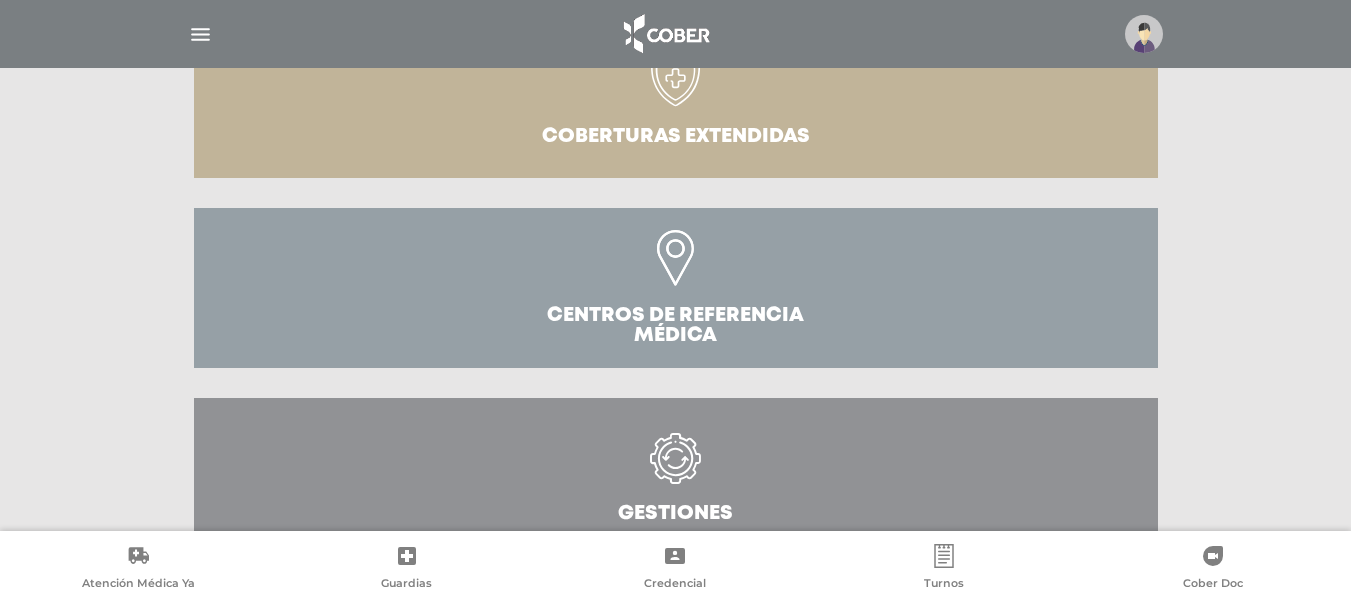 scroll, scrollTop: 757, scrollLeft: 0, axis: vertical 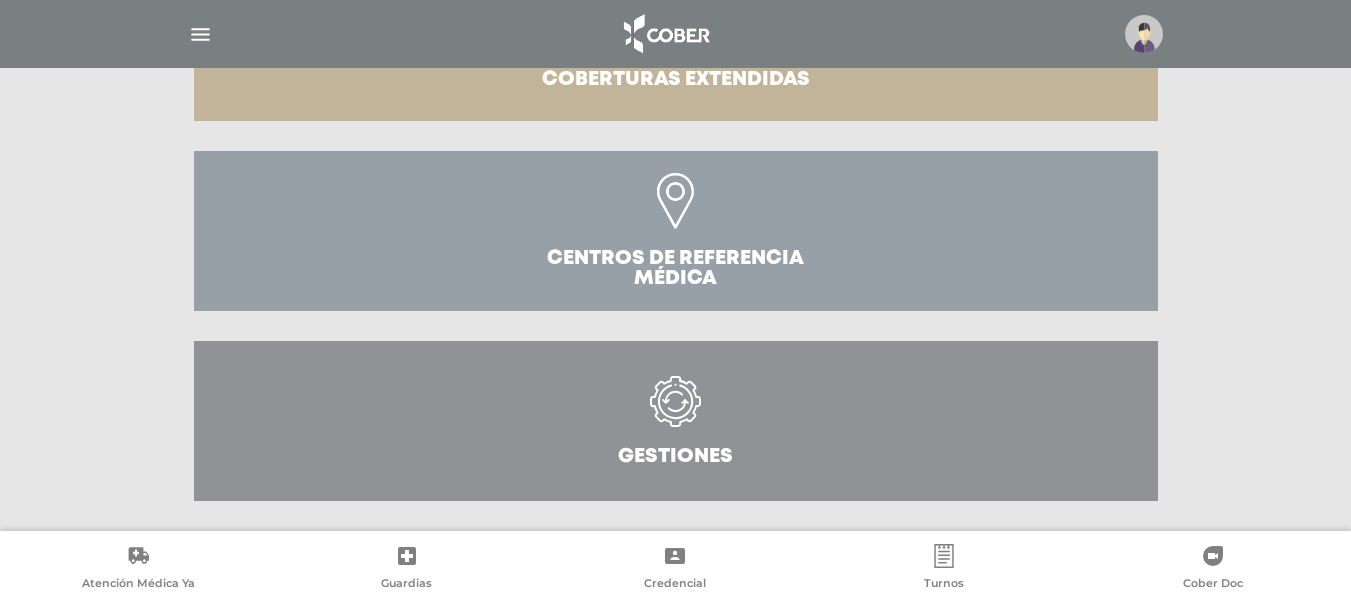 click 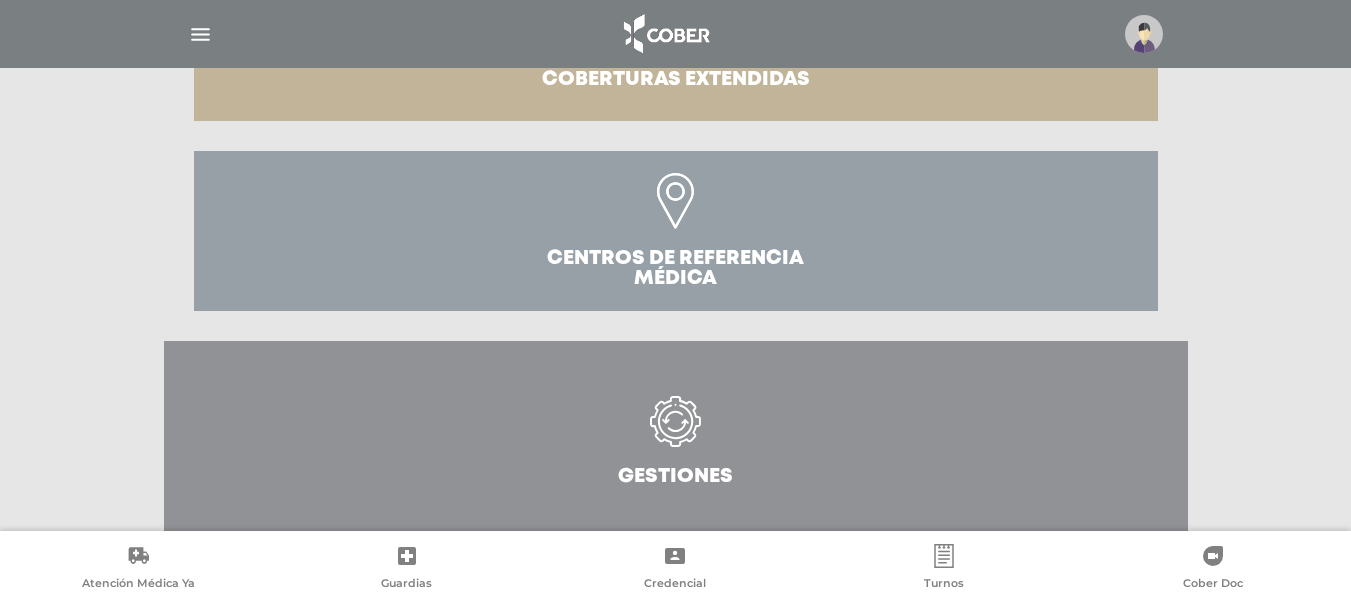 click at bounding box center [675, 431] 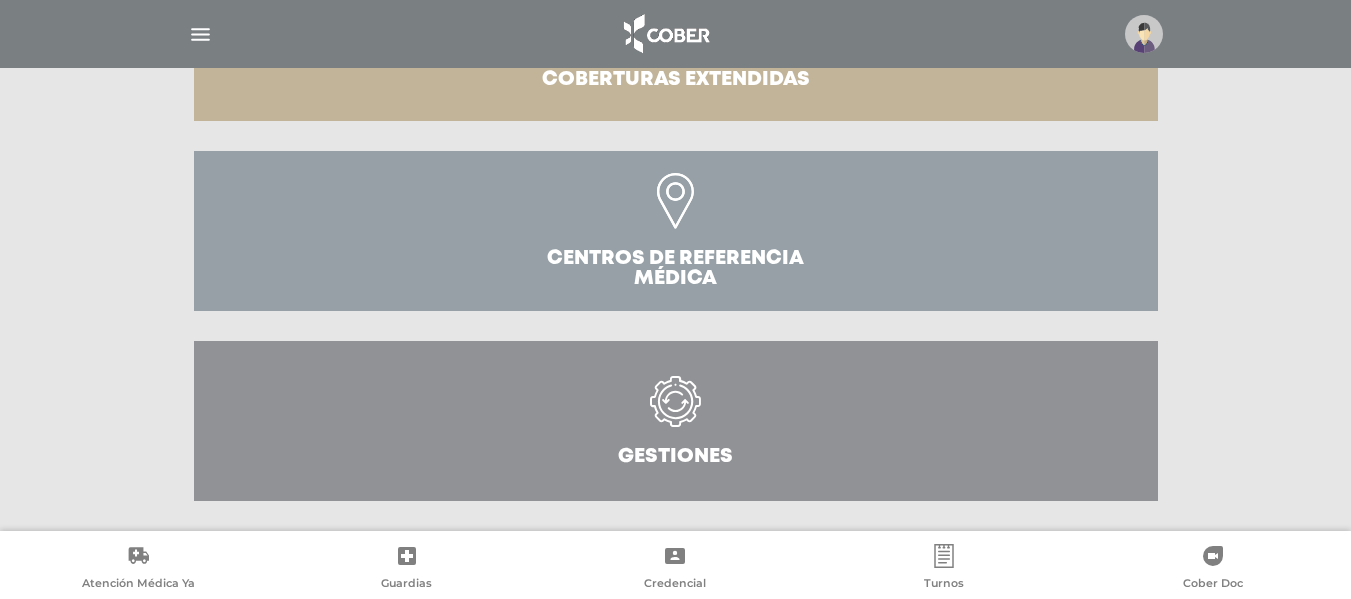 click at bounding box center [675, 211] 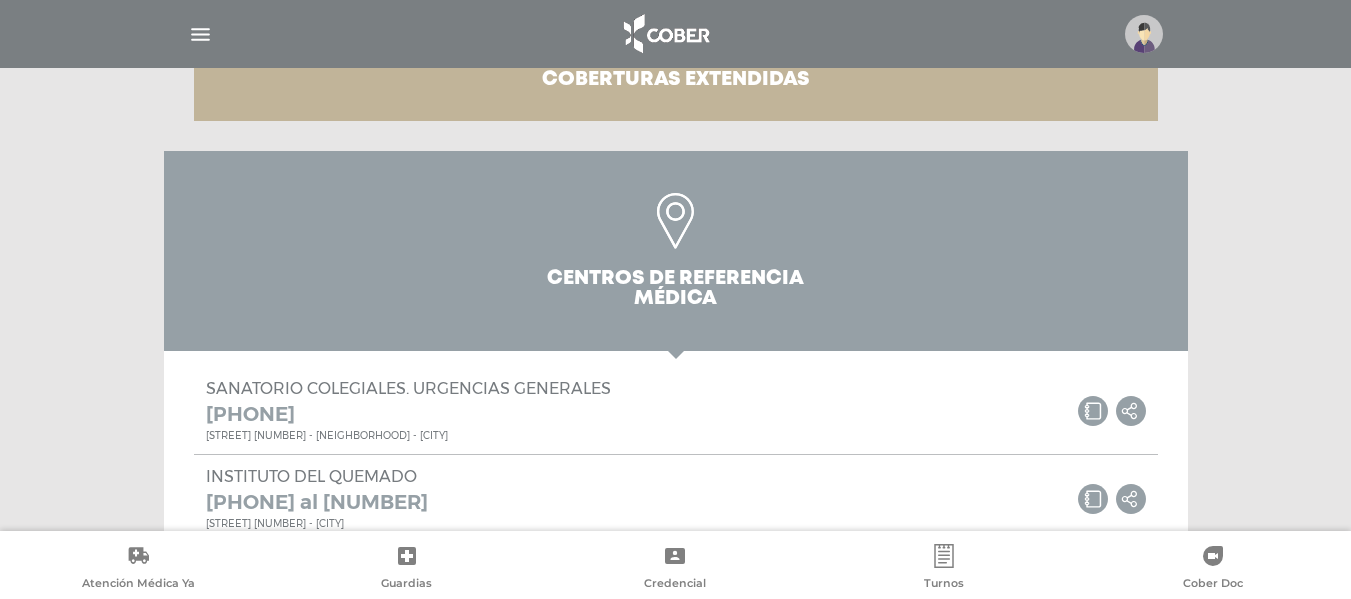 scroll, scrollTop: 957, scrollLeft: 0, axis: vertical 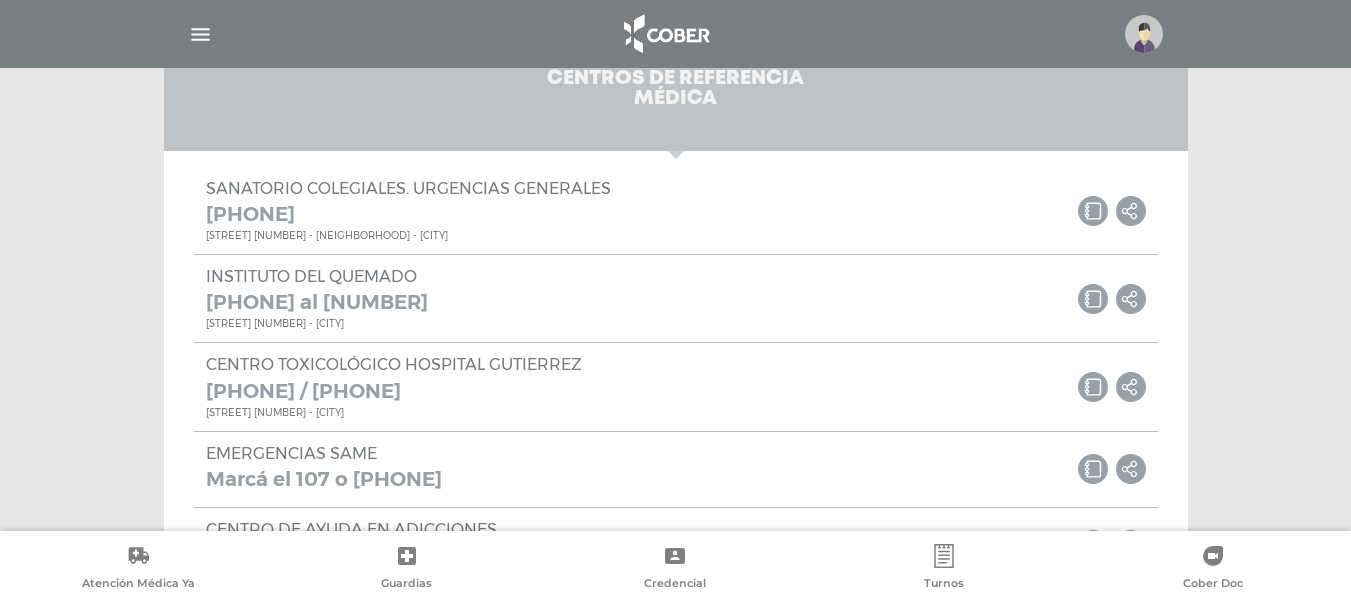 click on "Centros de Referencia Médica" at bounding box center [676, 89] 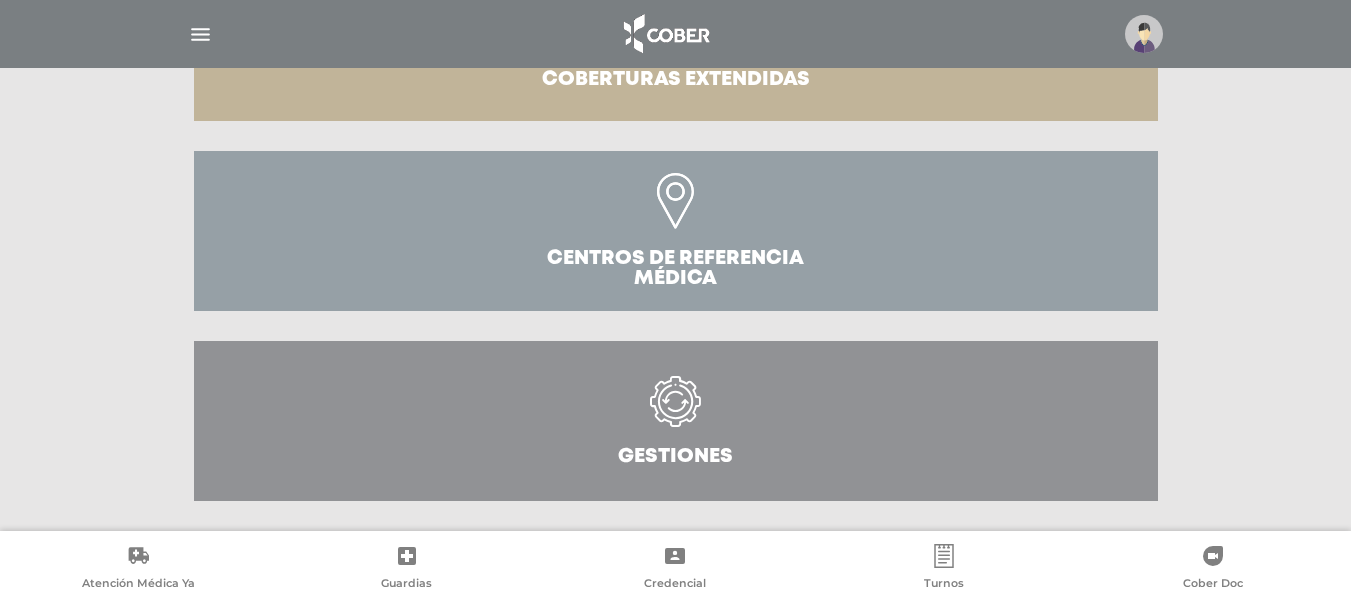 scroll, scrollTop: 757, scrollLeft: 0, axis: vertical 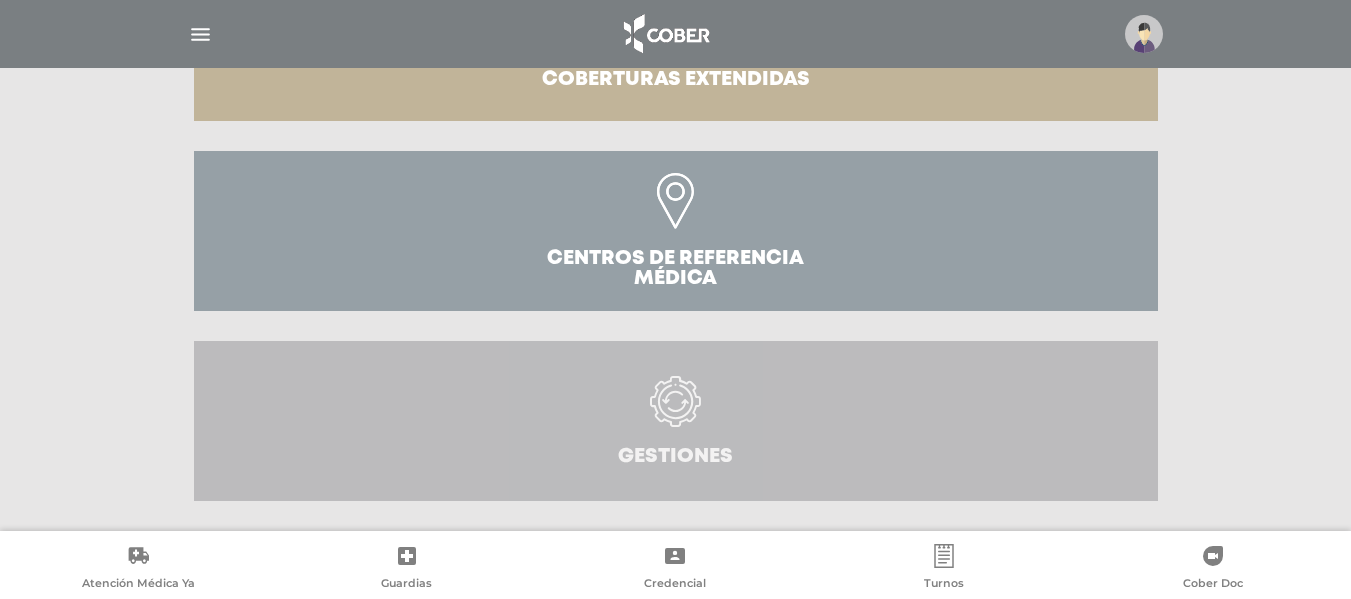 click 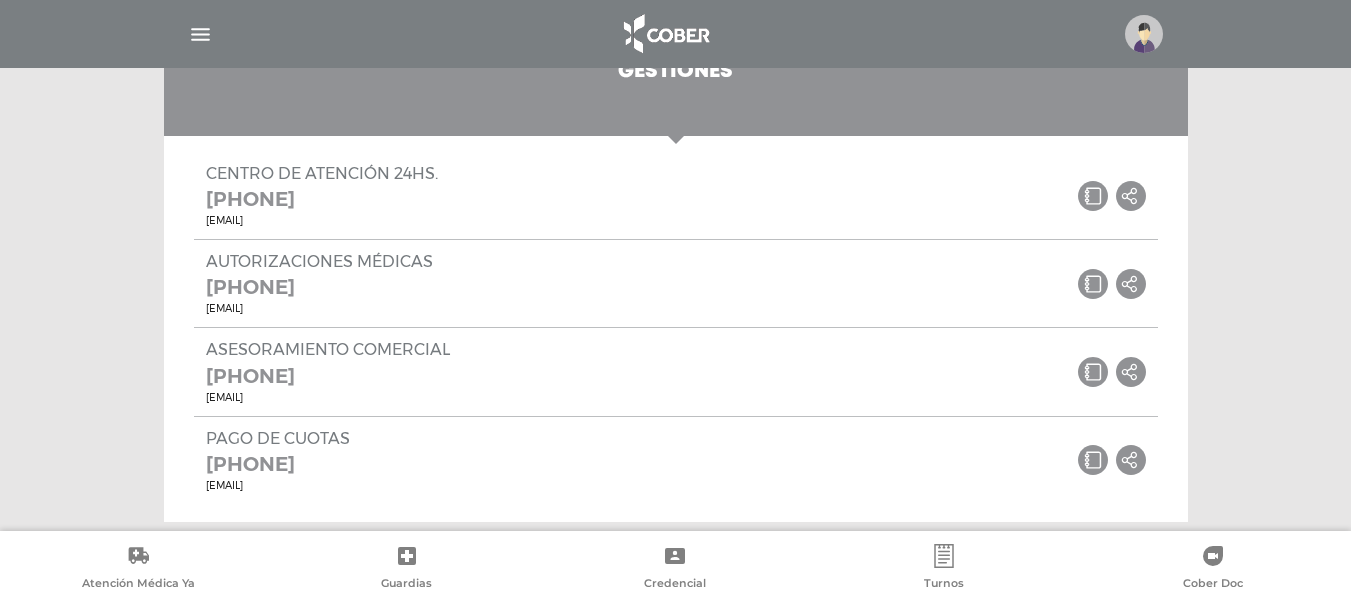 scroll, scrollTop: 1183, scrollLeft: 0, axis: vertical 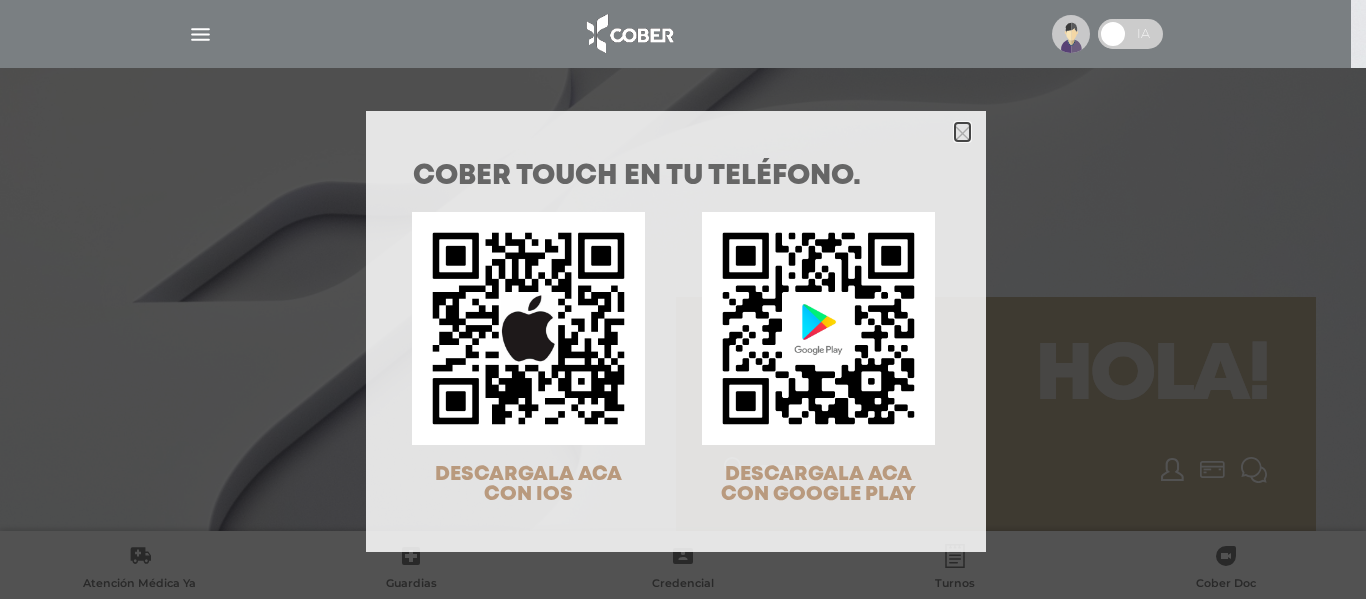 click 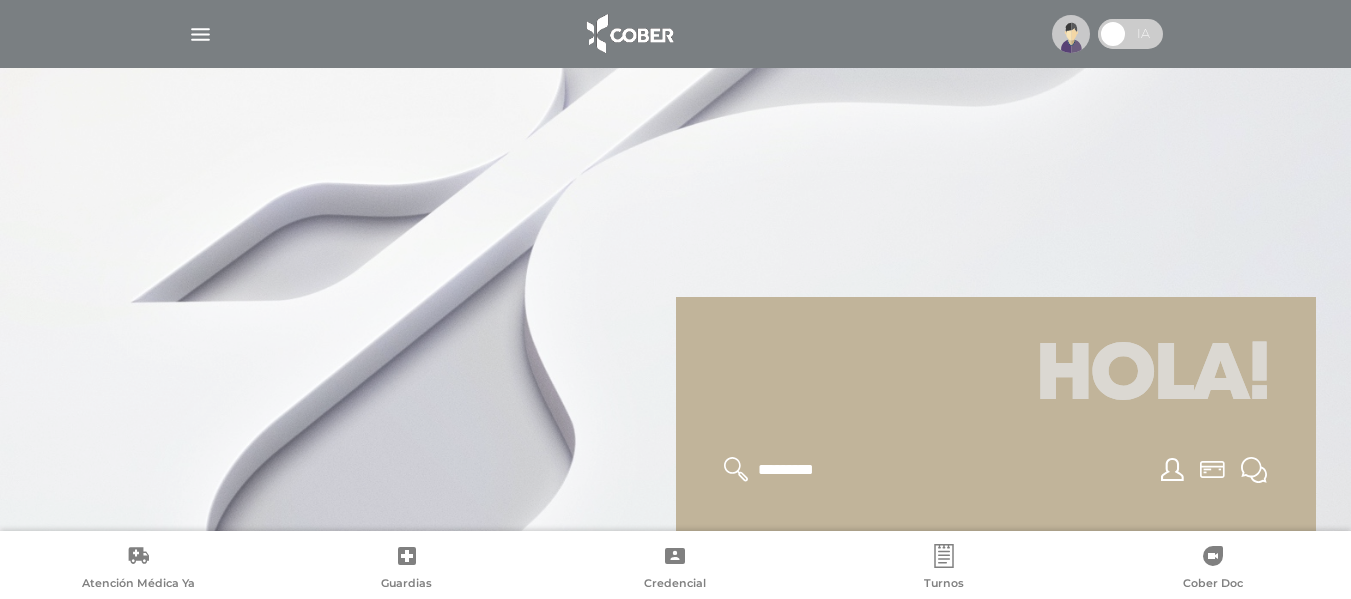 scroll, scrollTop: 300, scrollLeft: 0, axis: vertical 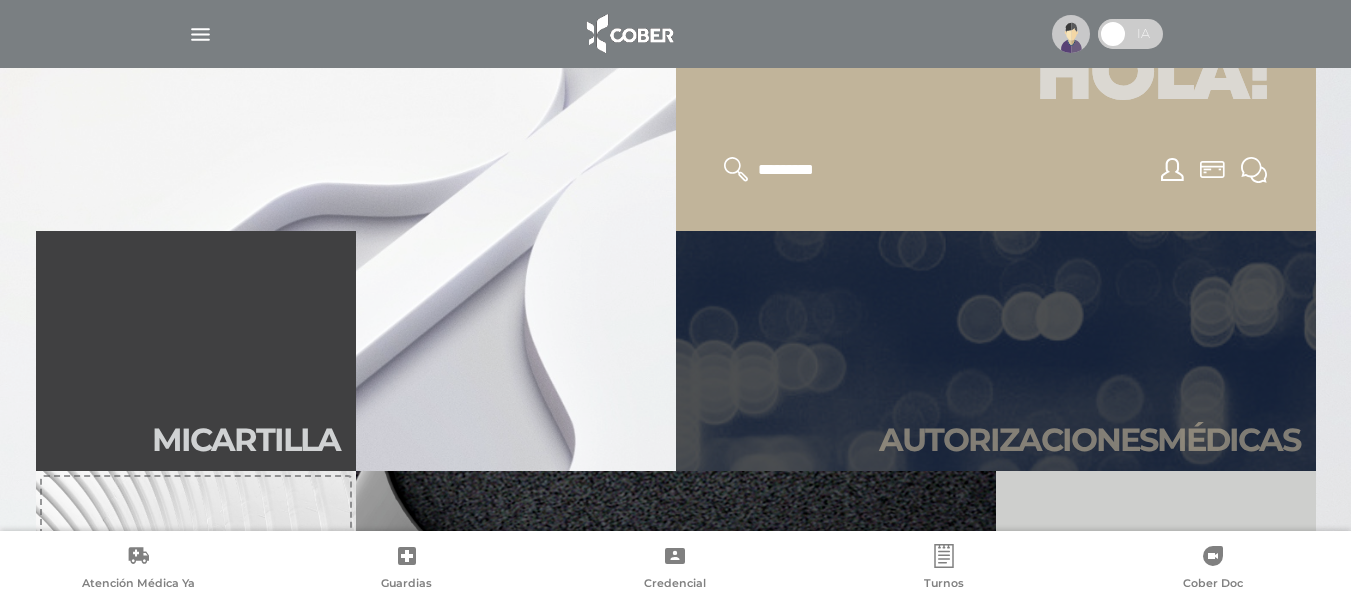 click on "Autori zaciones  médicas" at bounding box center [996, 351] 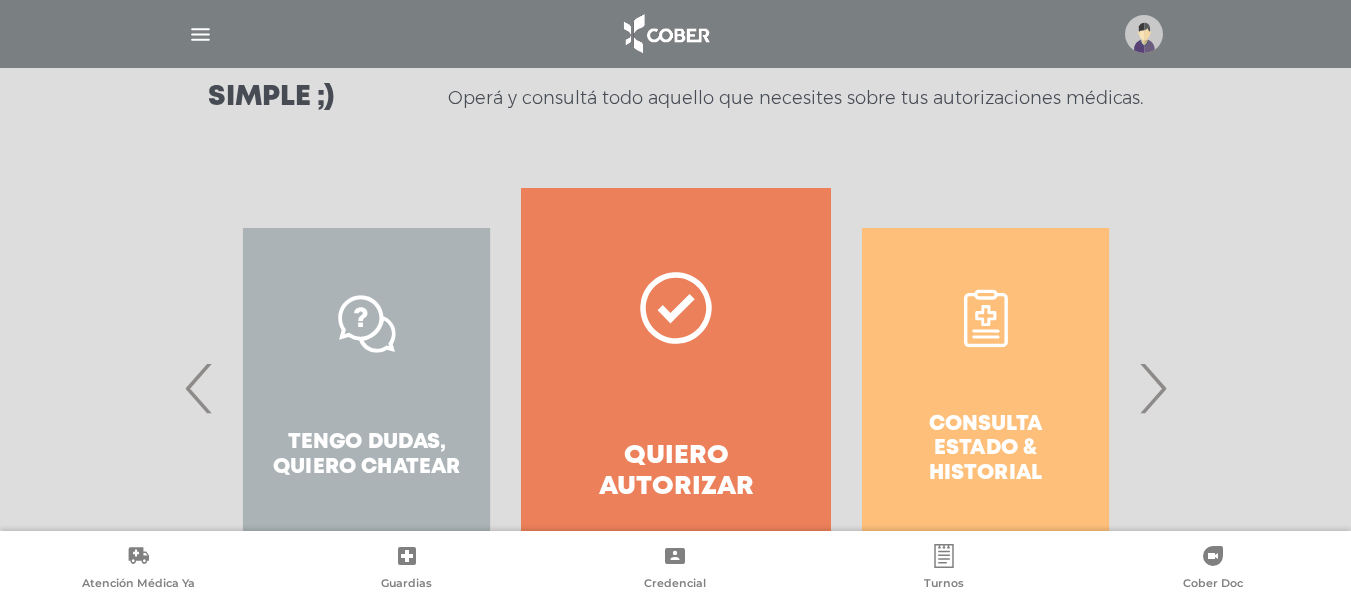scroll, scrollTop: 400, scrollLeft: 0, axis: vertical 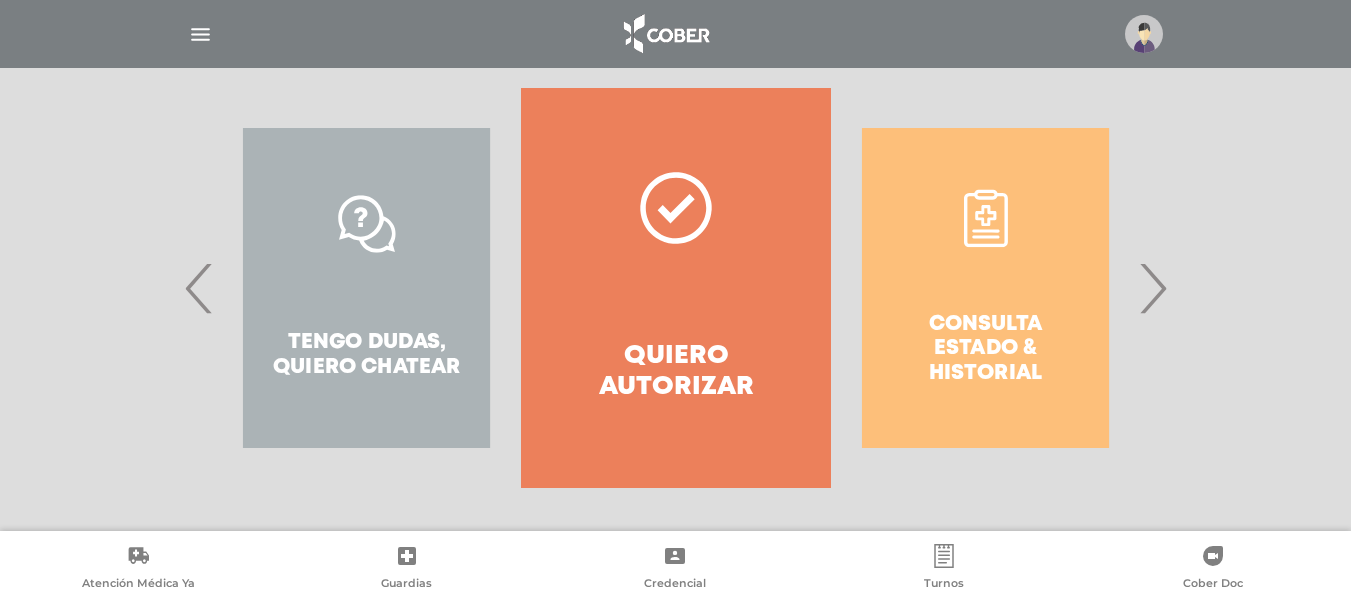 click on "Consulta estado & historial" at bounding box center [985, 288] 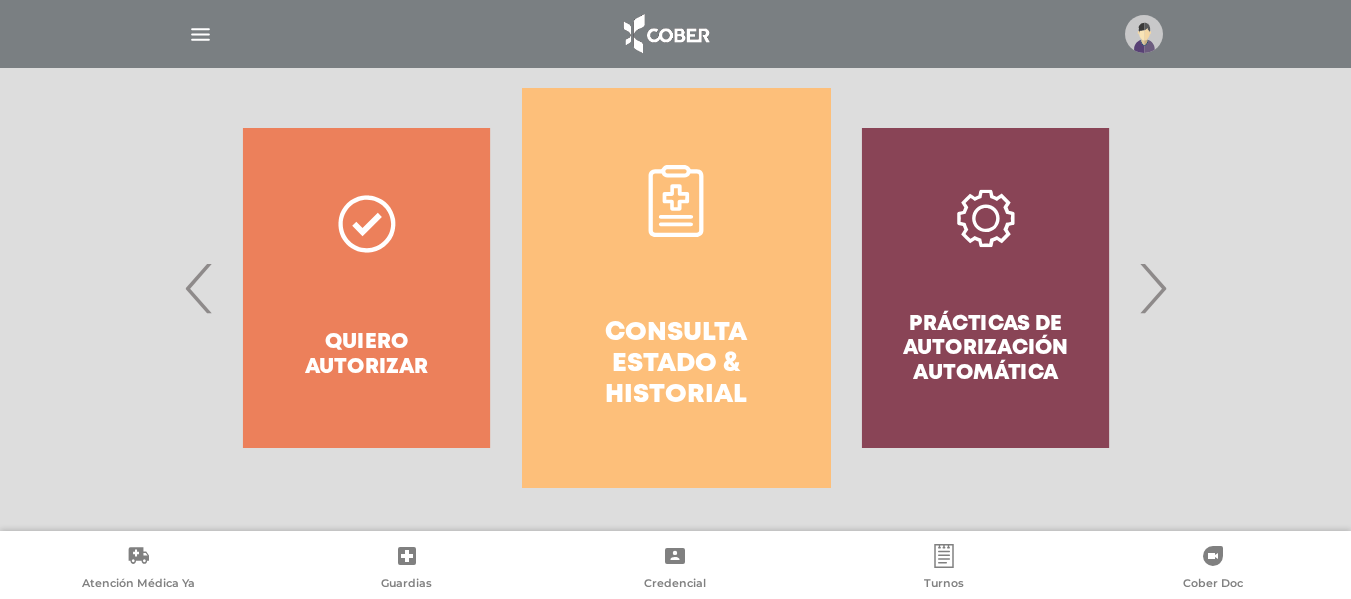 click on "Consulta estado & historial" at bounding box center [676, 365] 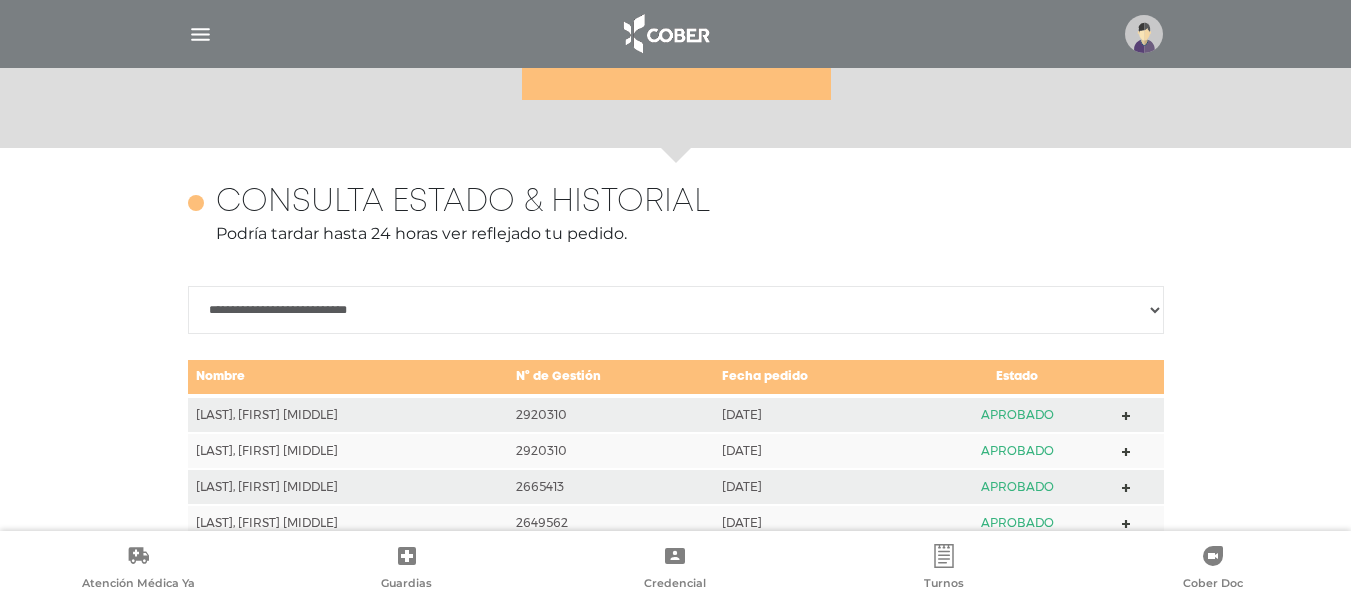 scroll, scrollTop: 588, scrollLeft: 0, axis: vertical 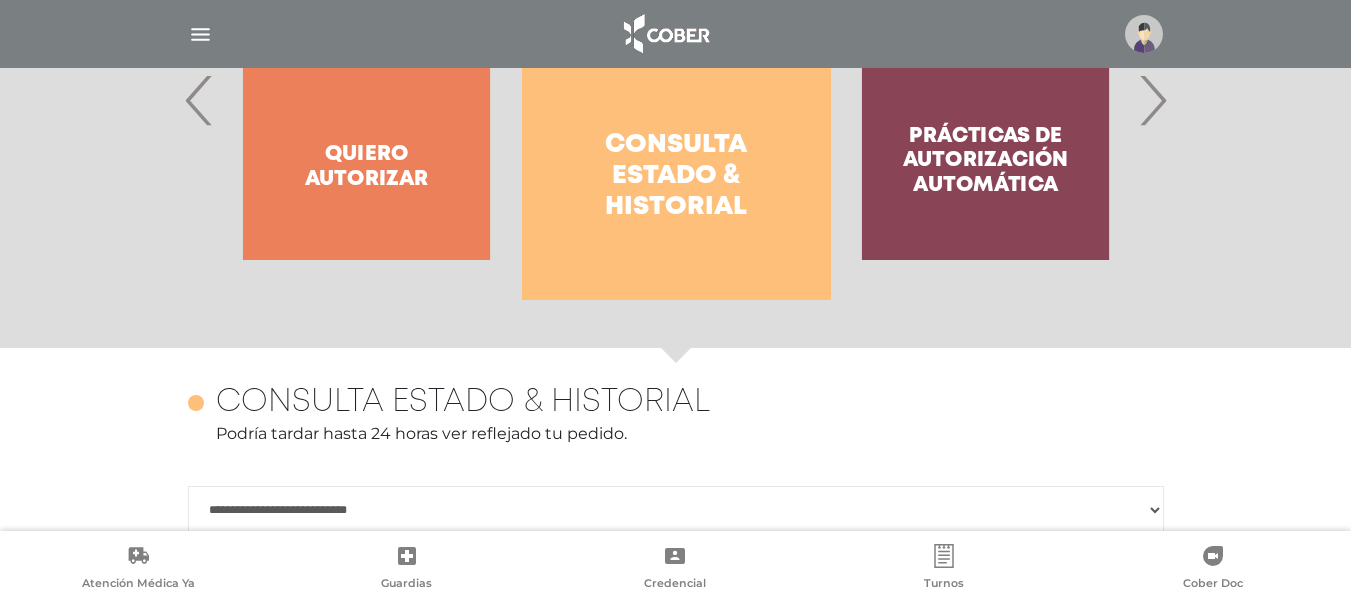 click on "›" at bounding box center [1152, 100] 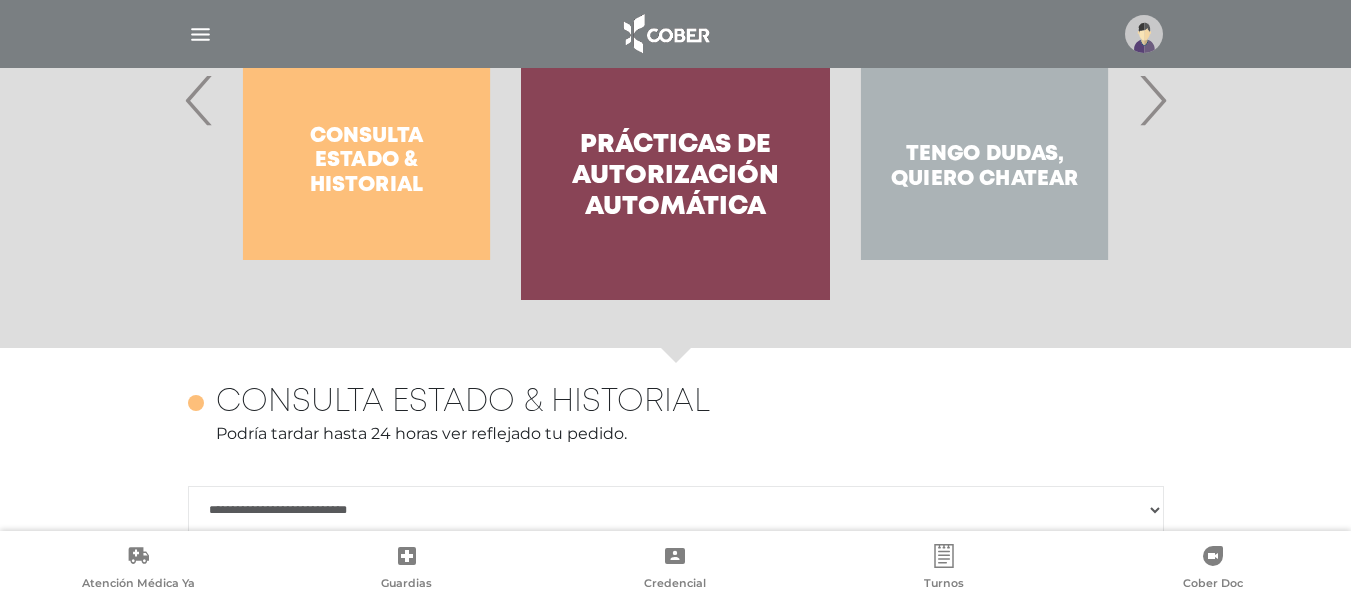 click on "›" at bounding box center [1152, 100] 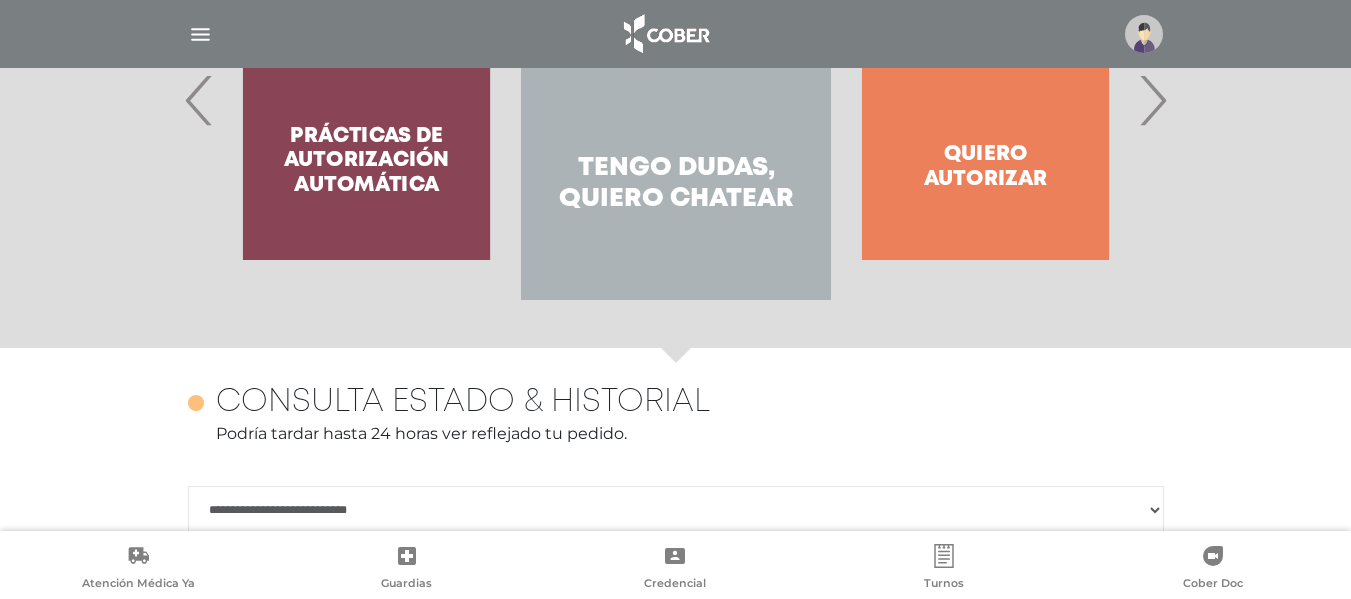 click on "›" at bounding box center [1152, 100] 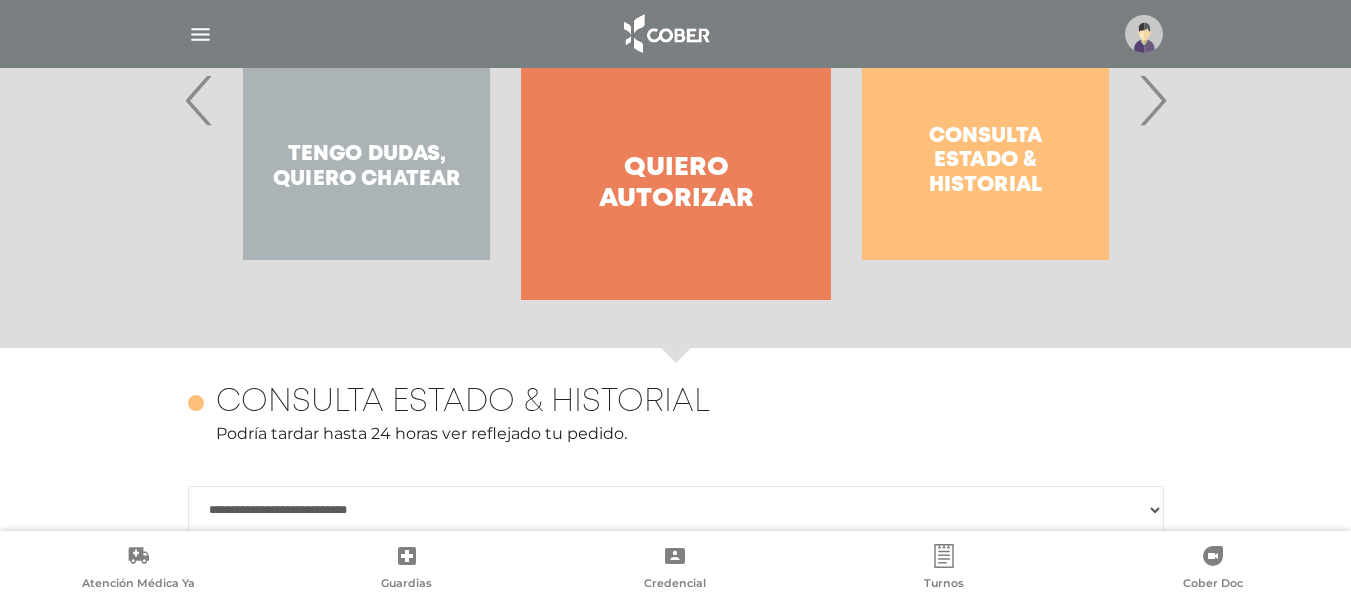 click on "›" at bounding box center [1152, 100] 